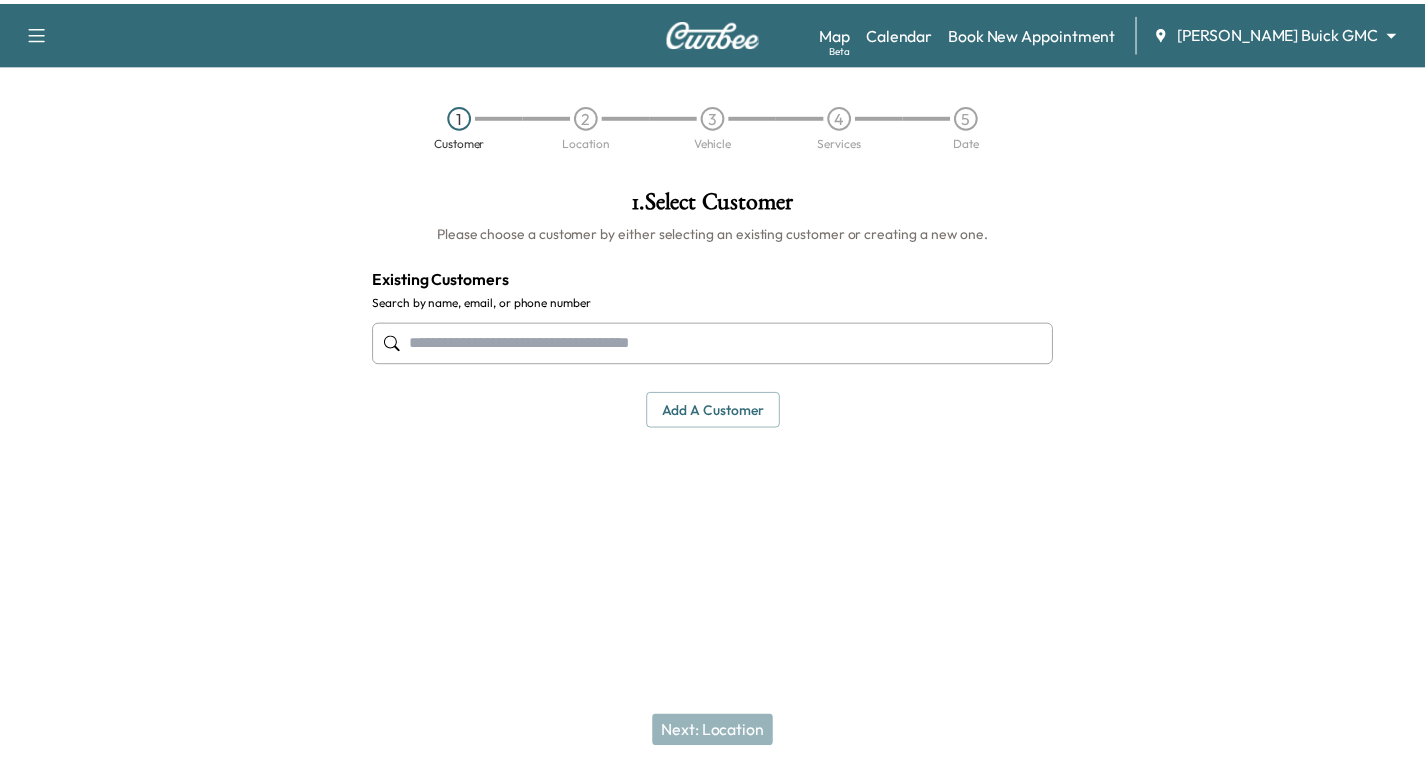 scroll, scrollTop: 0, scrollLeft: 0, axis: both 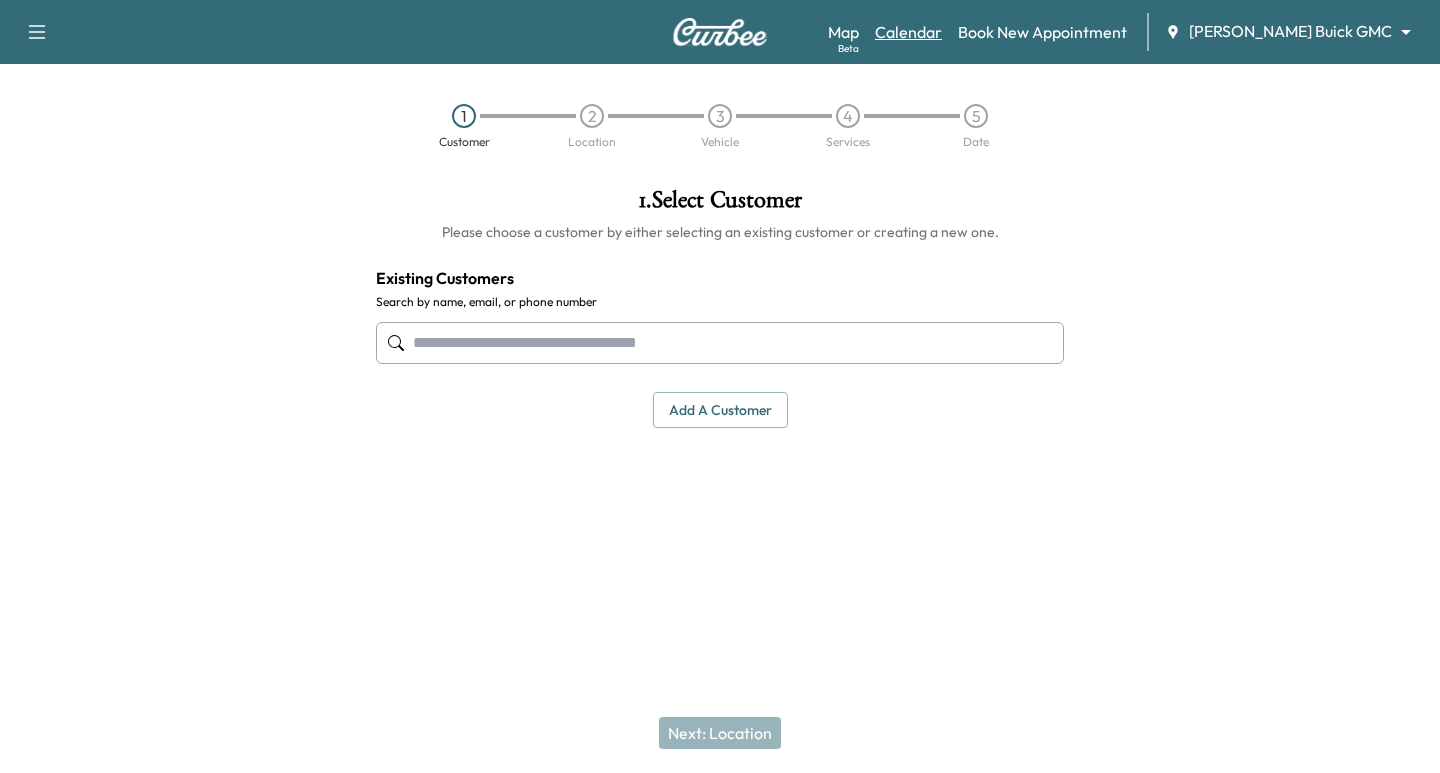 click on "Calendar" at bounding box center [908, 32] 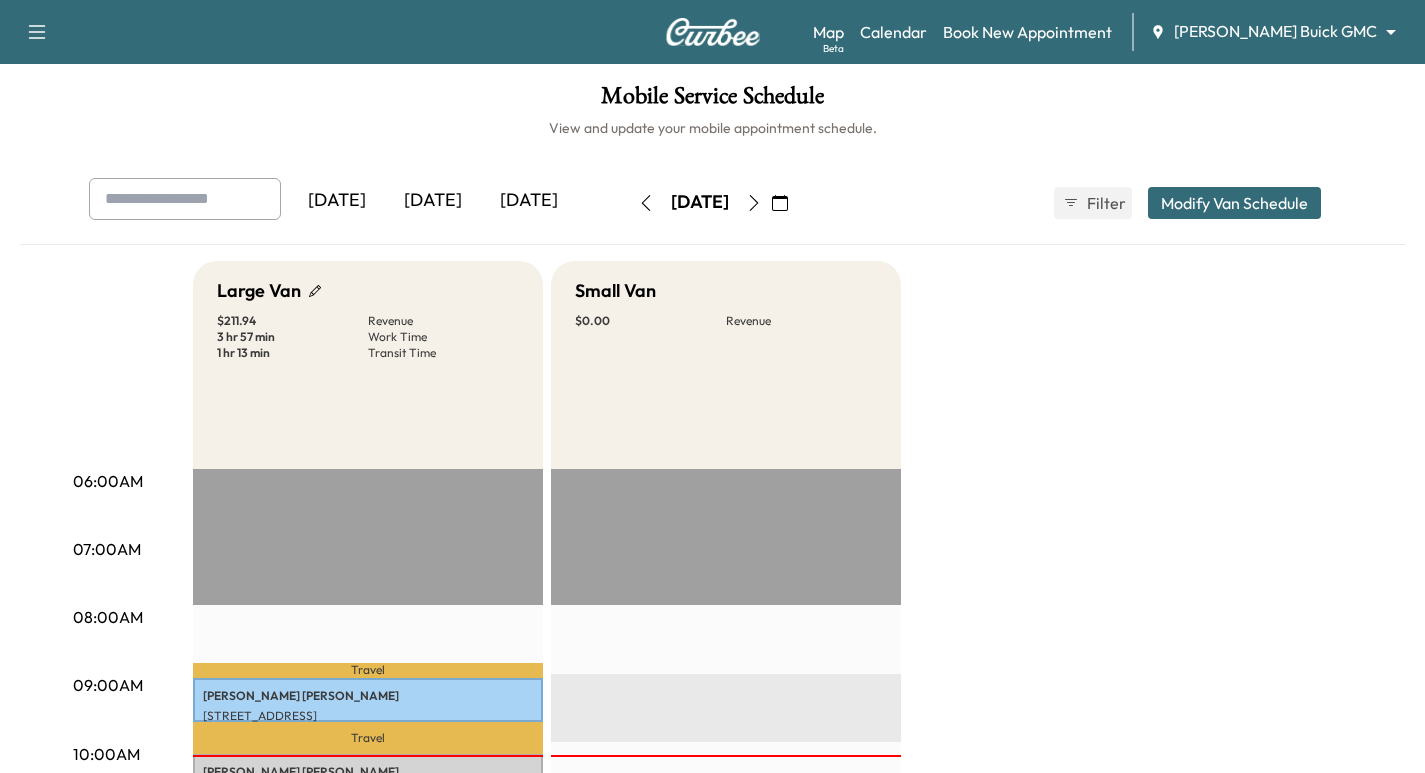 click 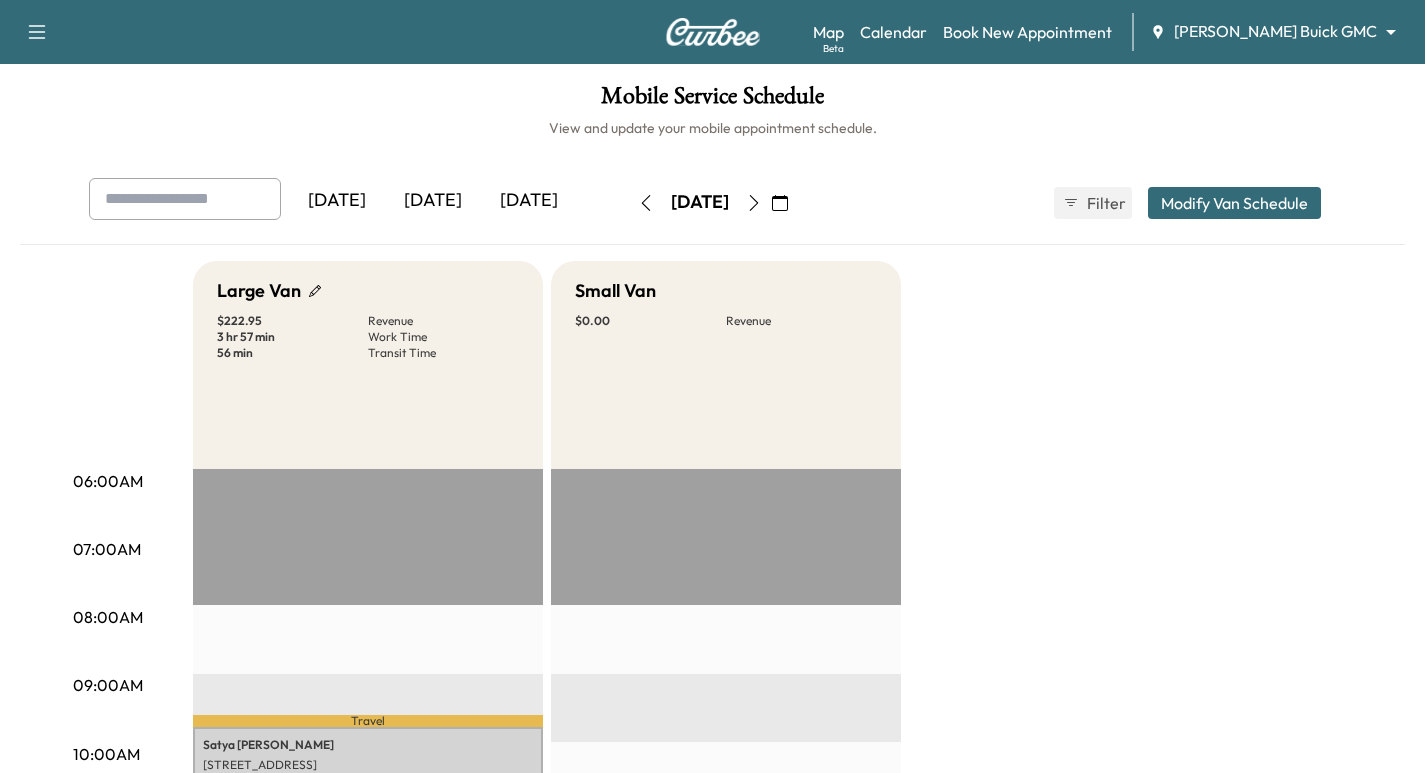 click at bounding box center (754, 203) 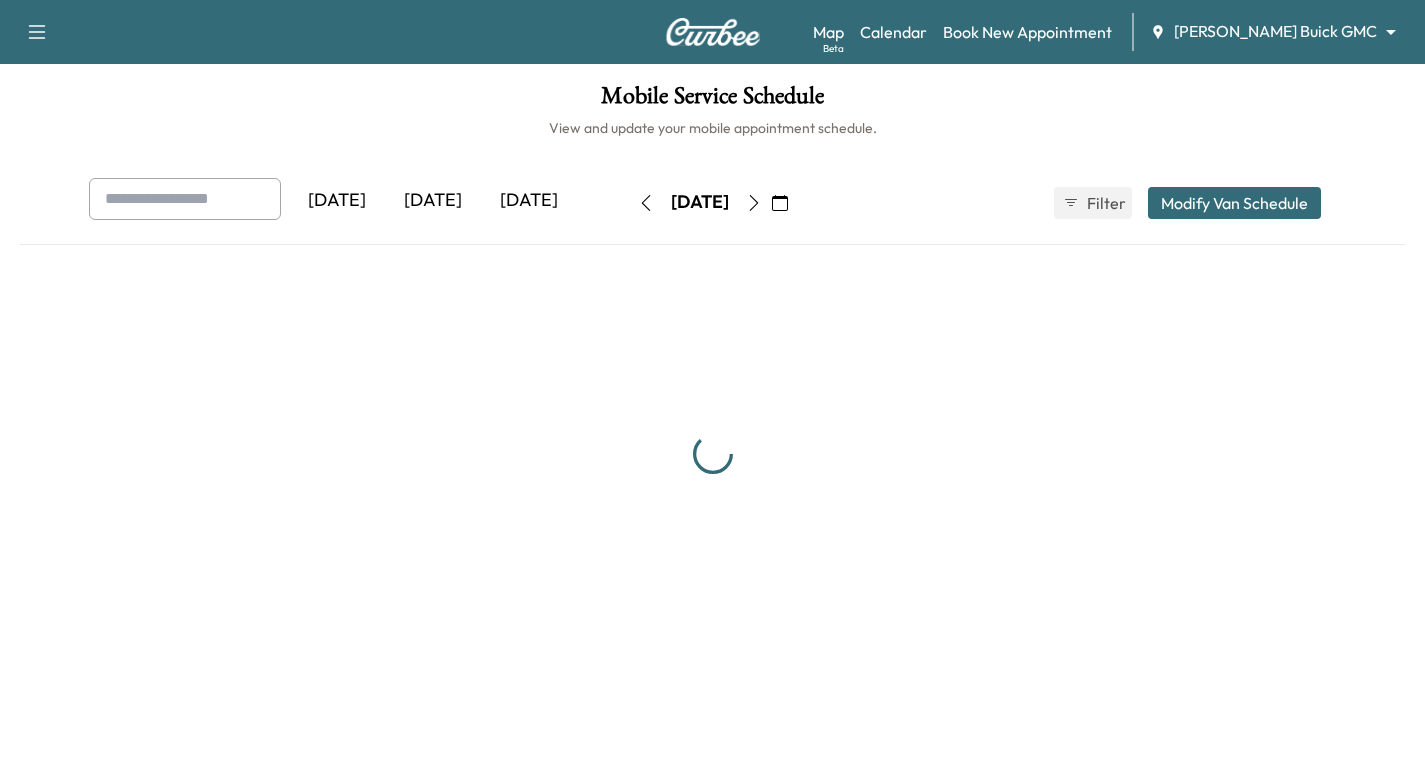 click 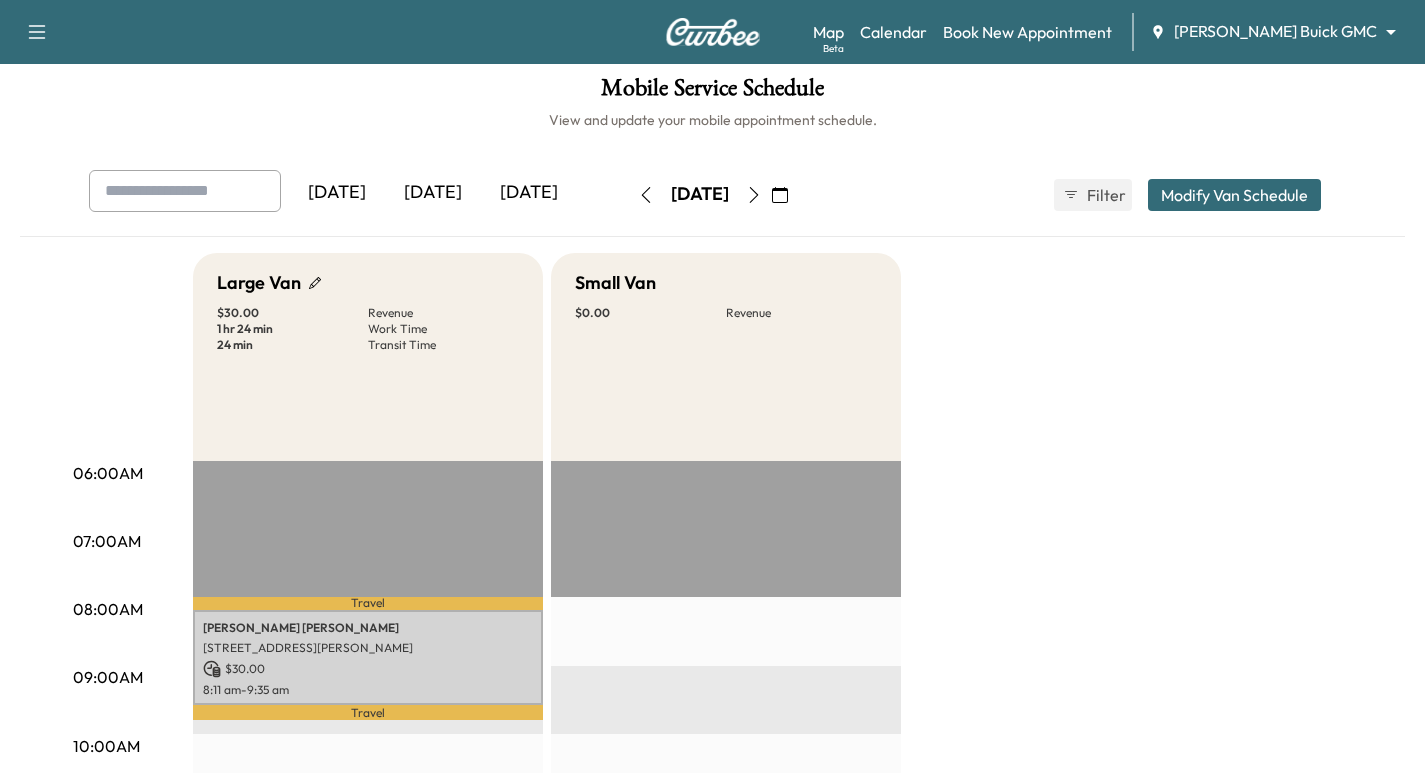scroll, scrollTop: 0, scrollLeft: 0, axis: both 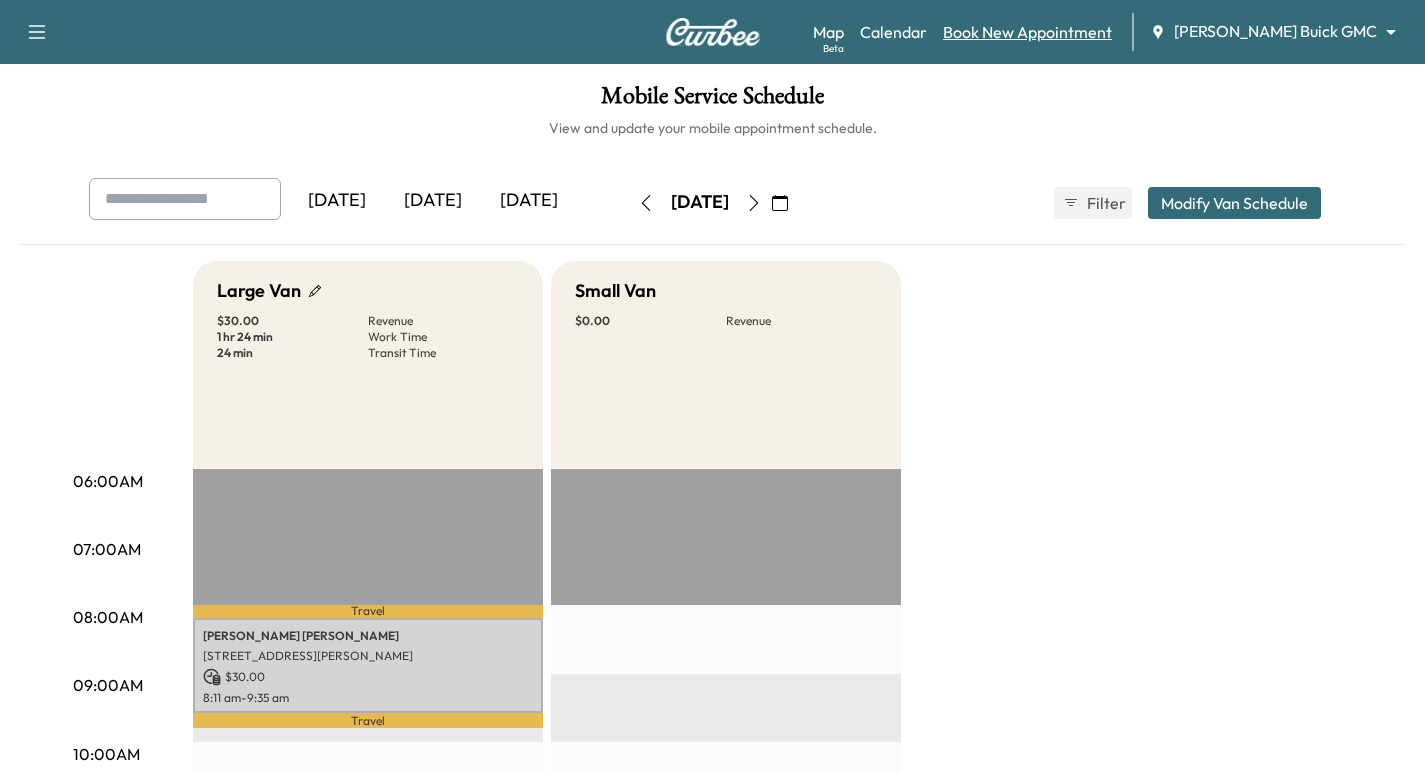 click on "Book New Appointment" at bounding box center [1027, 32] 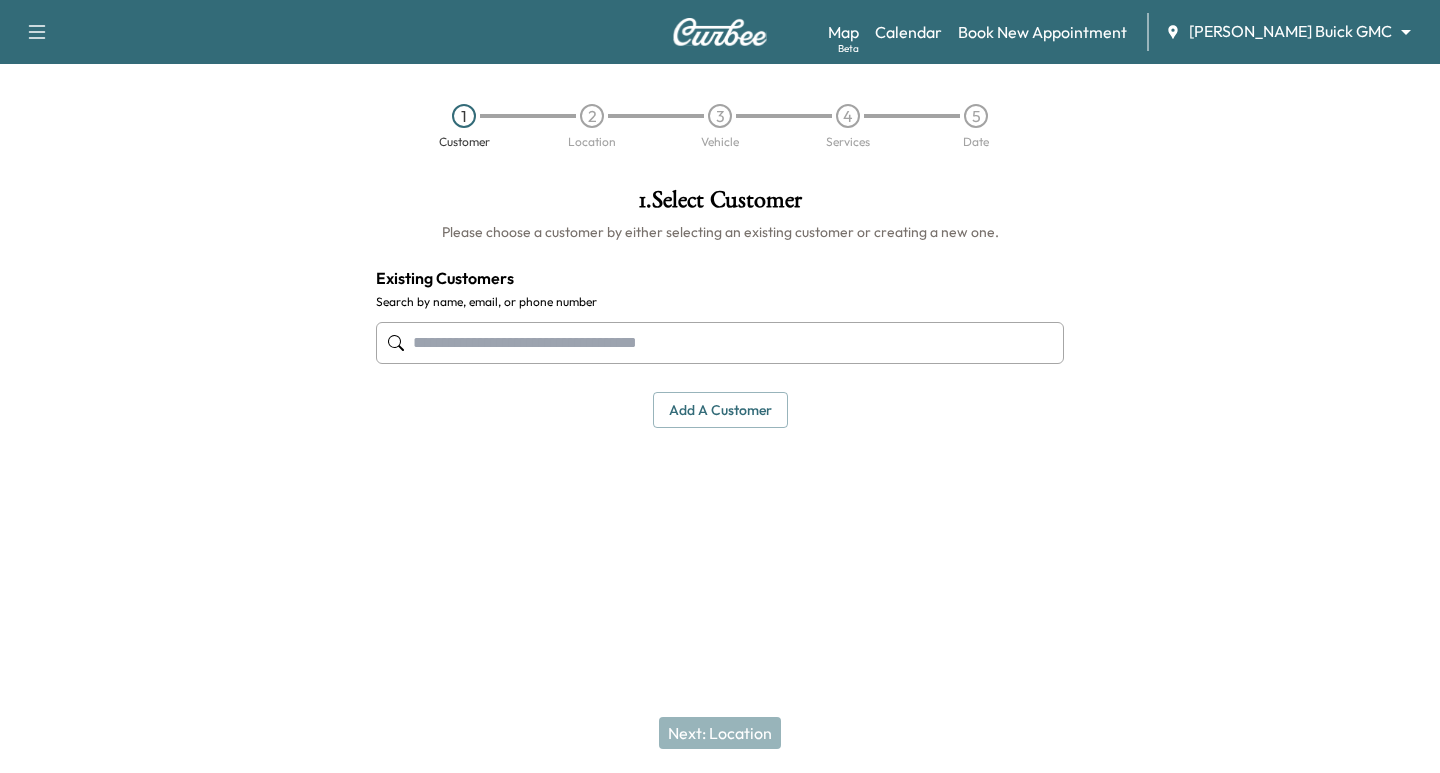click at bounding box center [720, 343] 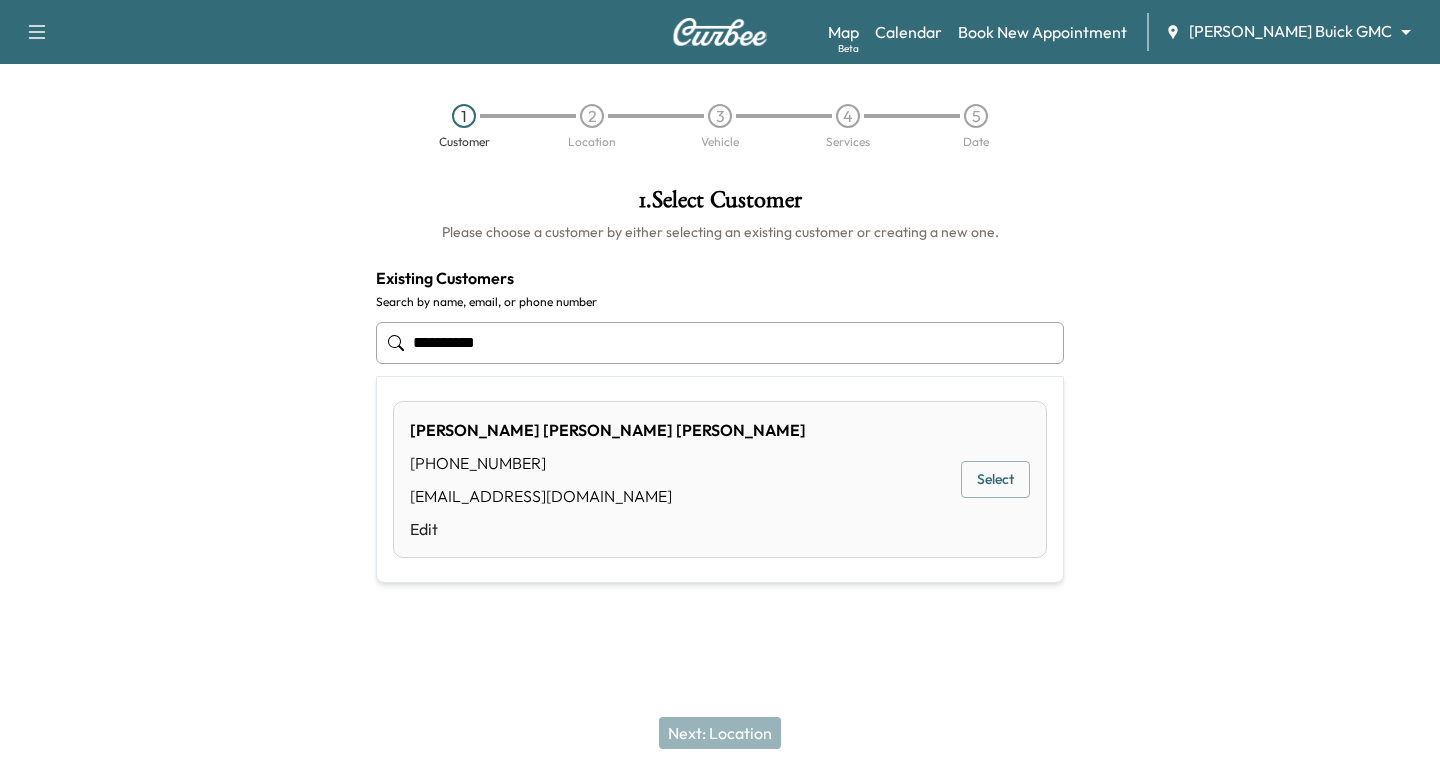 click on "Select" at bounding box center (995, 479) 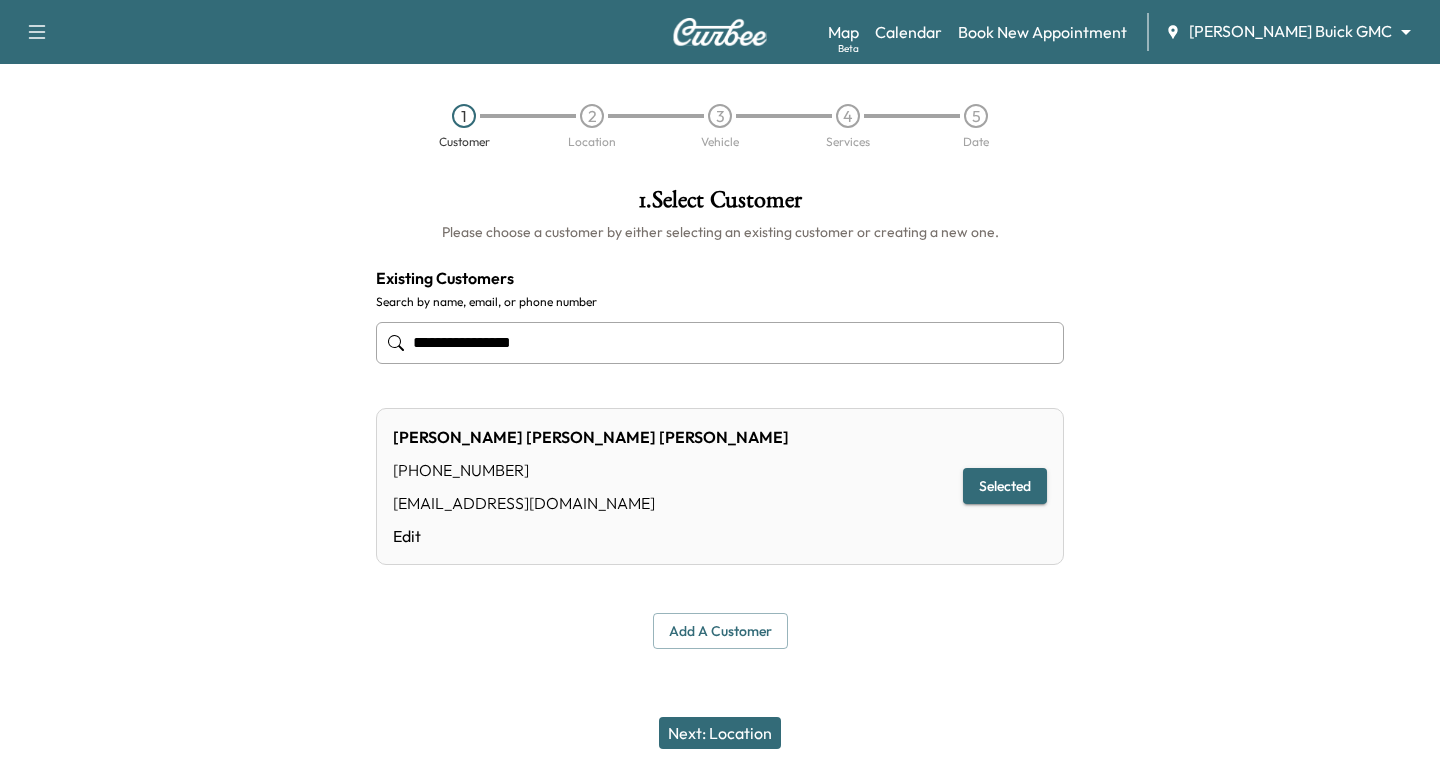 type on "**********" 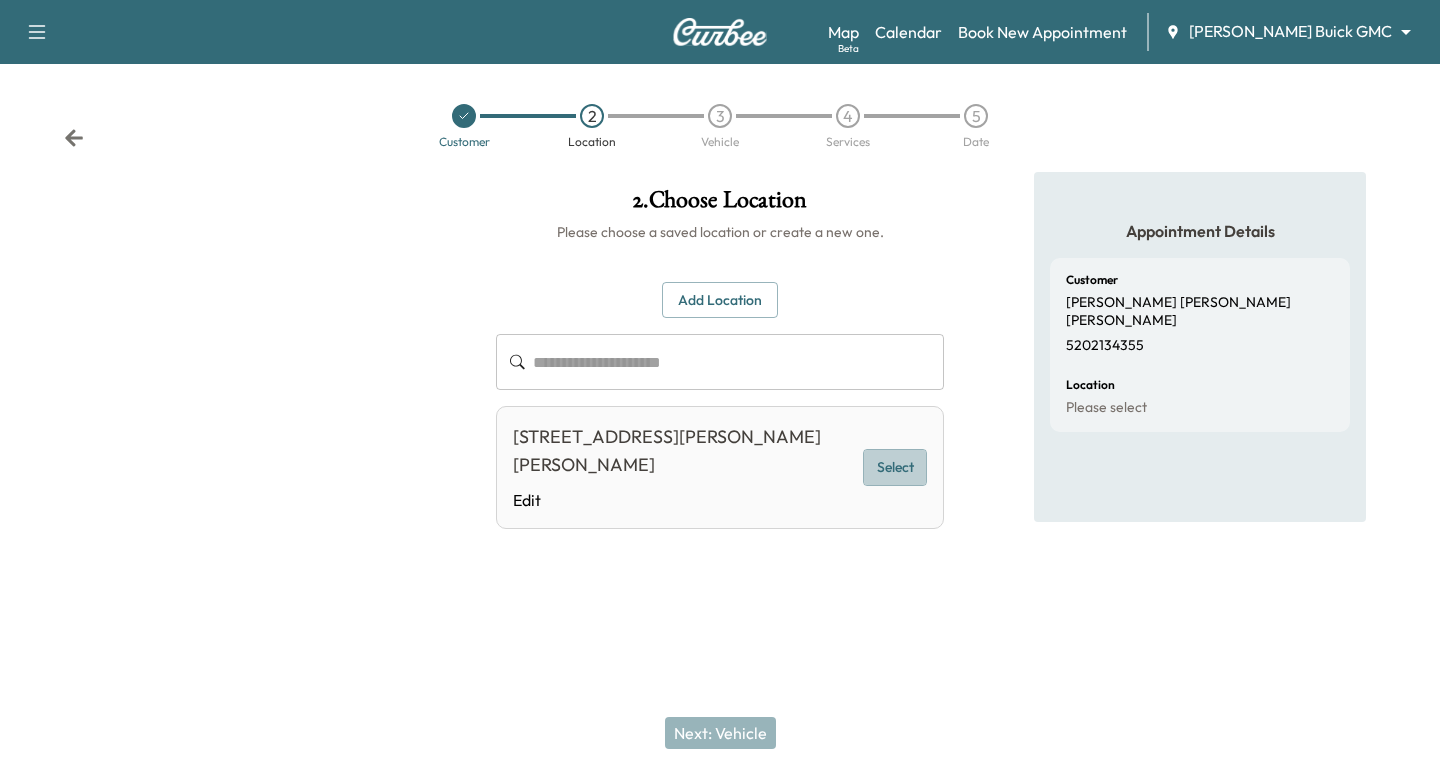 click on "Select" at bounding box center (895, 467) 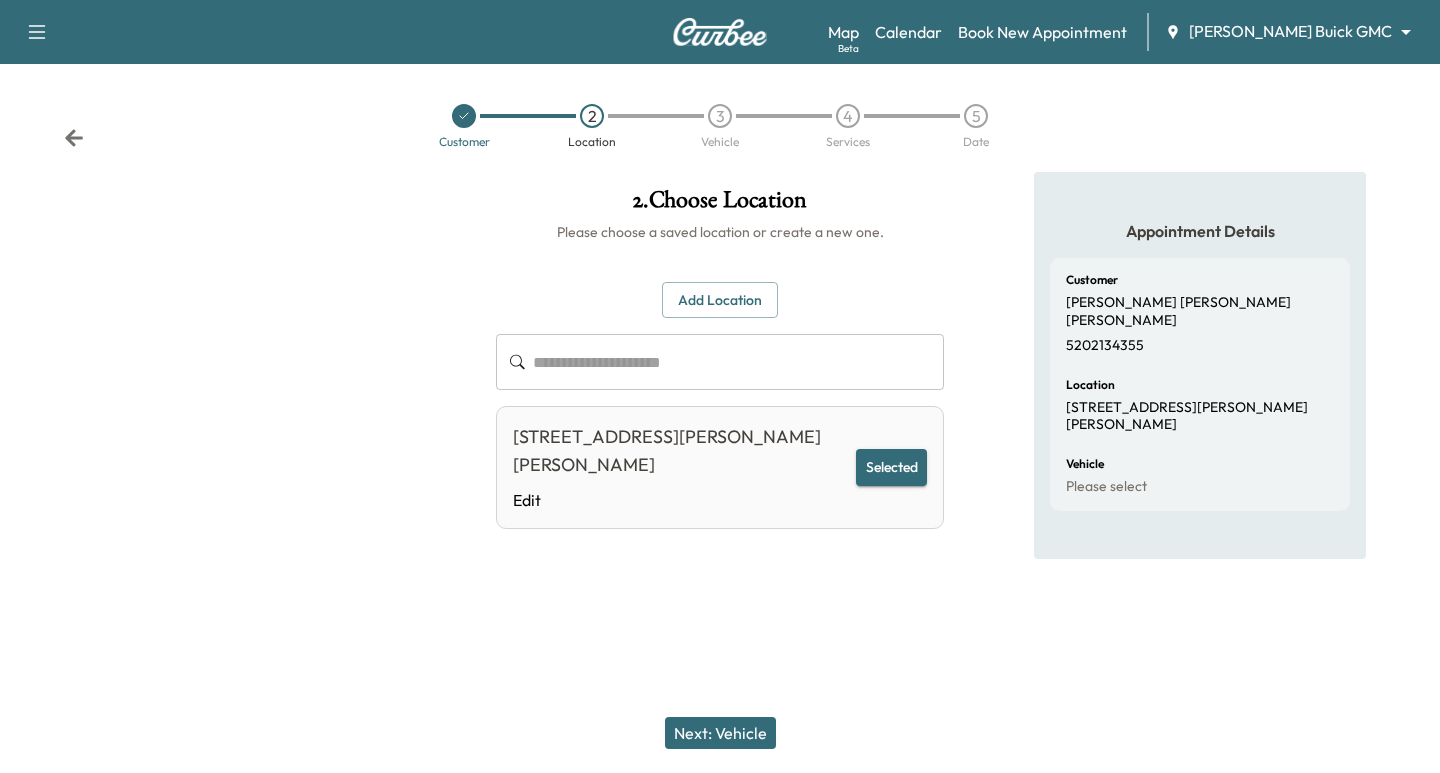 click on "Next: Vehicle" at bounding box center [720, 733] 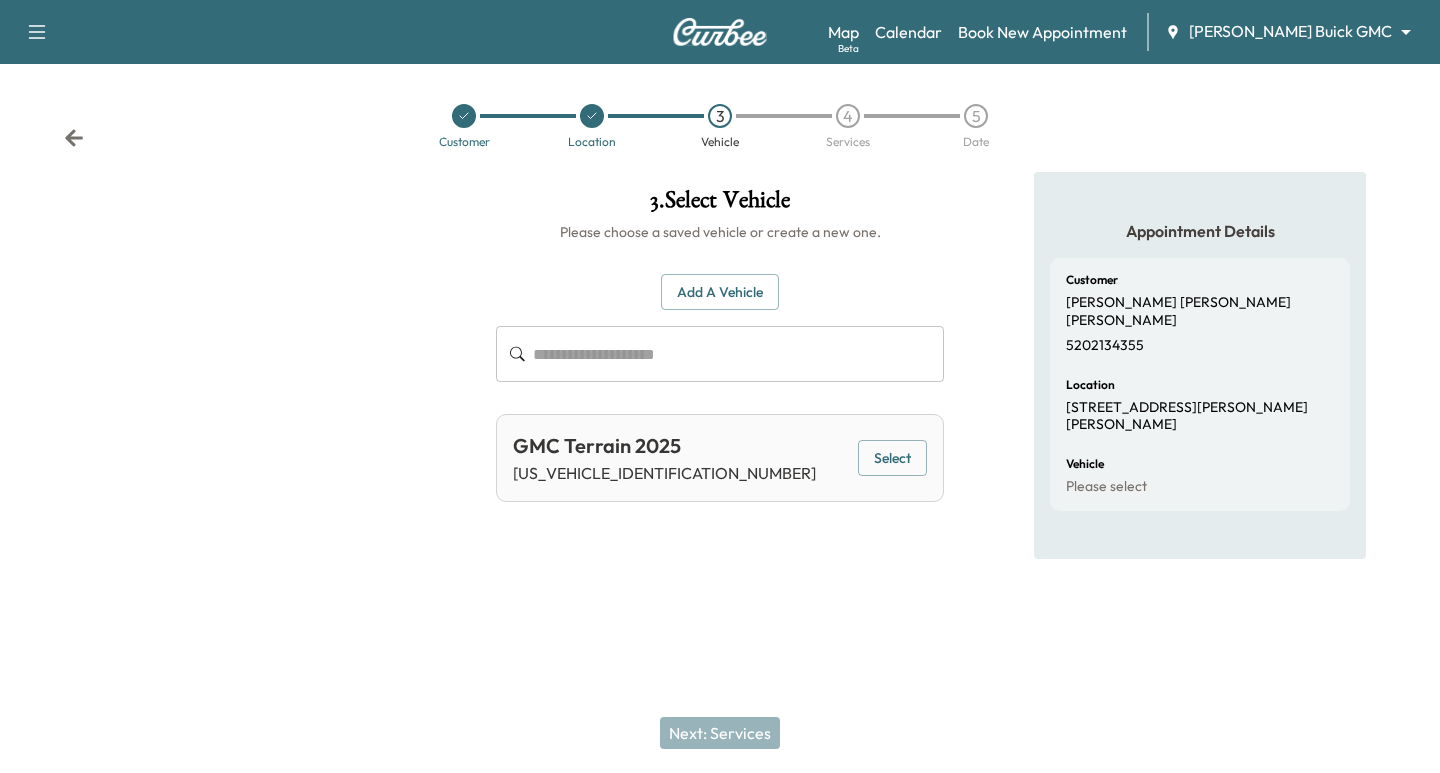 click on "Select" at bounding box center [892, 458] 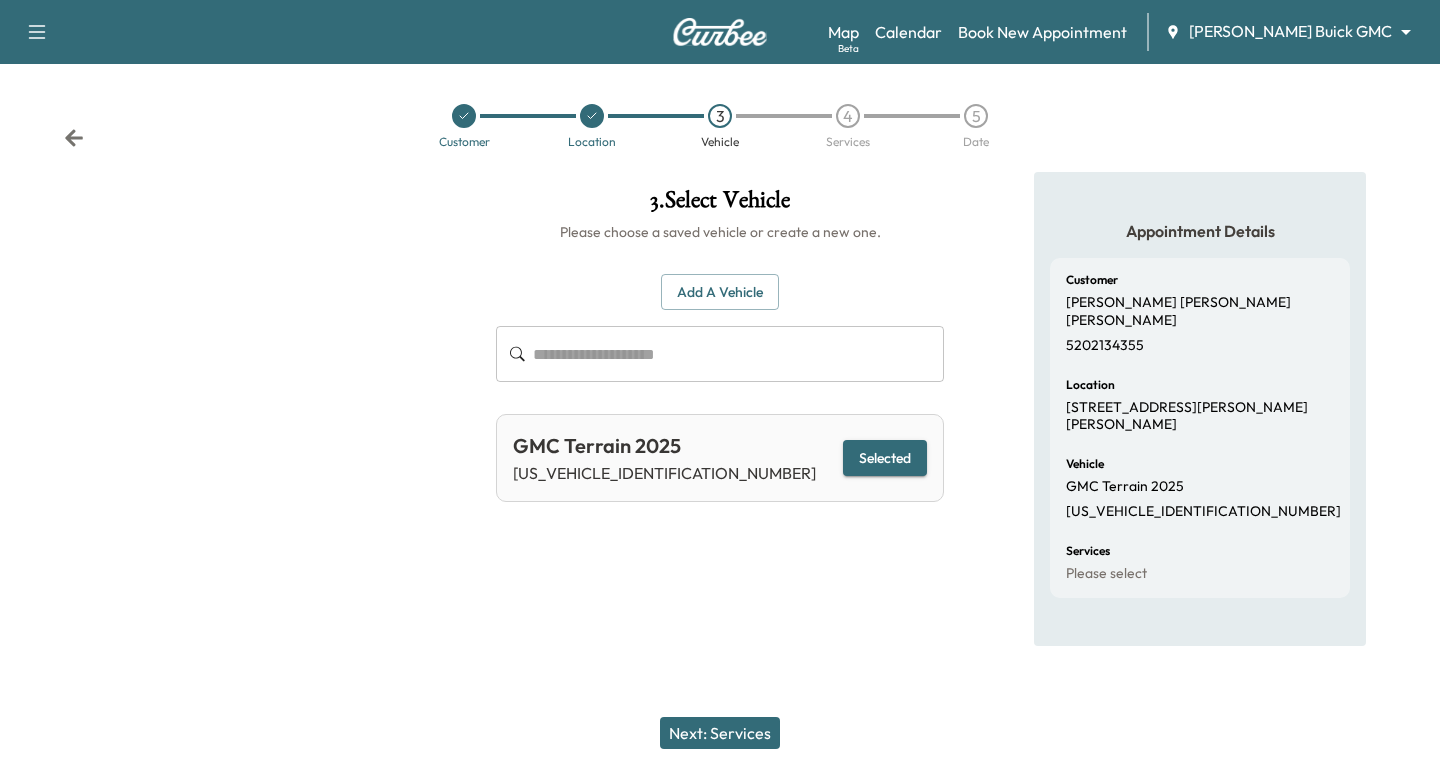 click on "Next: Services" at bounding box center [720, 733] 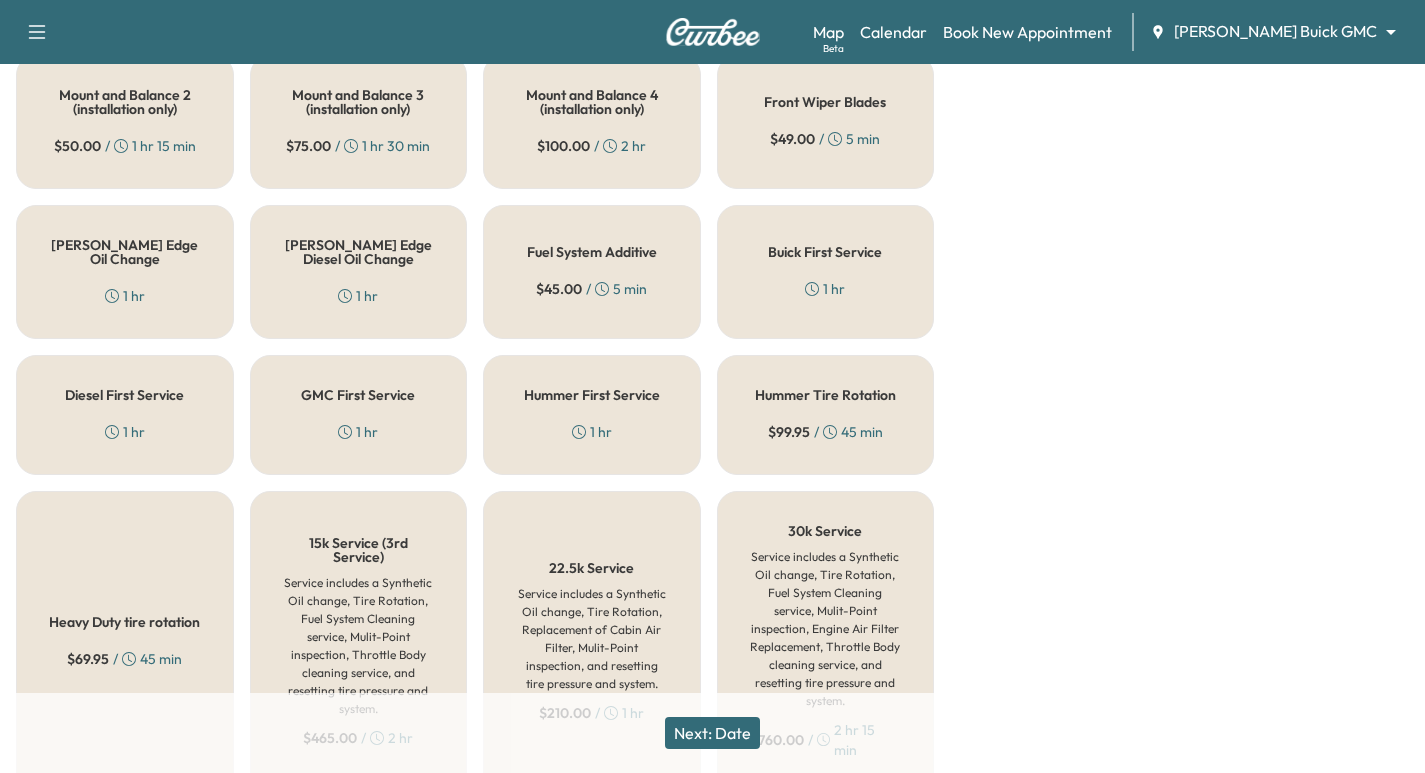 scroll, scrollTop: 925, scrollLeft: 0, axis: vertical 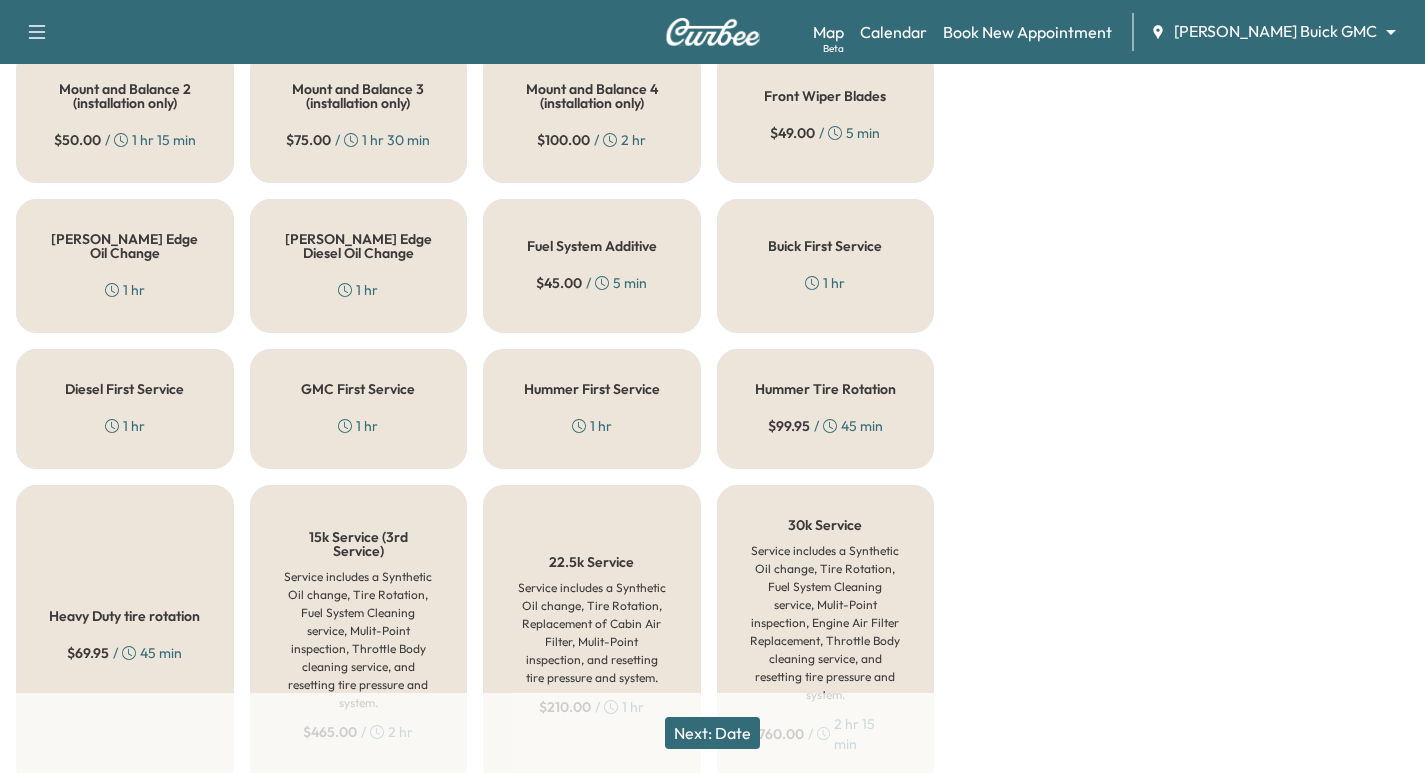 click on "1 hr" at bounding box center [358, 426] 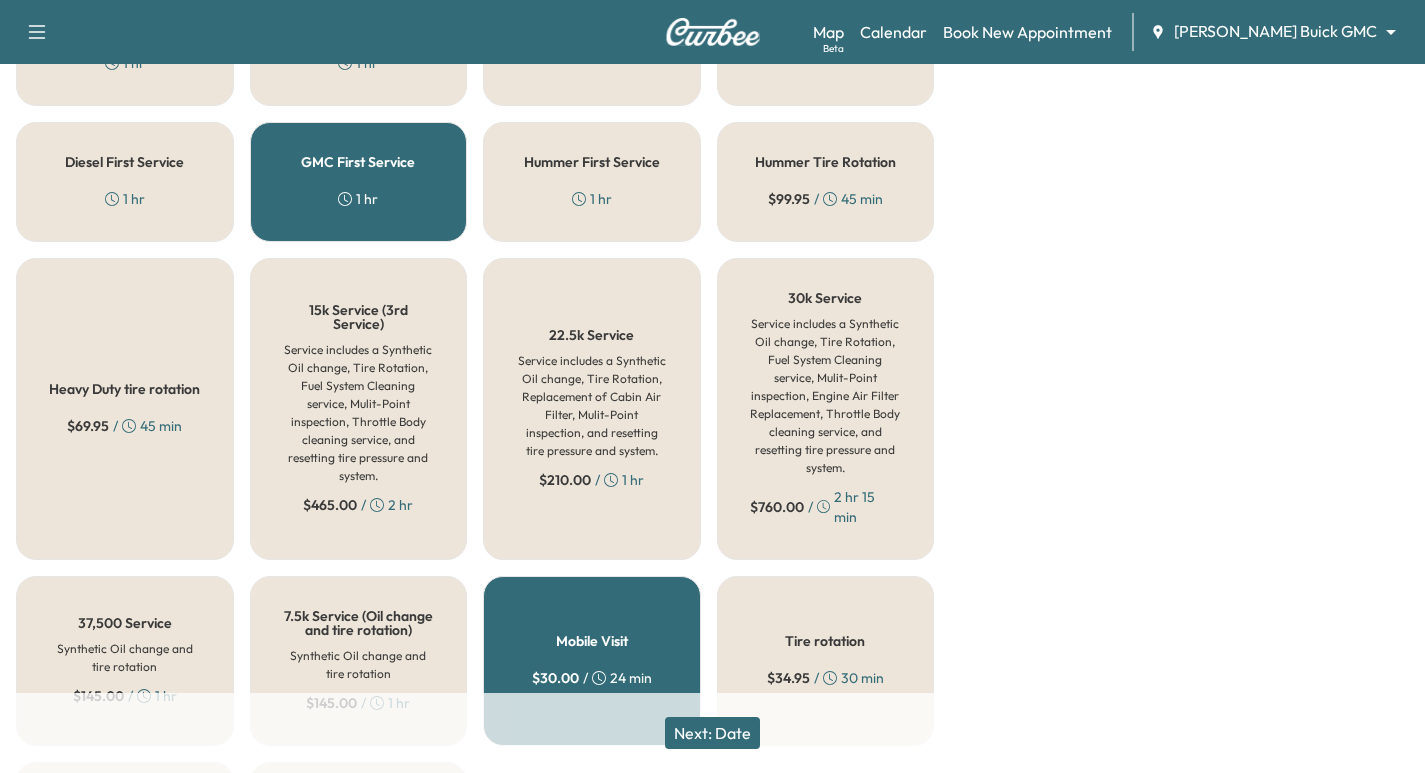 scroll, scrollTop: 1275, scrollLeft: 0, axis: vertical 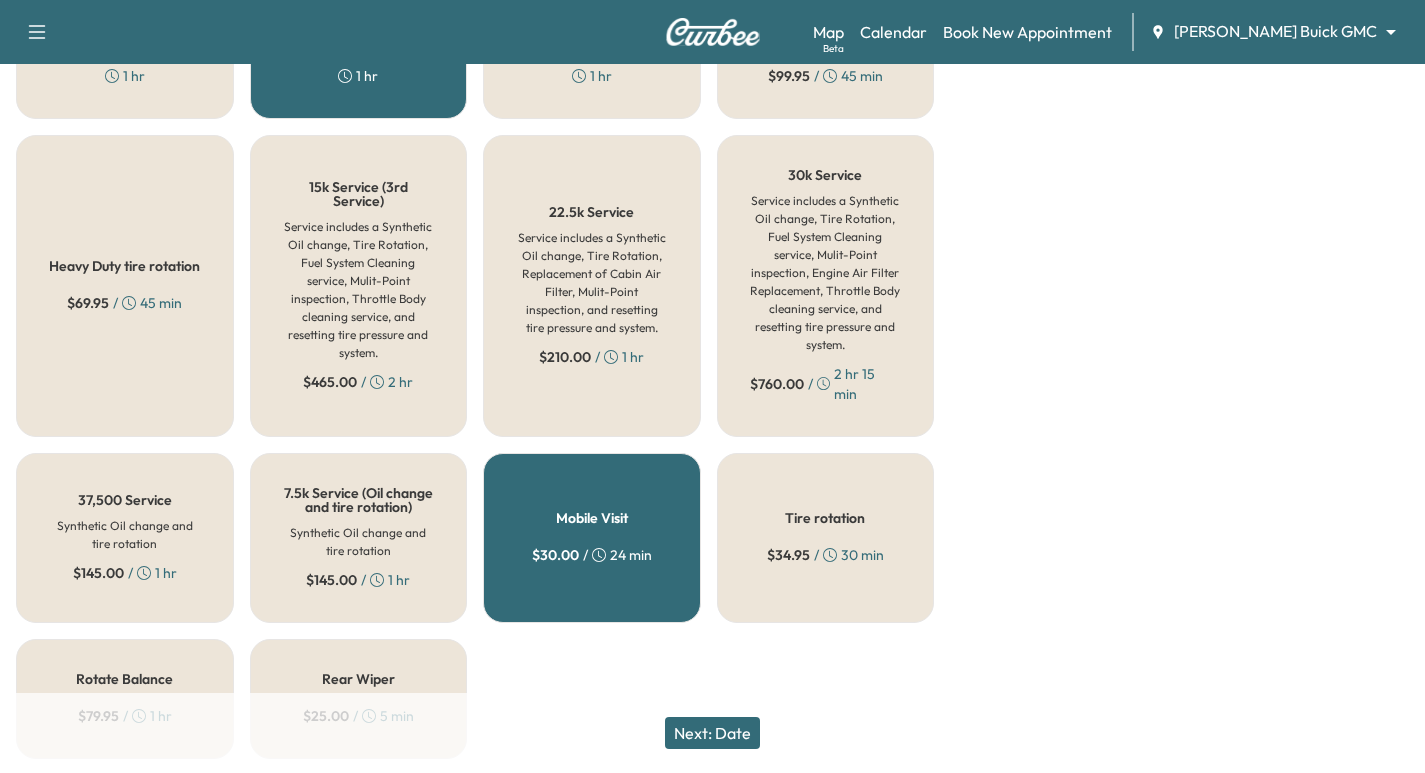 click on "Next: Date" at bounding box center [712, 733] 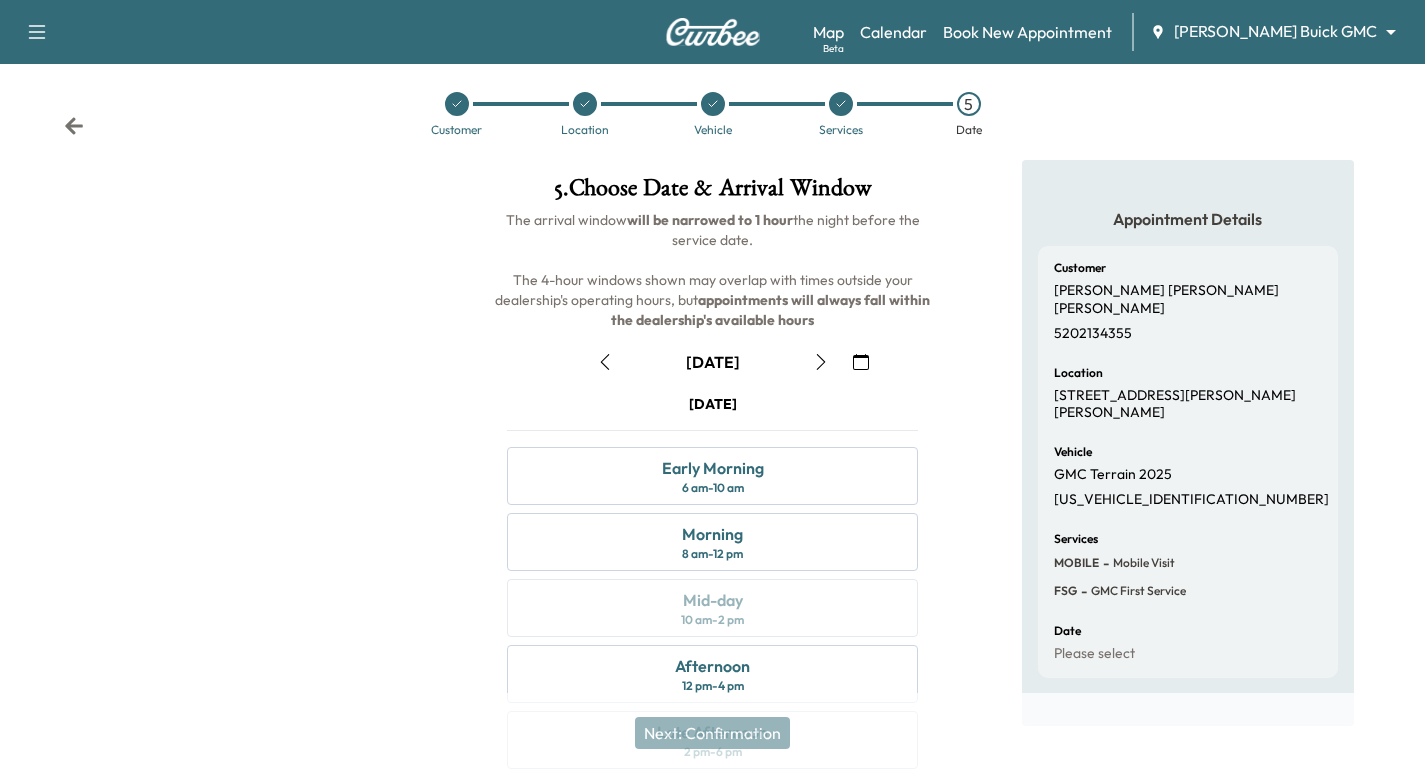 scroll, scrollTop: 228, scrollLeft: 0, axis: vertical 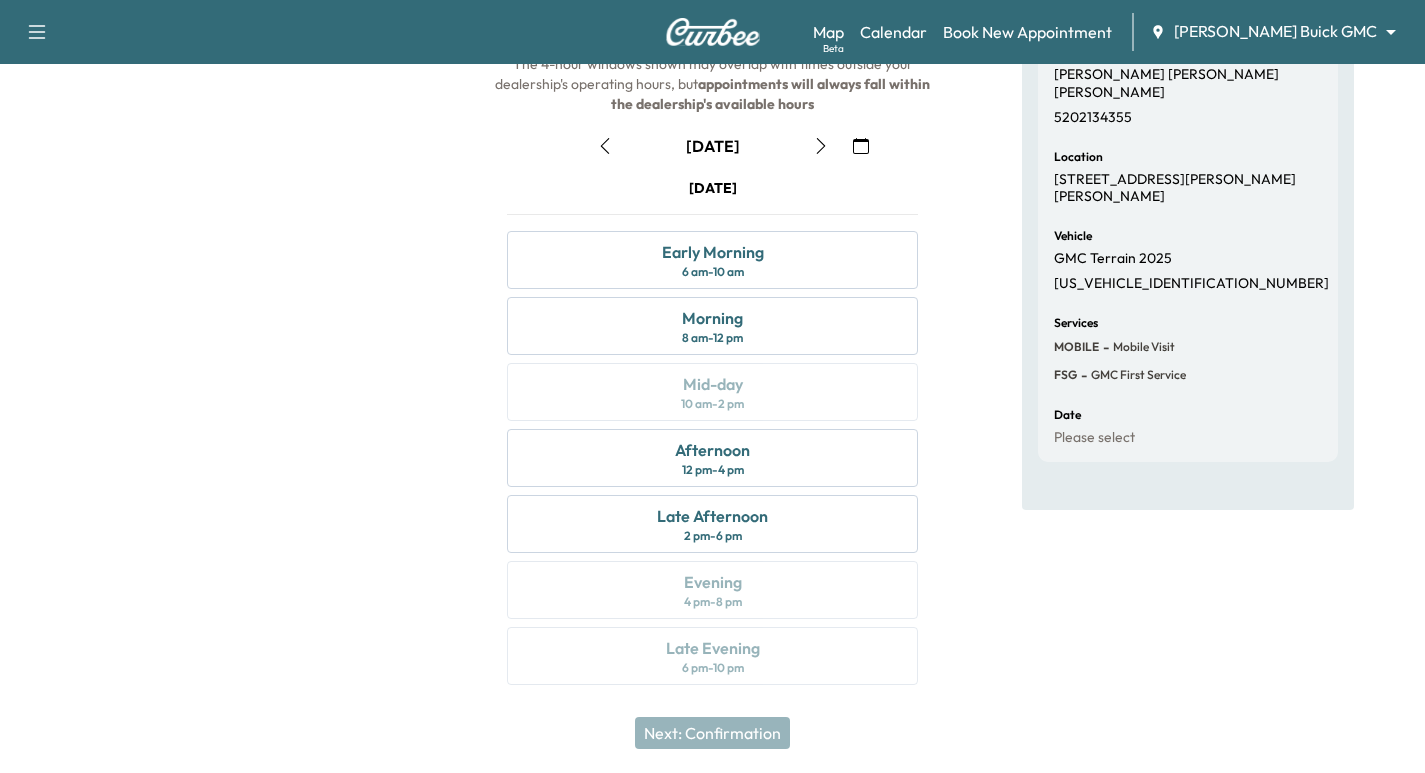 click 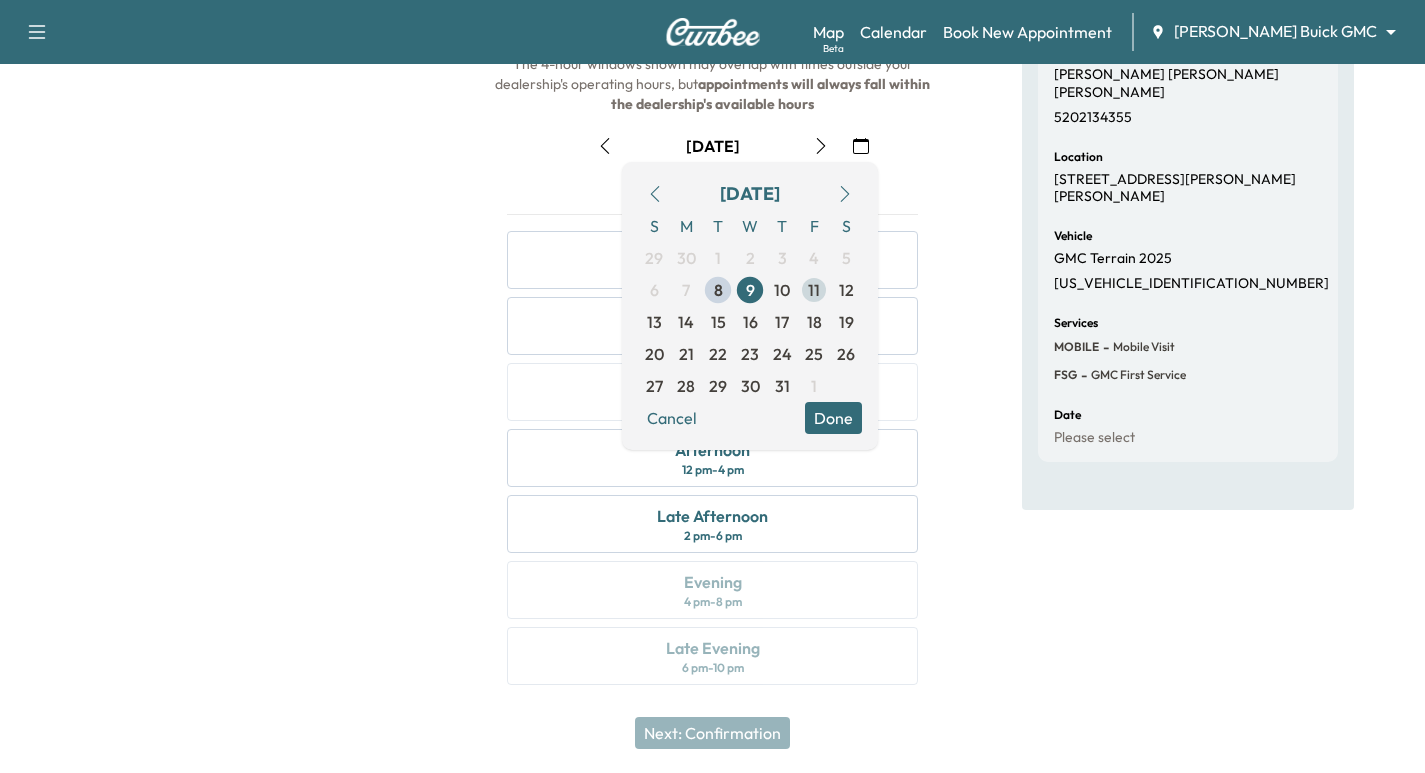 click on "11" at bounding box center (814, 290) 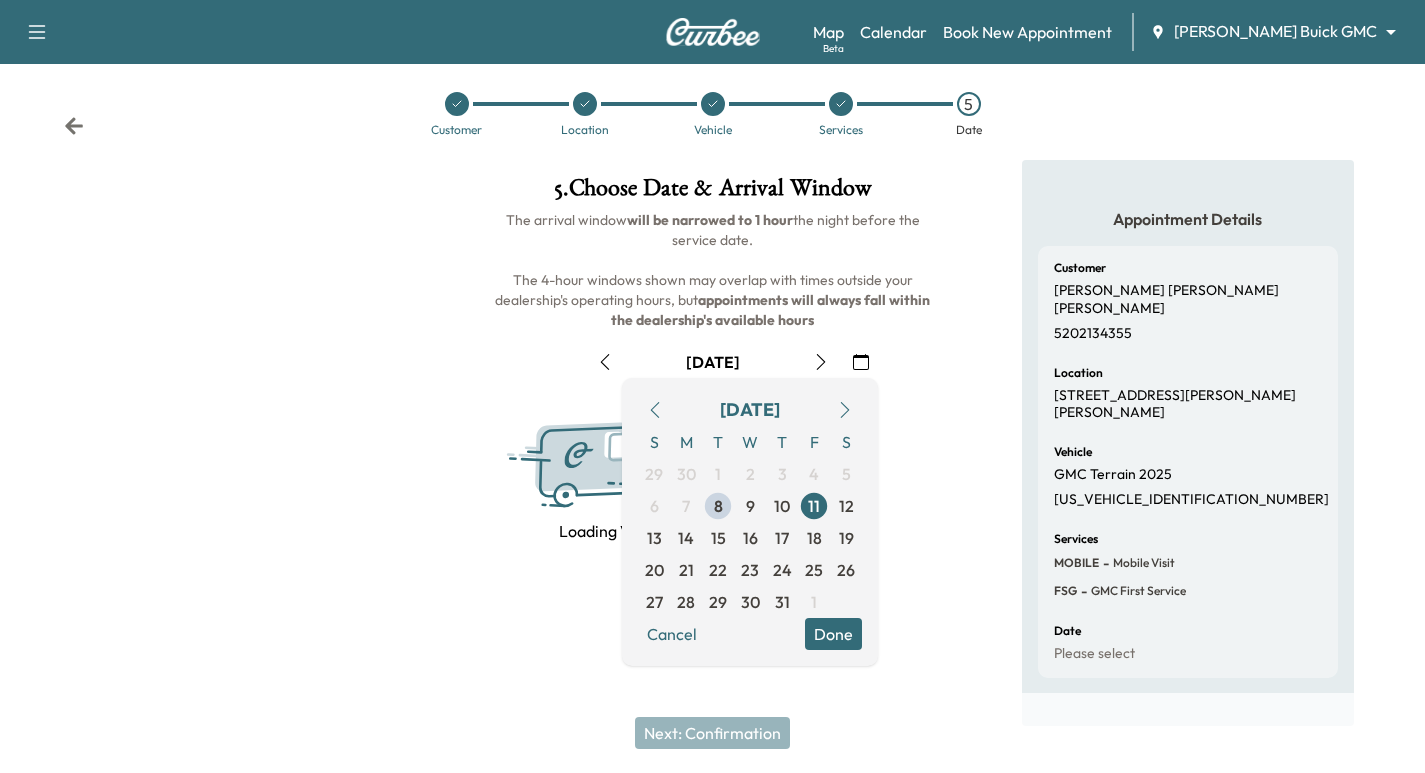 scroll, scrollTop: 228, scrollLeft: 0, axis: vertical 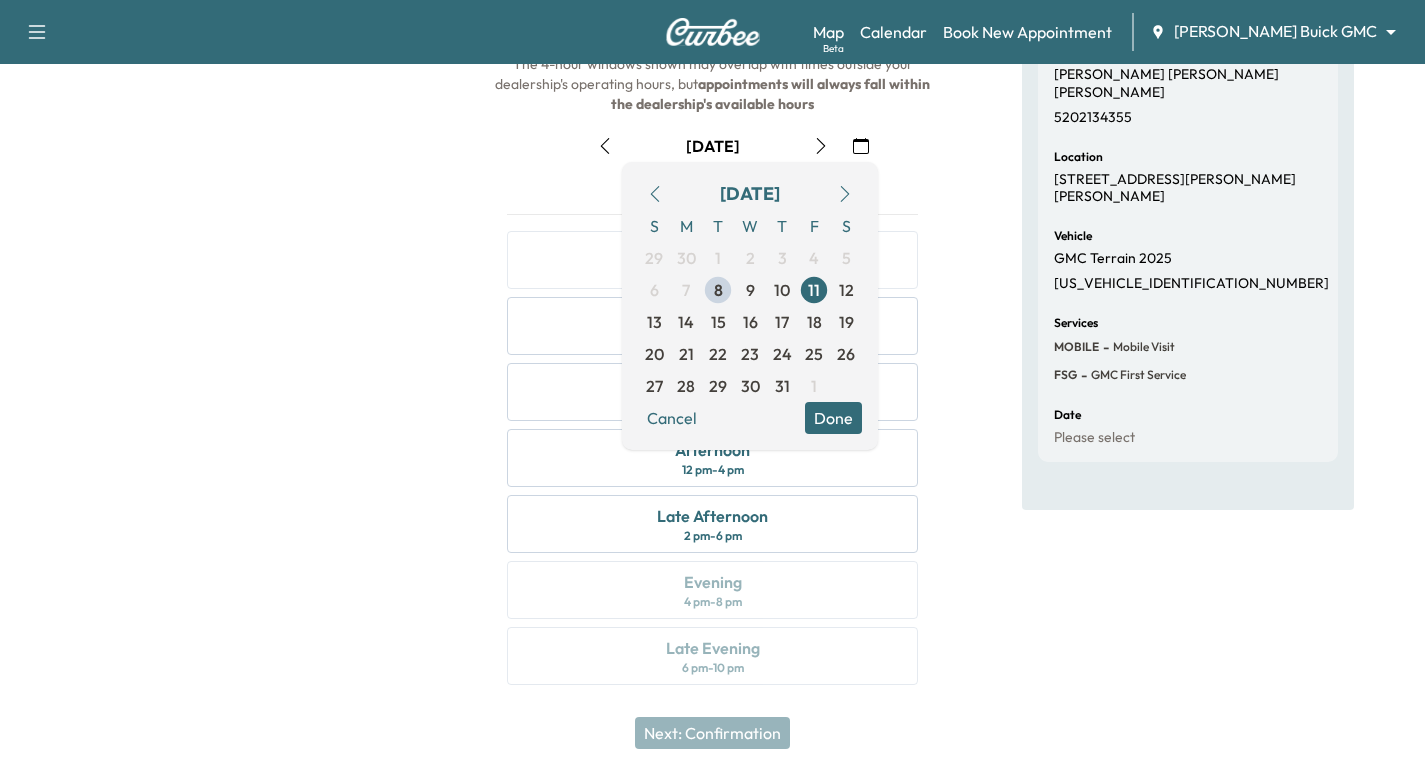 click at bounding box center (237, 326) 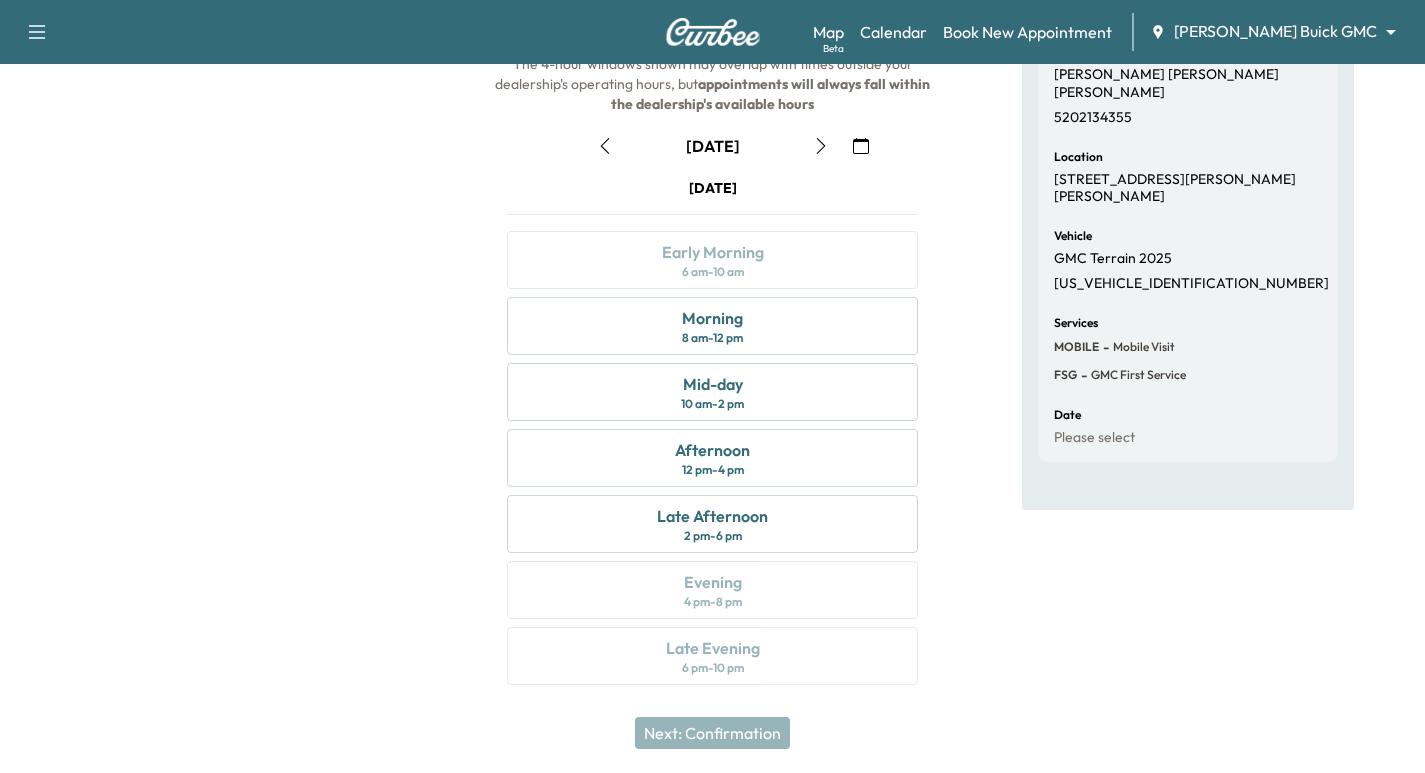click 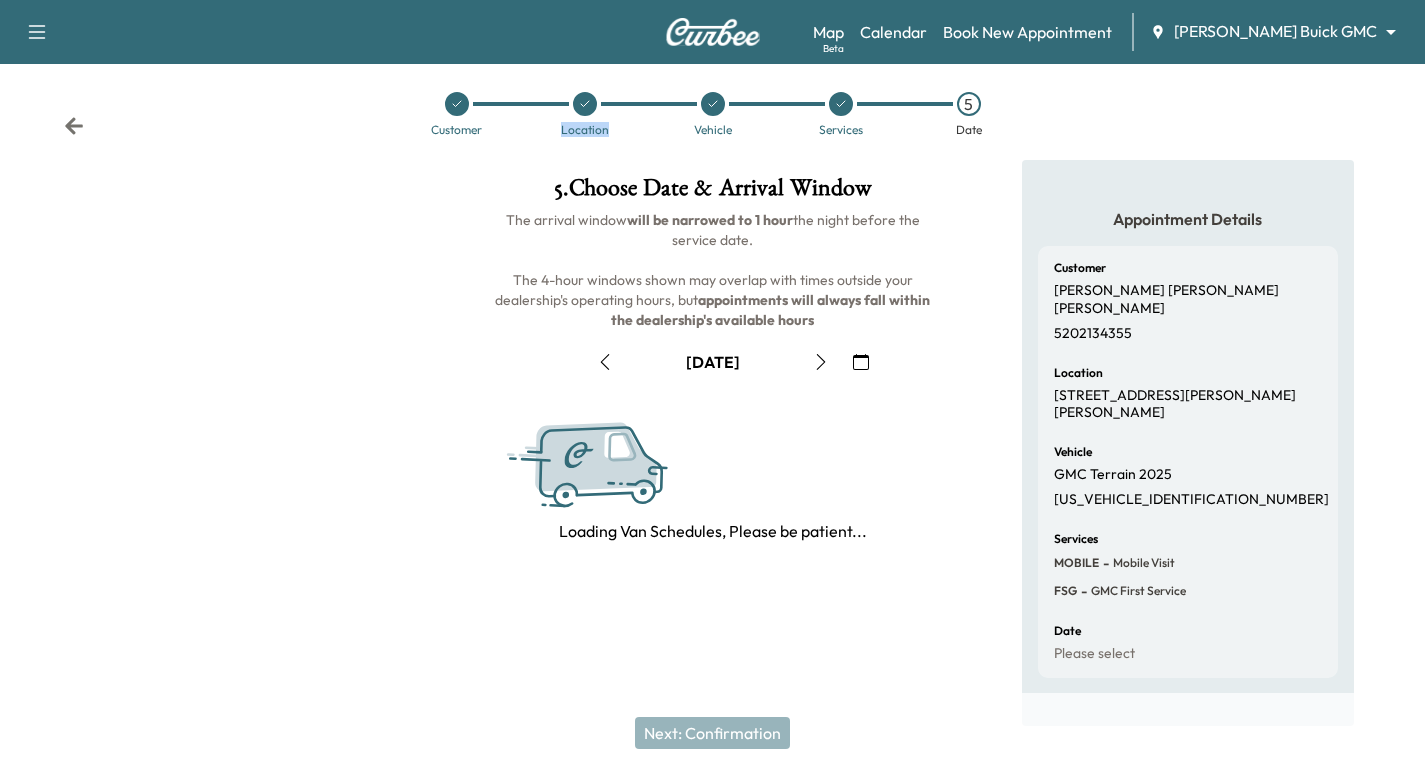 click on "Customer Location Vehicle Services 5 Date" at bounding box center [712, 114] 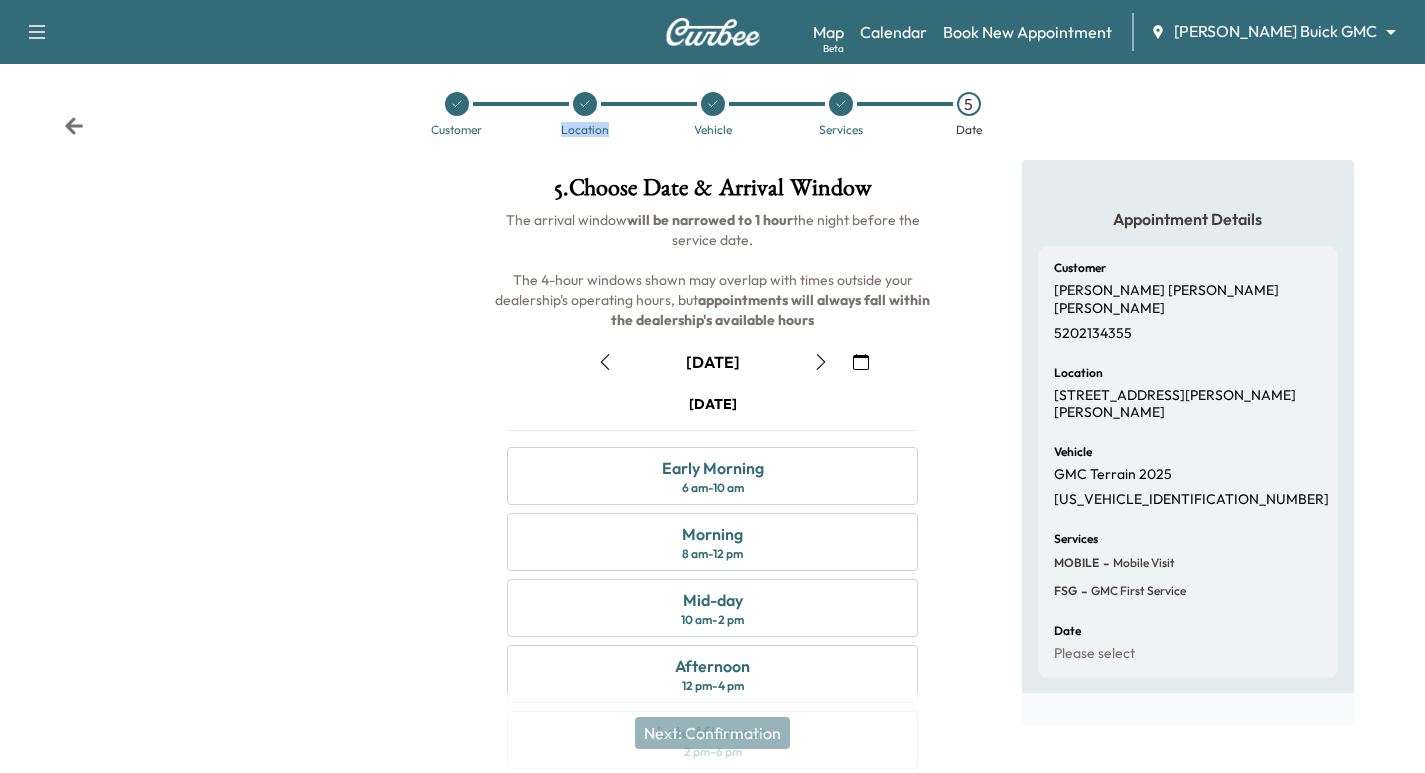 click 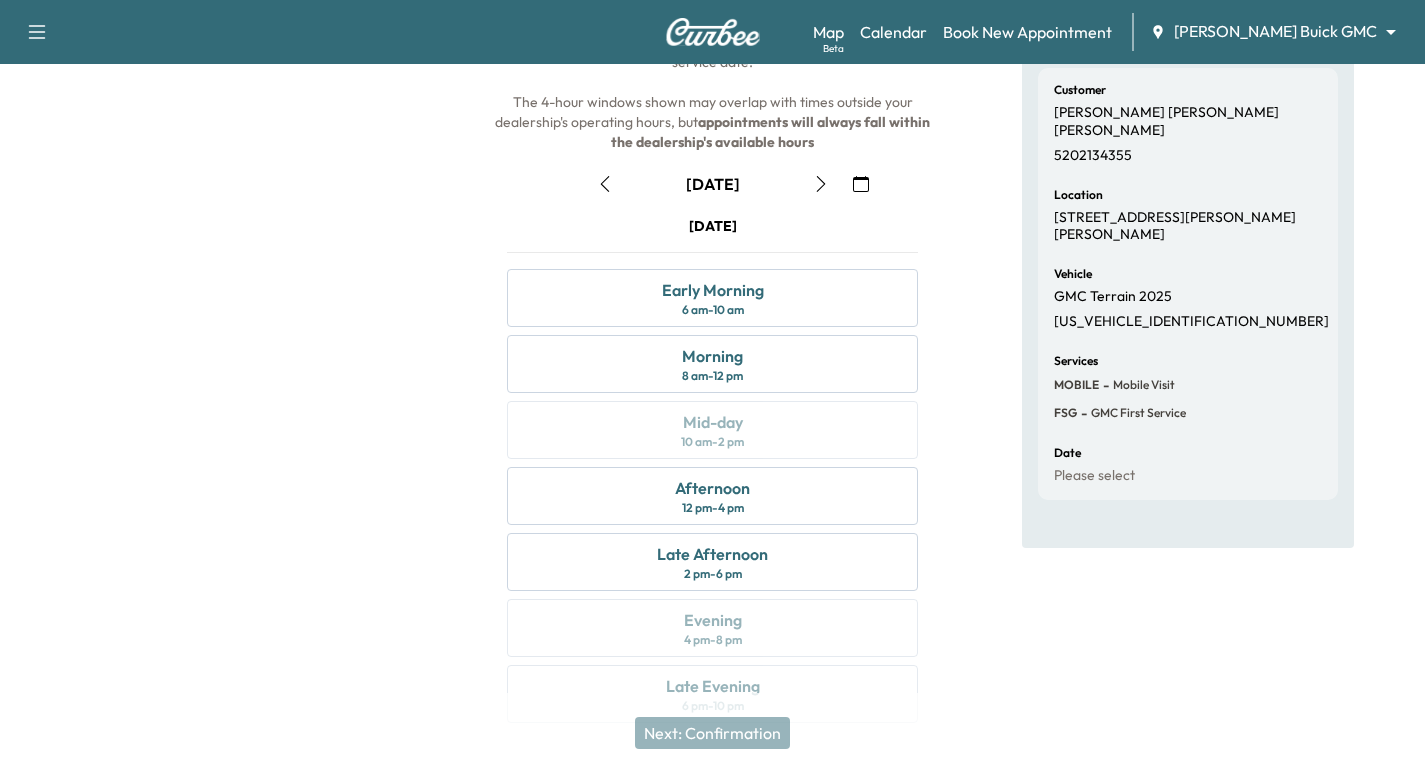 scroll, scrollTop: 128, scrollLeft: 0, axis: vertical 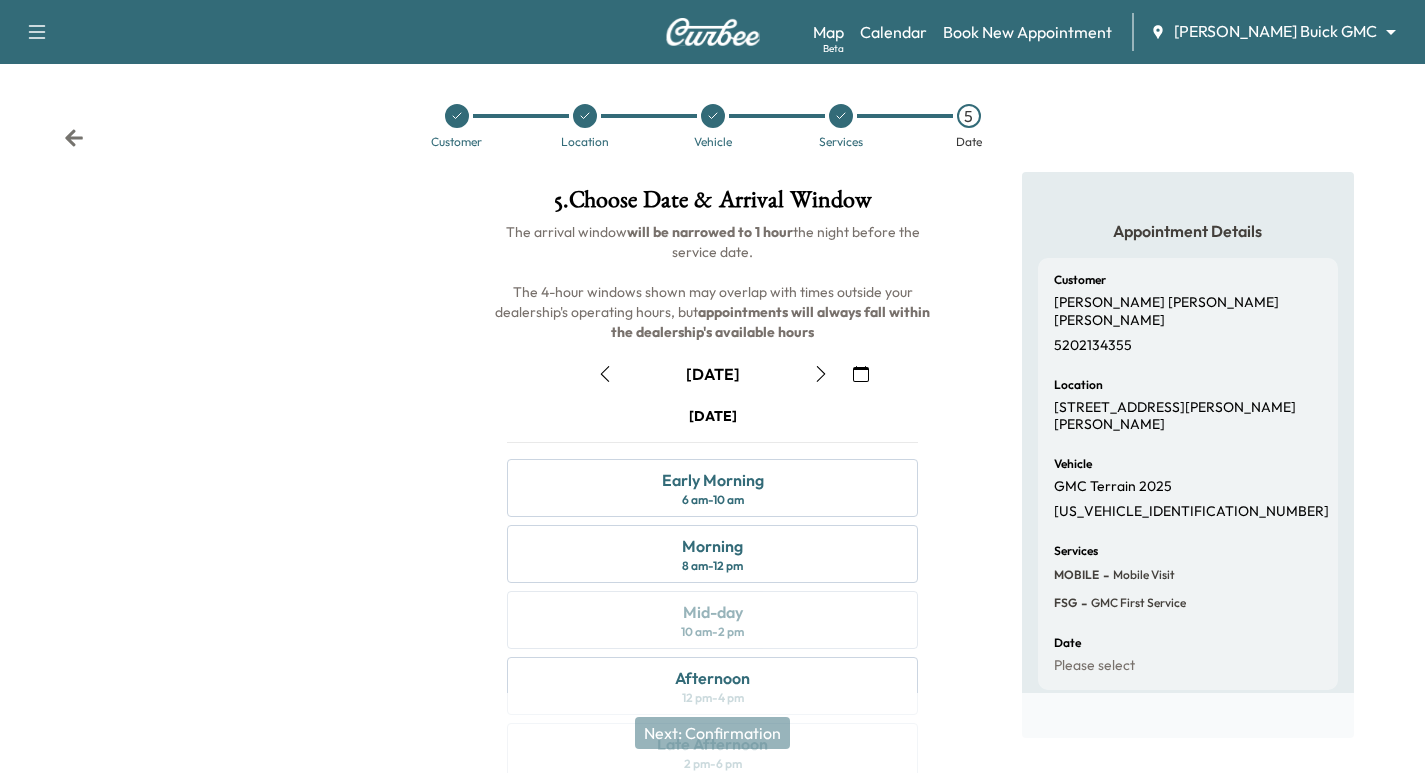 click at bounding box center (457, 116) 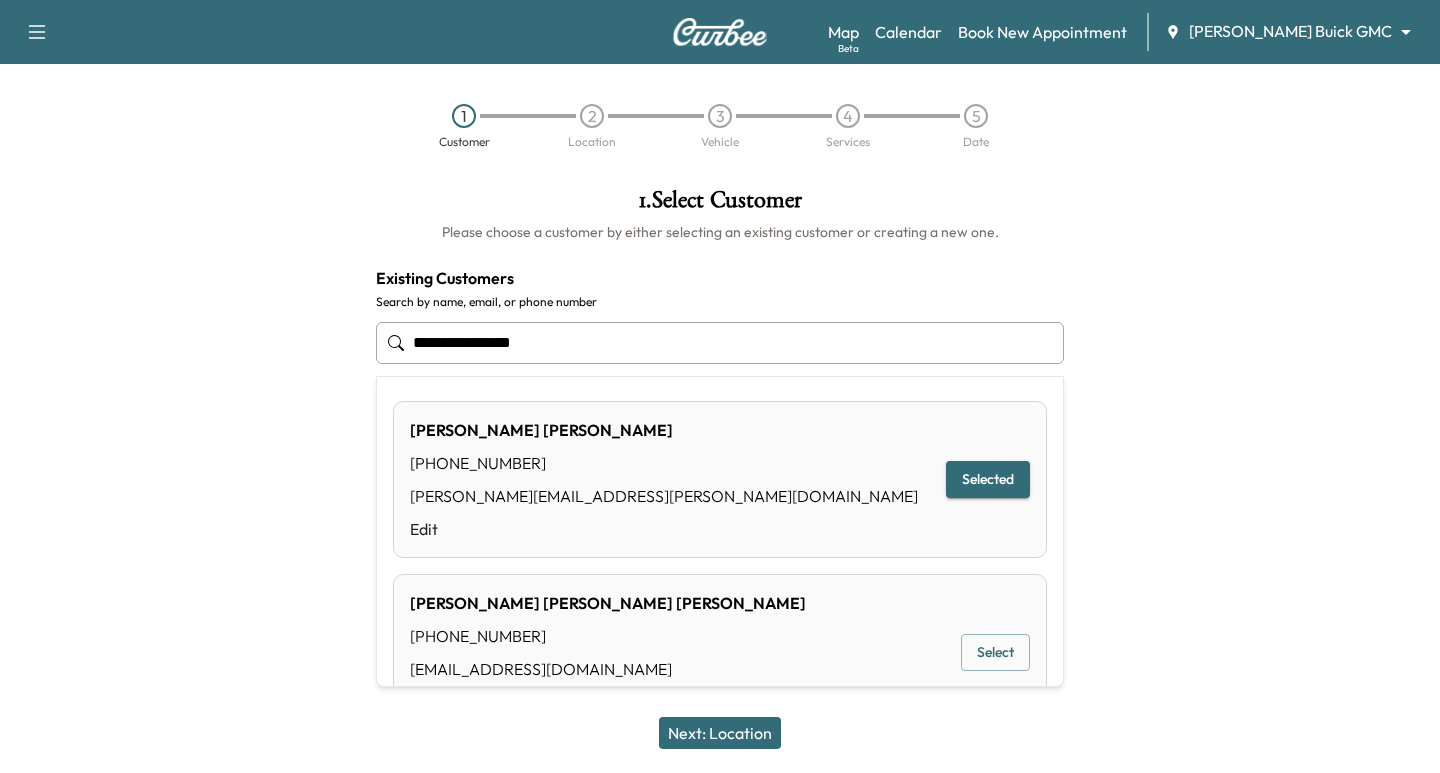 drag, startPoint x: 581, startPoint y: 346, endPoint x: 269, endPoint y: 334, distance: 312.23068 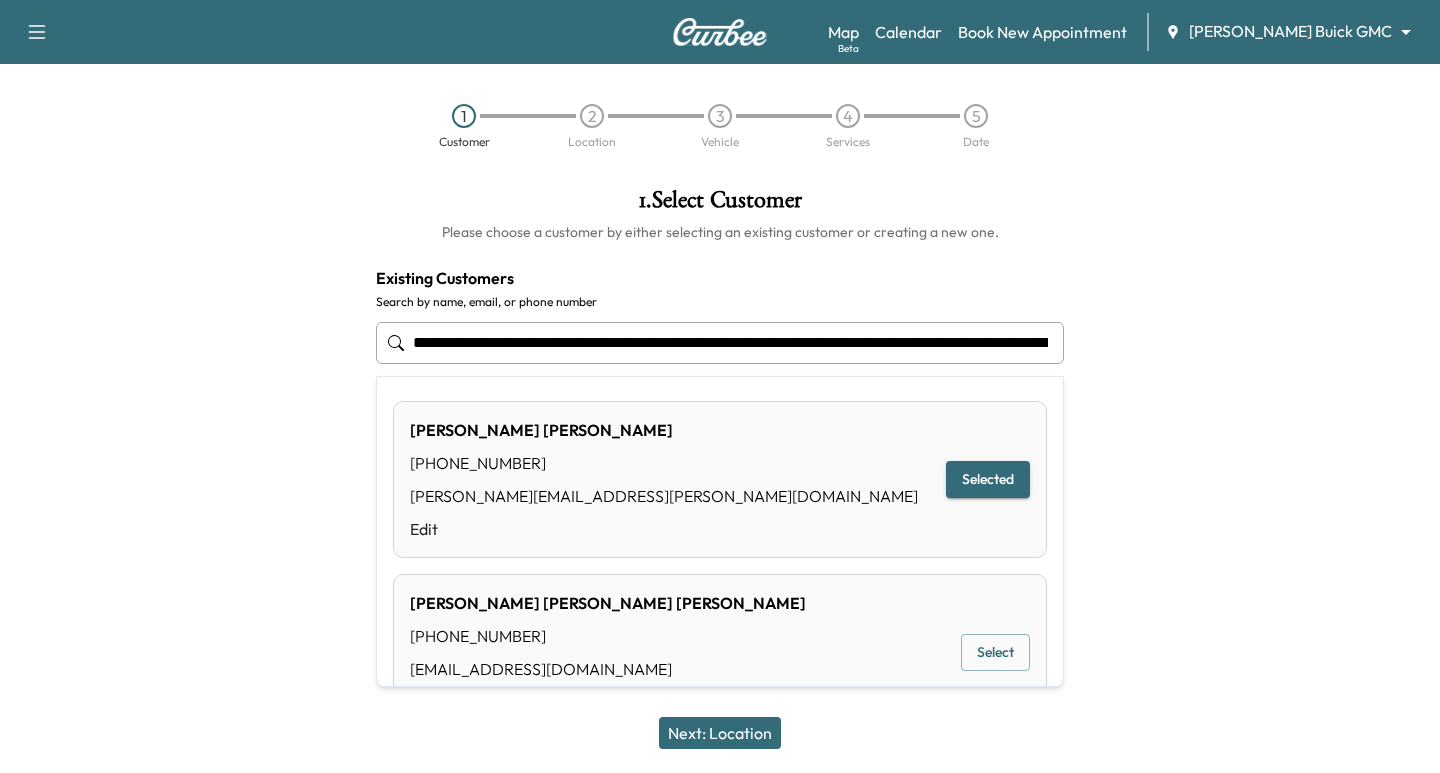 scroll, scrollTop: 0, scrollLeft: 2929, axis: horizontal 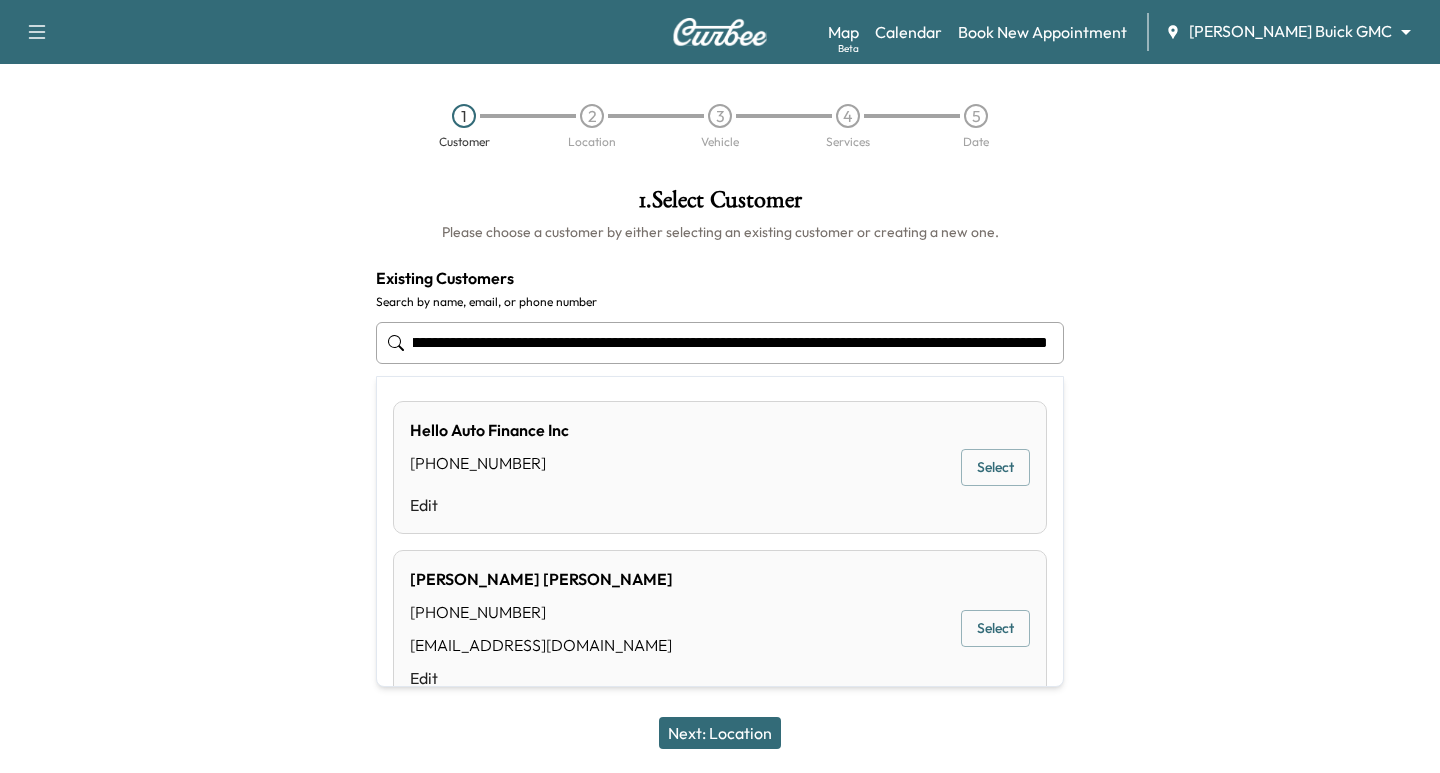 drag, startPoint x: 1052, startPoint y: 343, endPoint x: 811, endPoint y: 347, distance: 241.03319 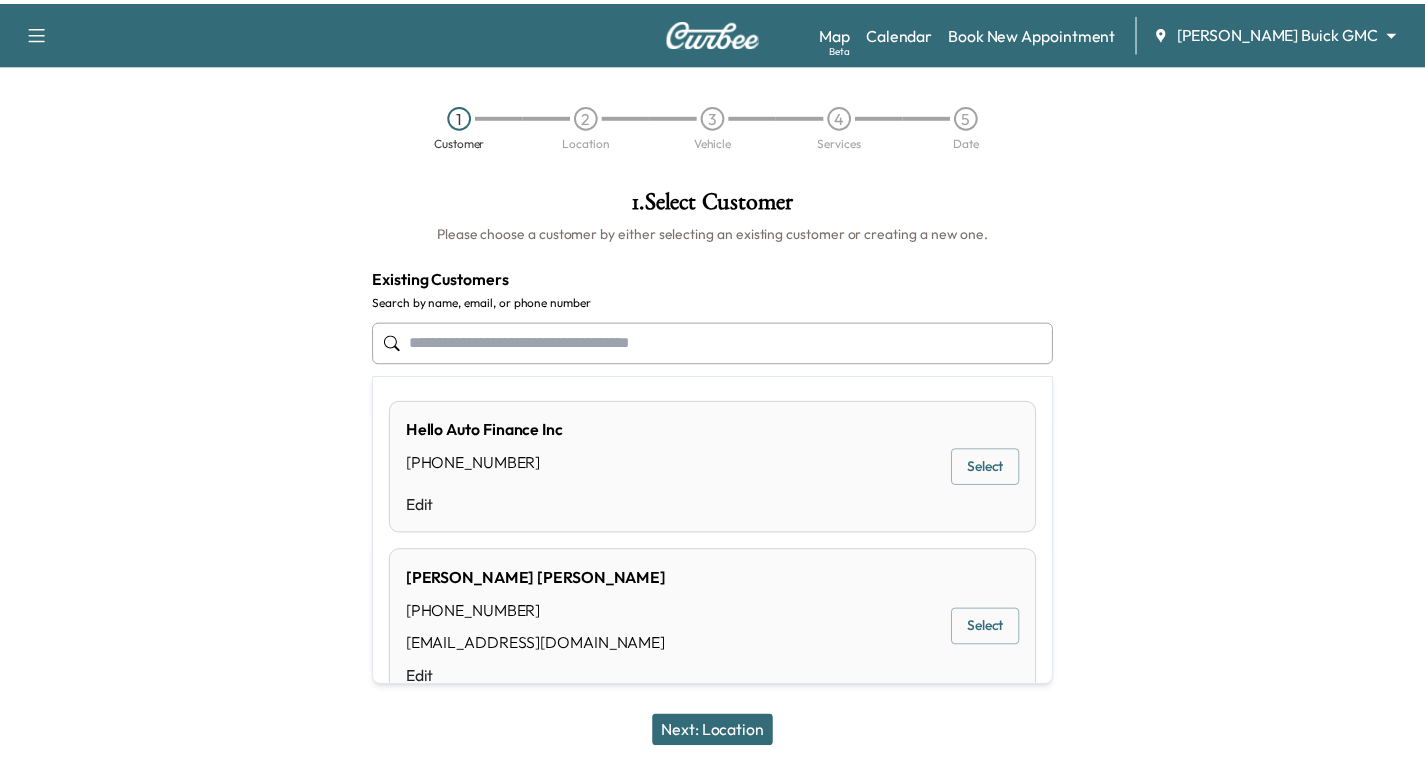 scroll, scrollTop: 0, scrollLeft: 0, axis: both 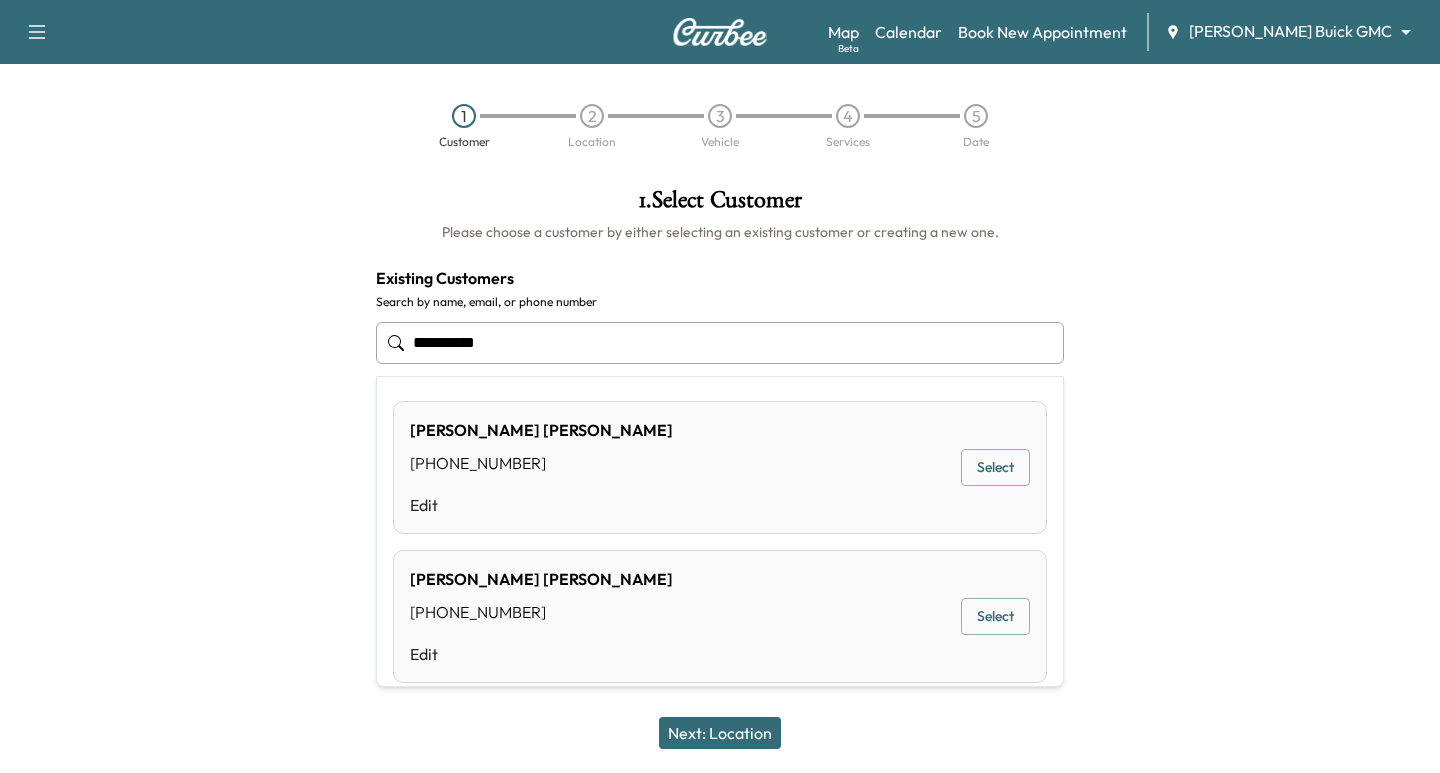 type on "**********" 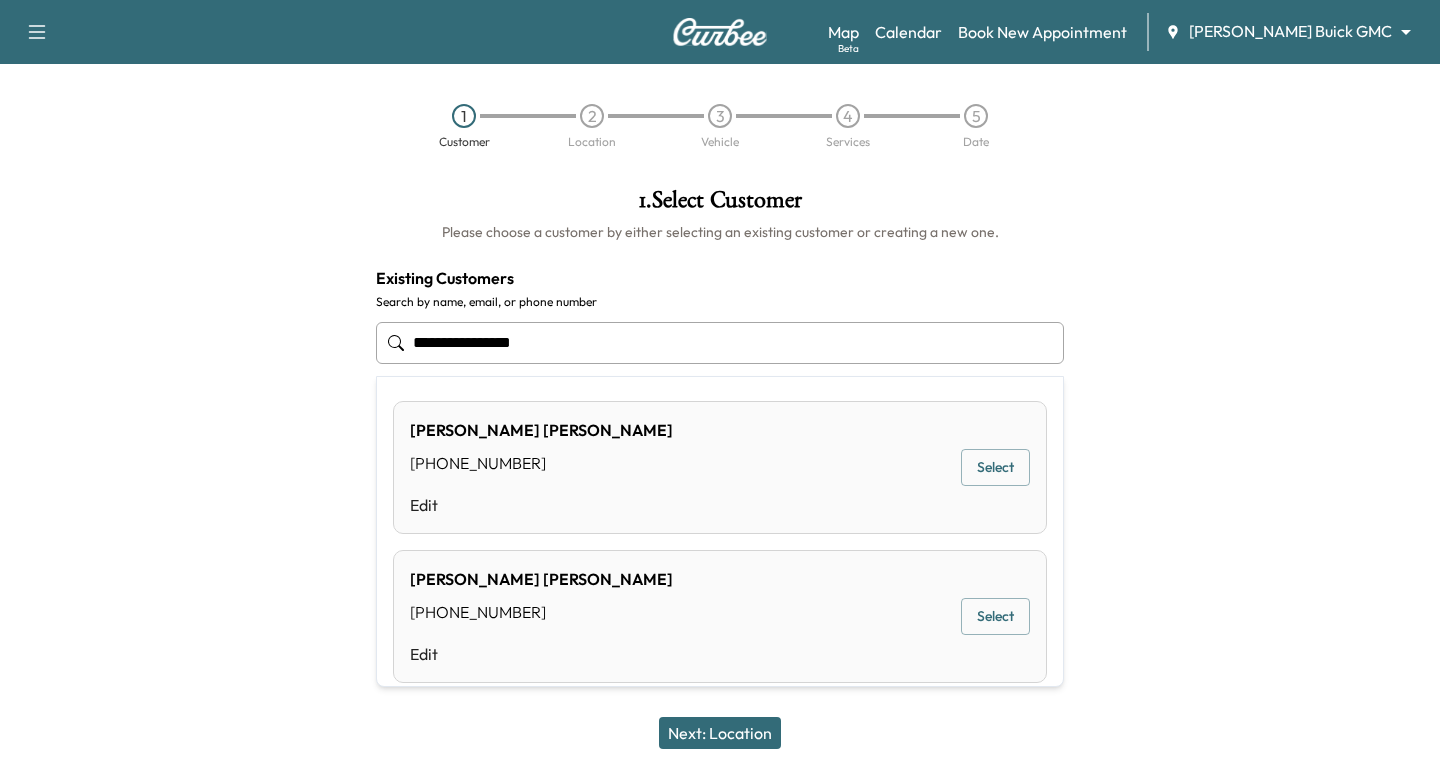 click at bounding box center [180, 418] 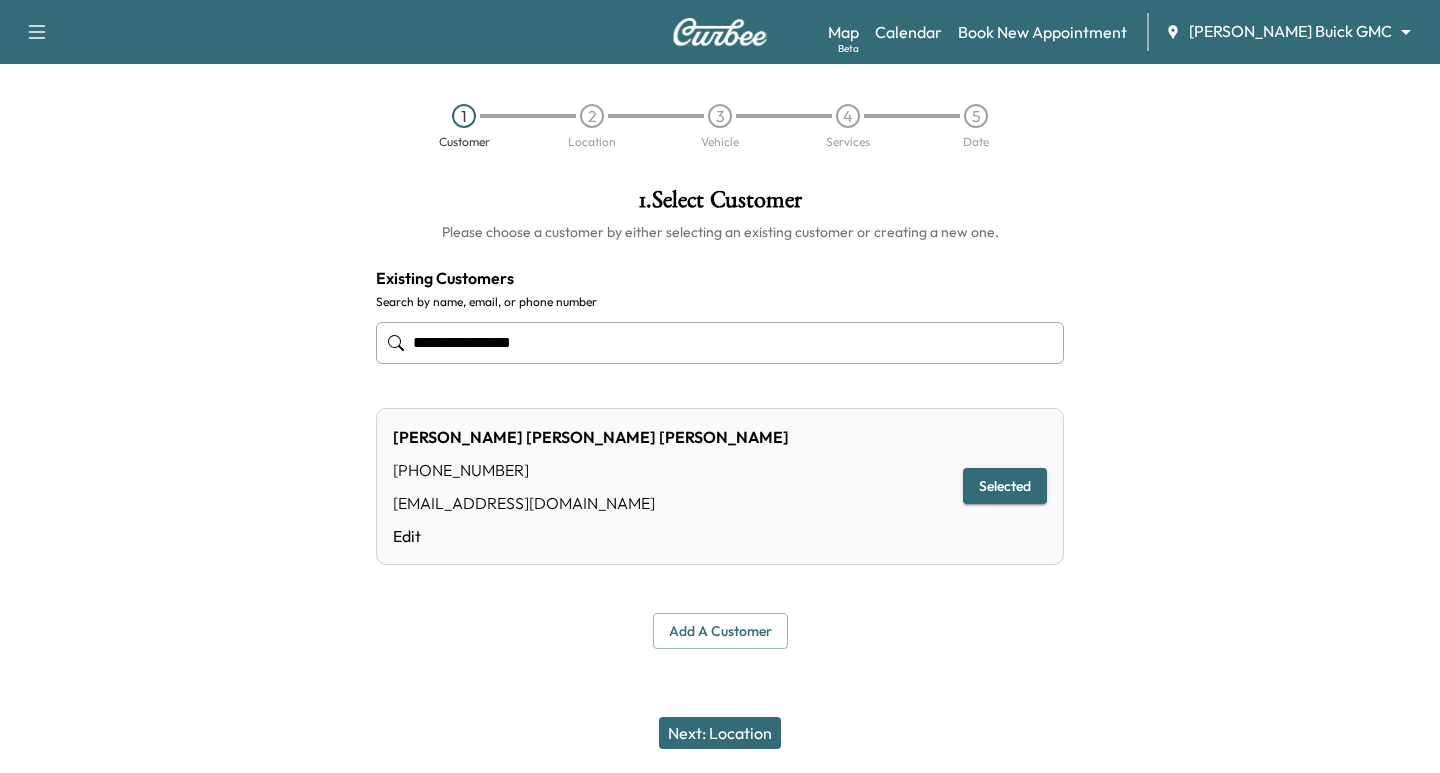 click on "Add a customer" at bounding box center [720, 631] 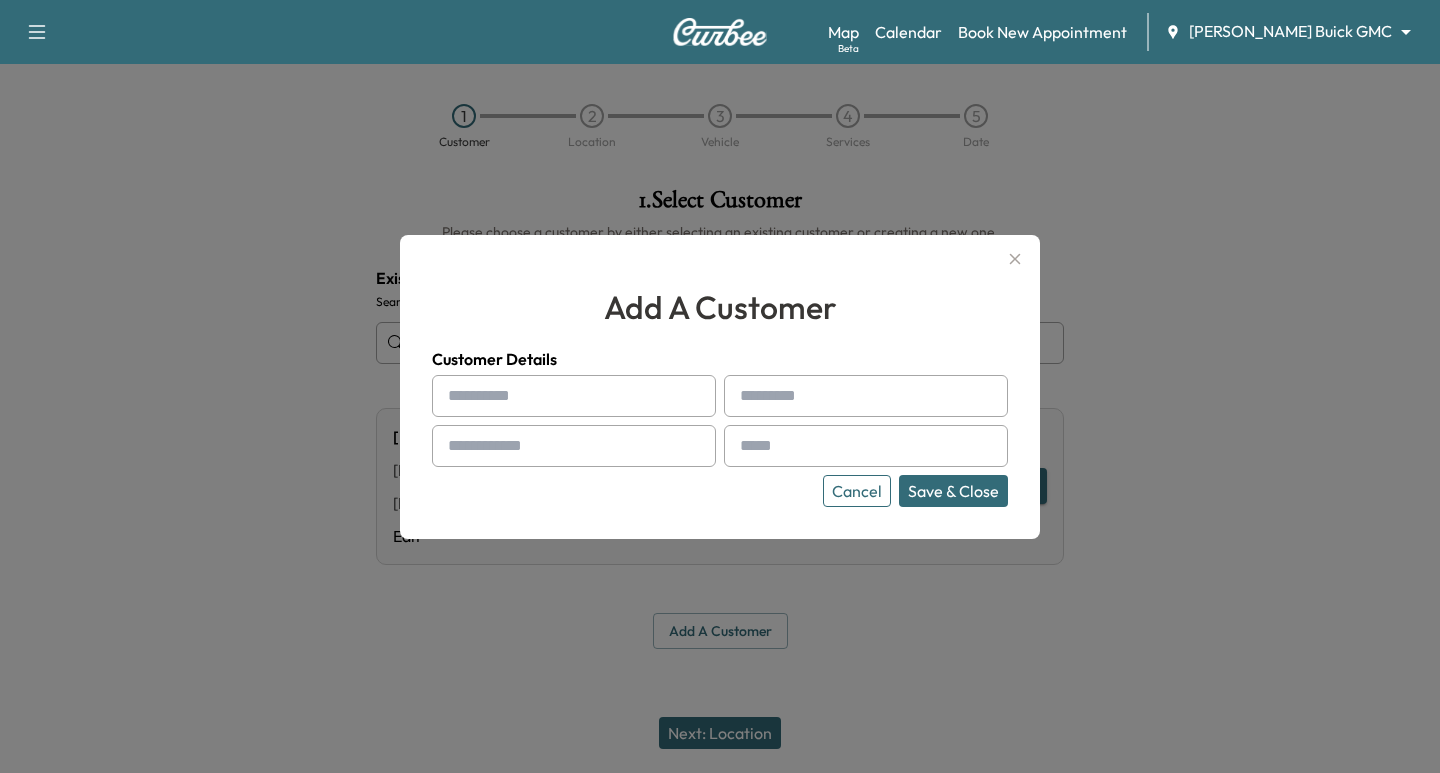 click at bounding box center (574, 396) 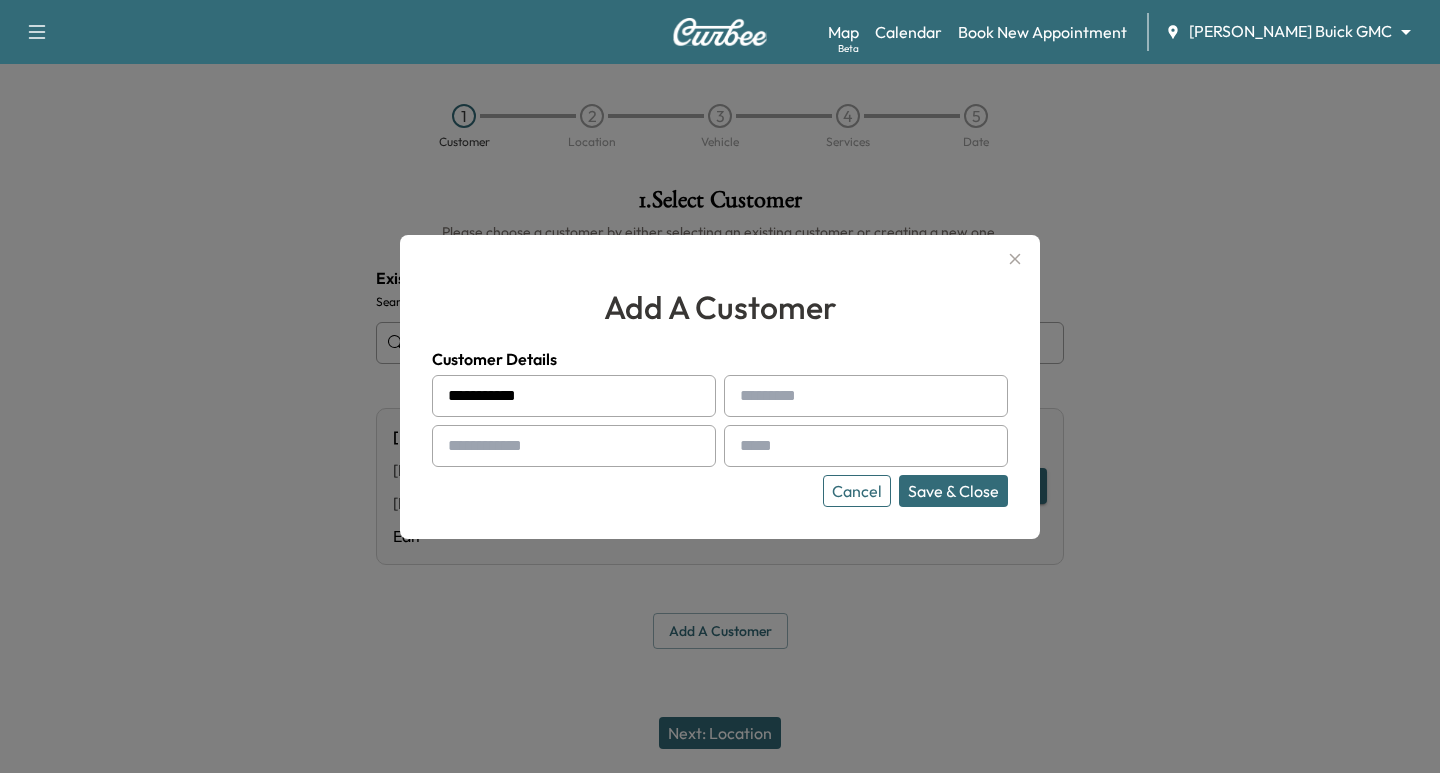 type on "**********" 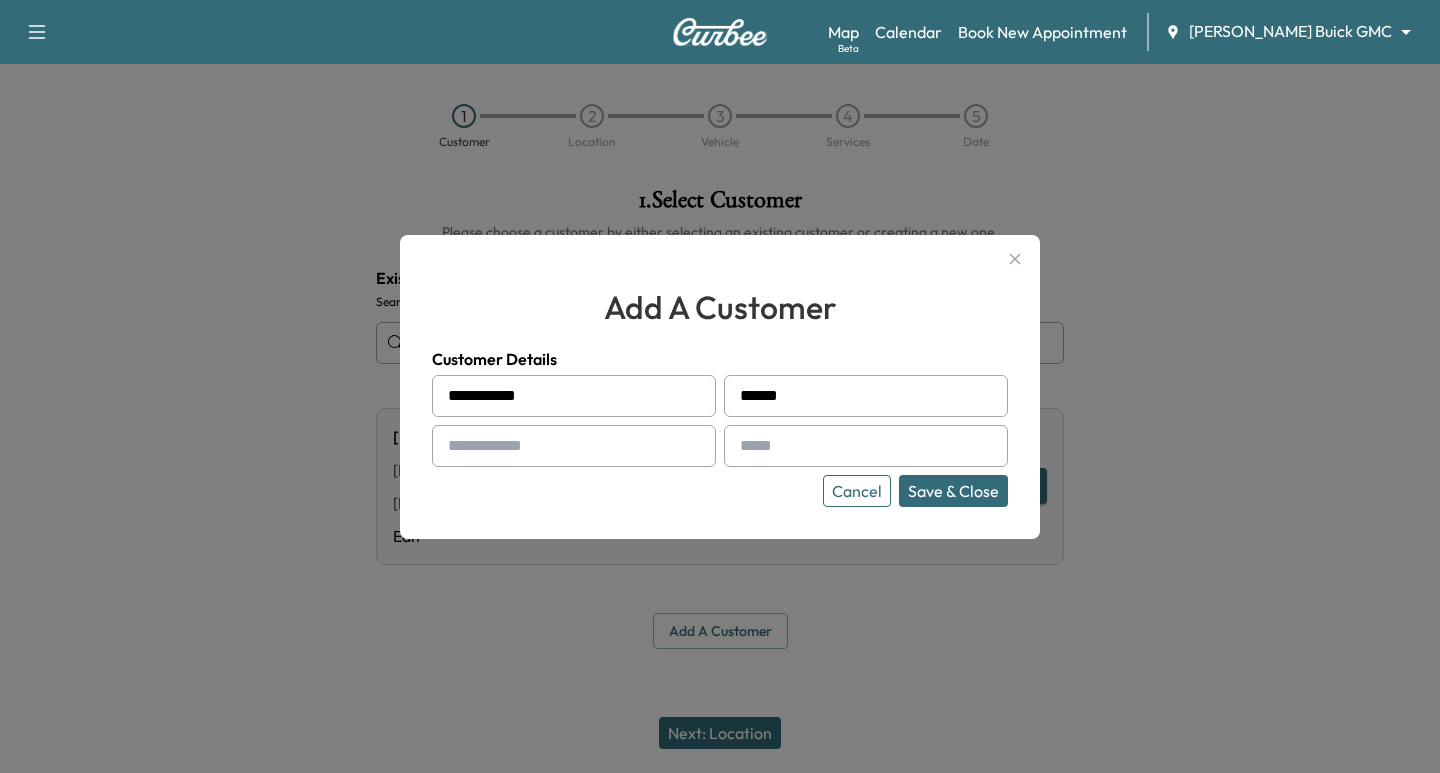 type on "******" 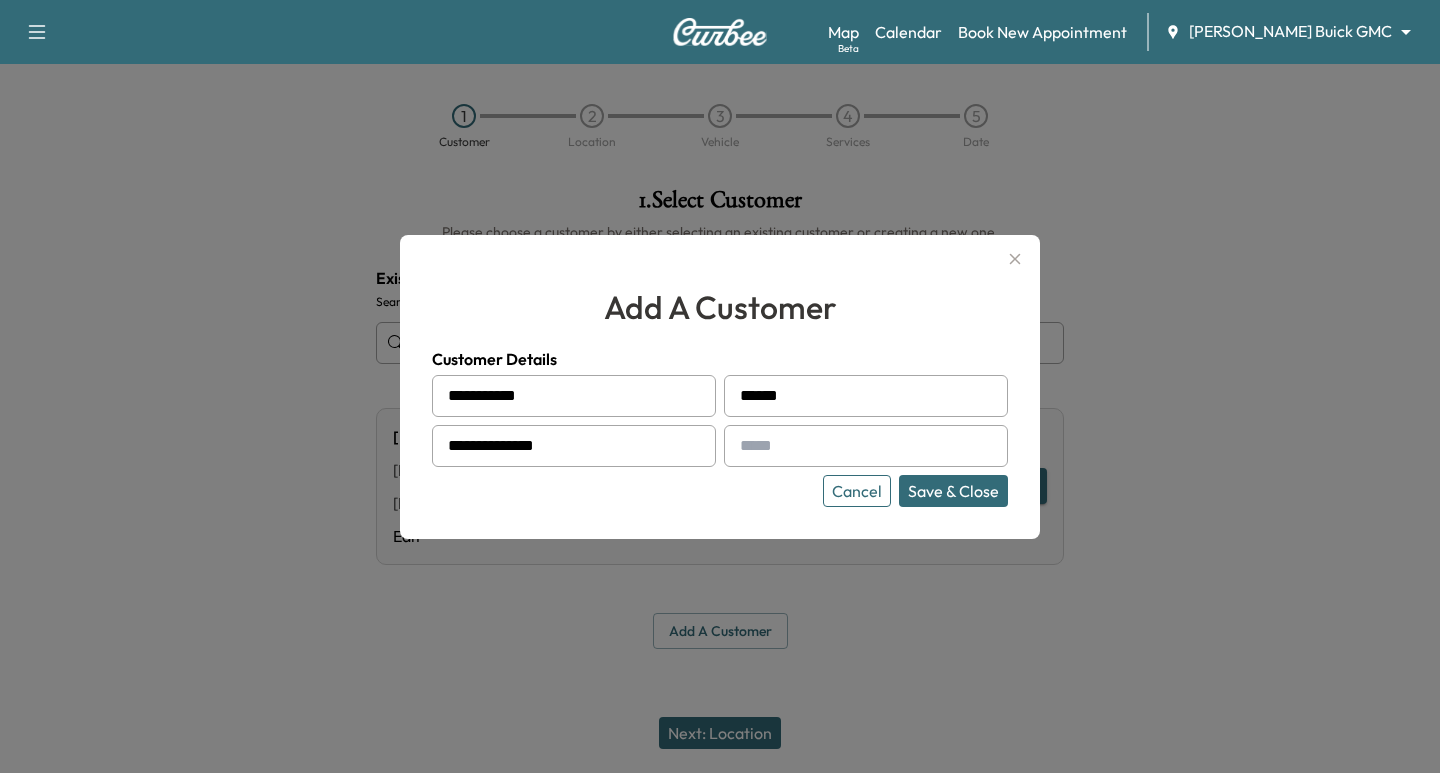 type on "**********" 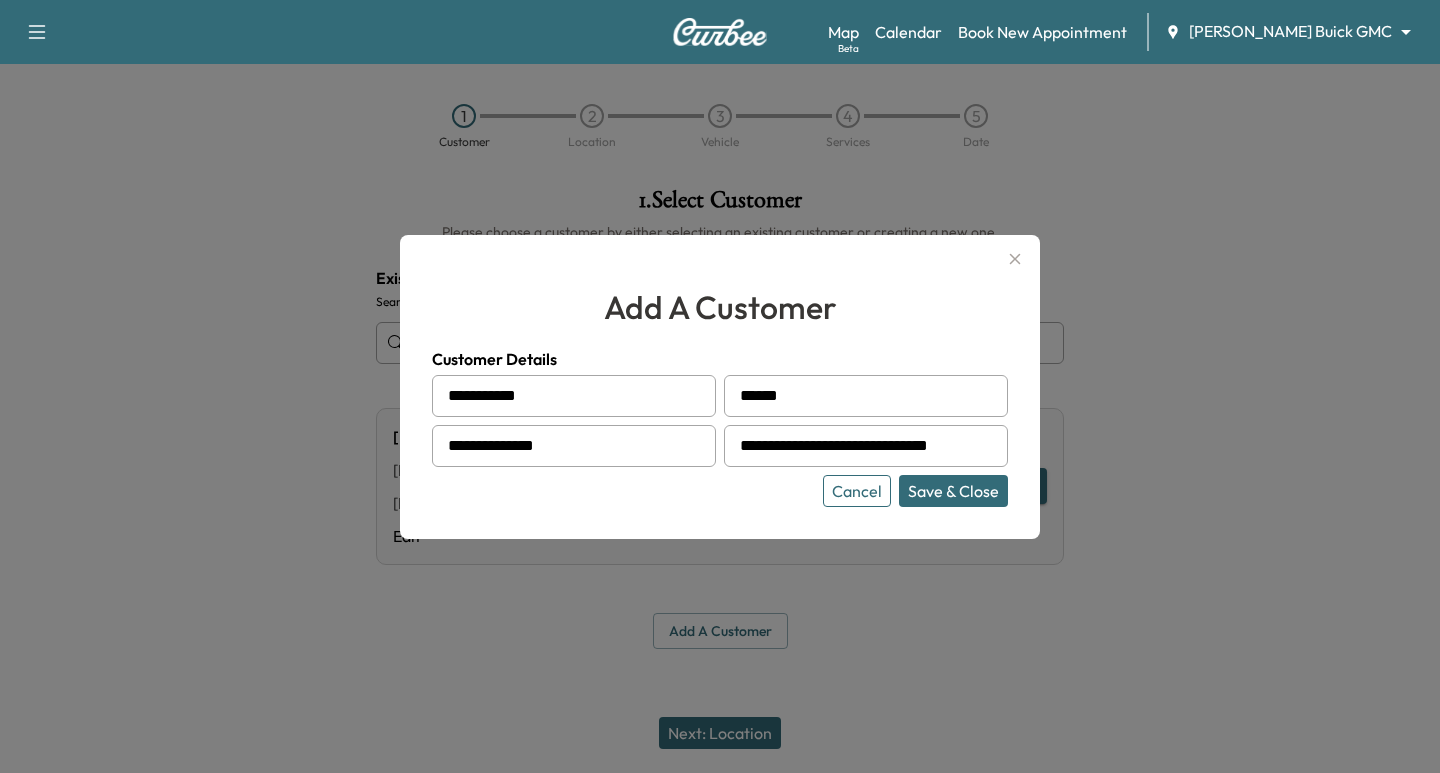 click on "Save & Close" at bounding box center (953, 491) 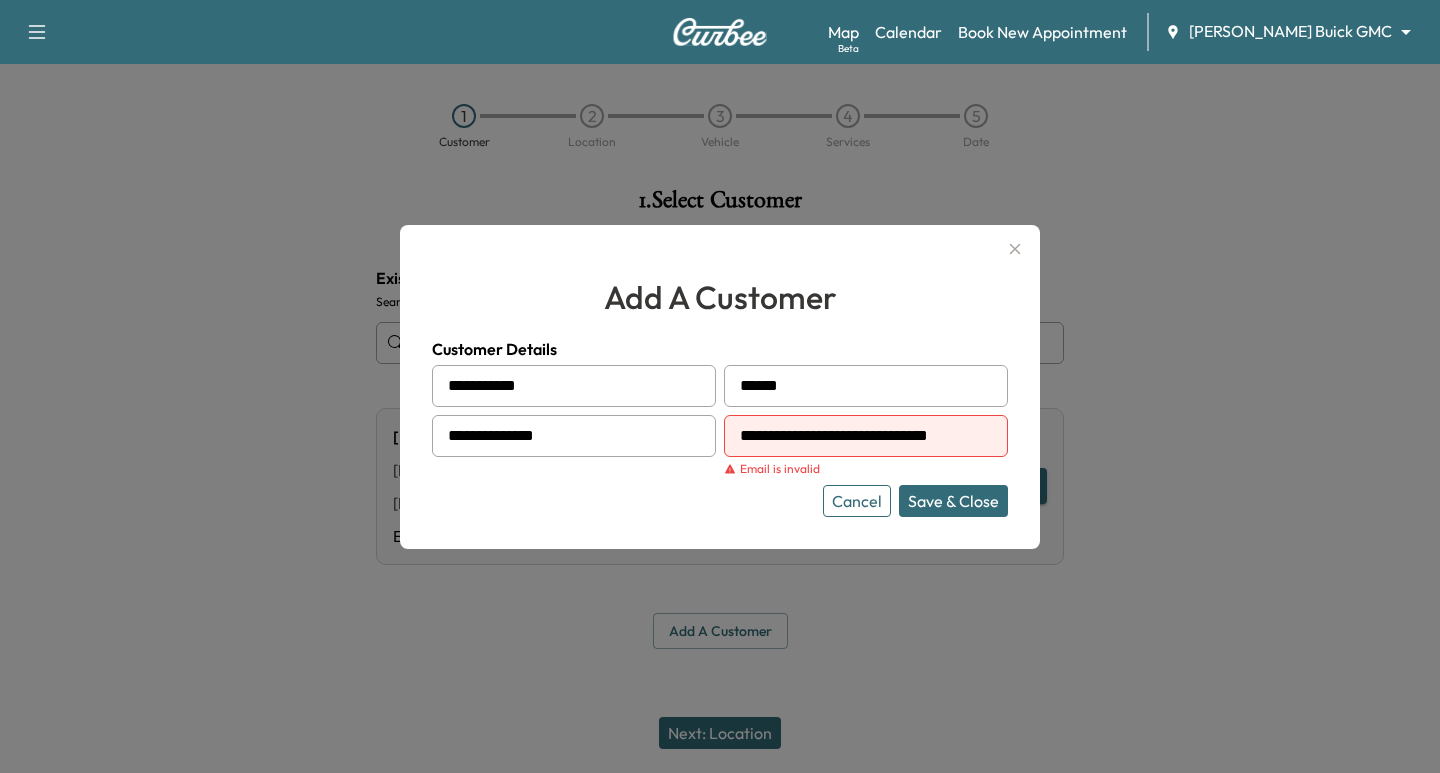 click on "Save & Close" at bounding box center [953, 501] 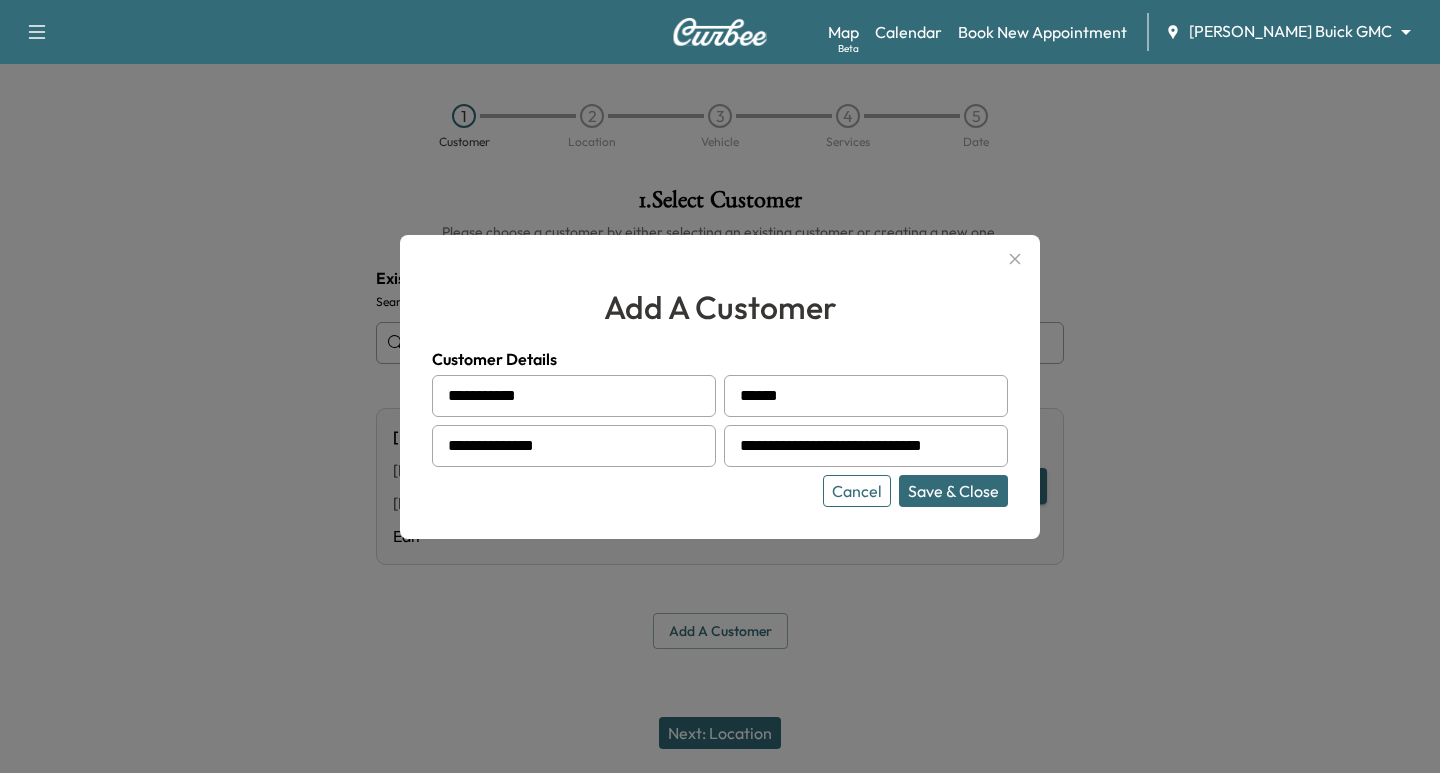 type on "**********" 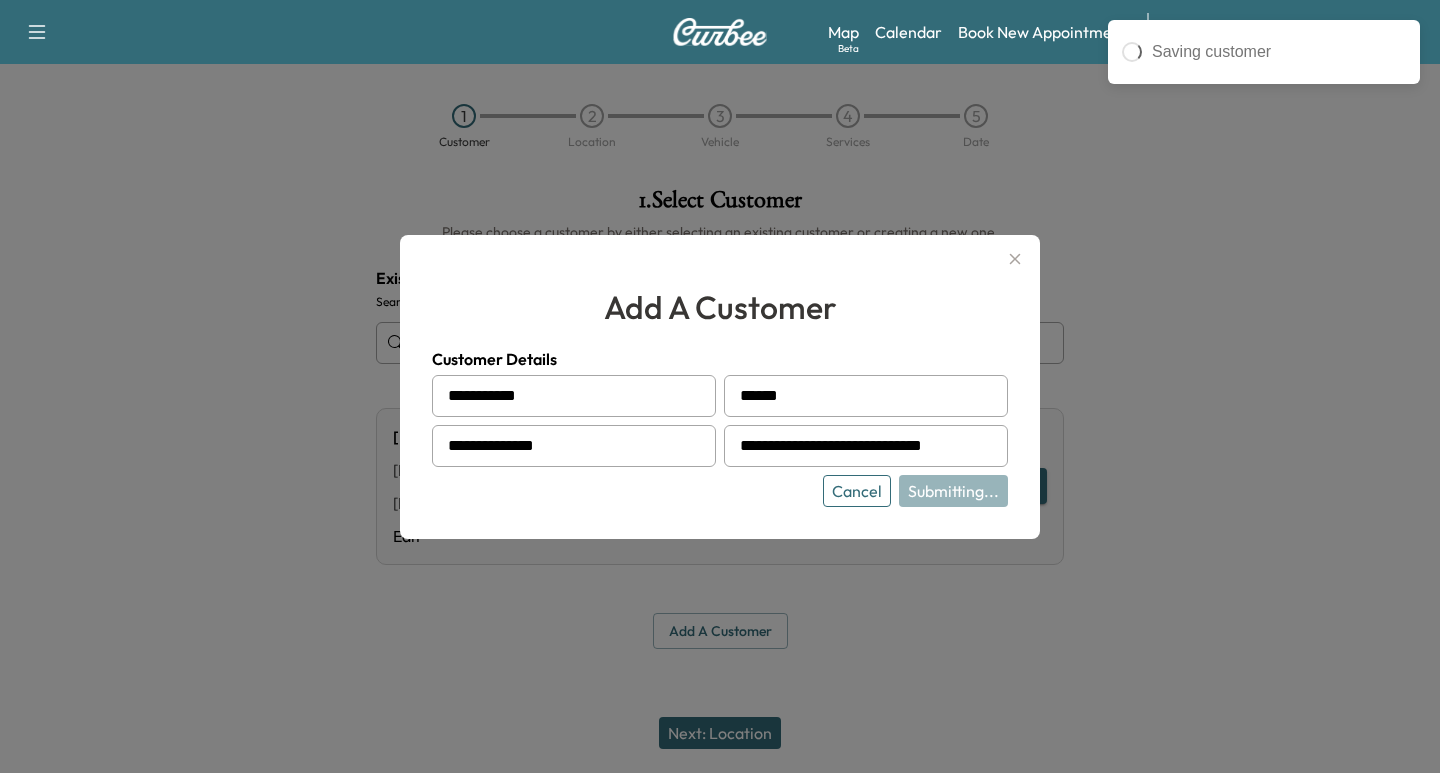type on "**********" 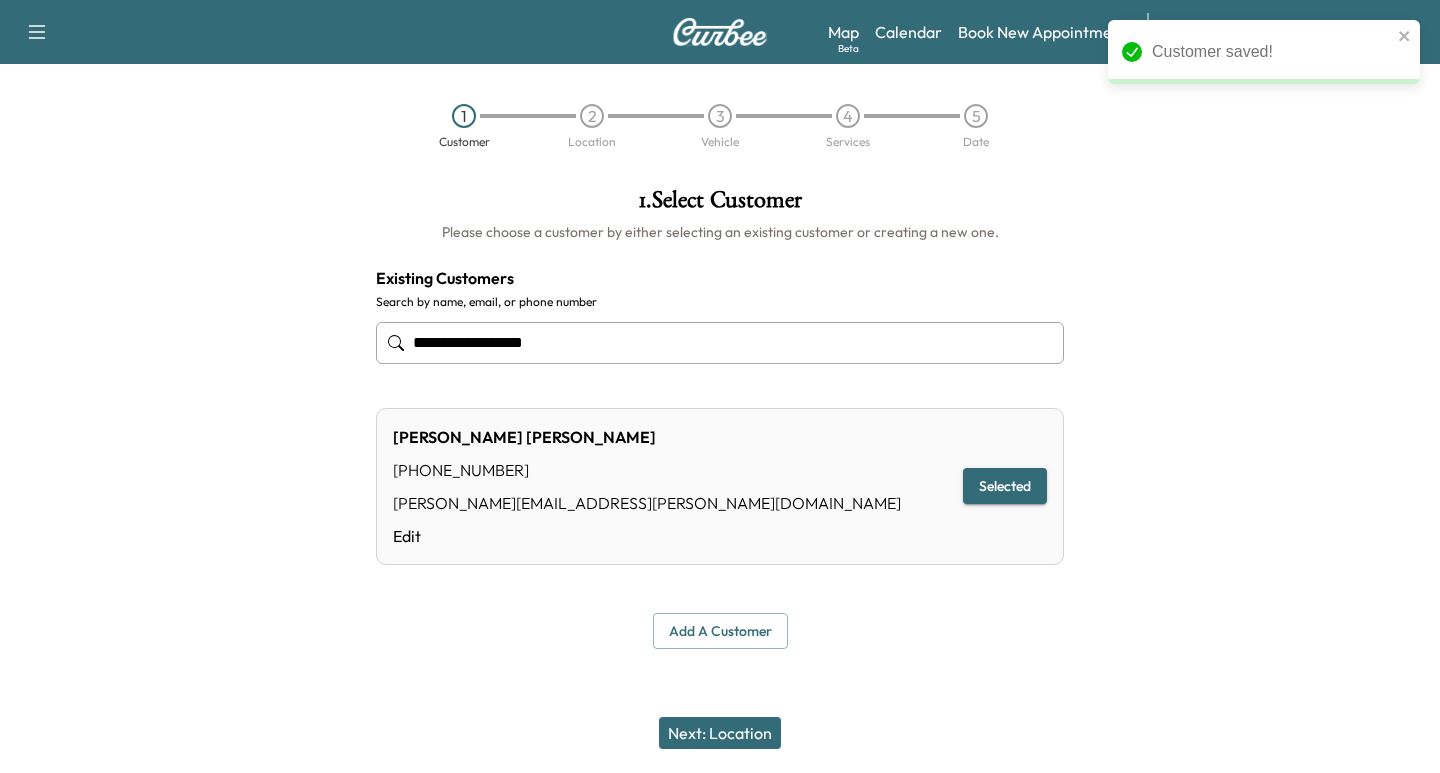 click on "Next: Location" at bounding box center (720, 733) 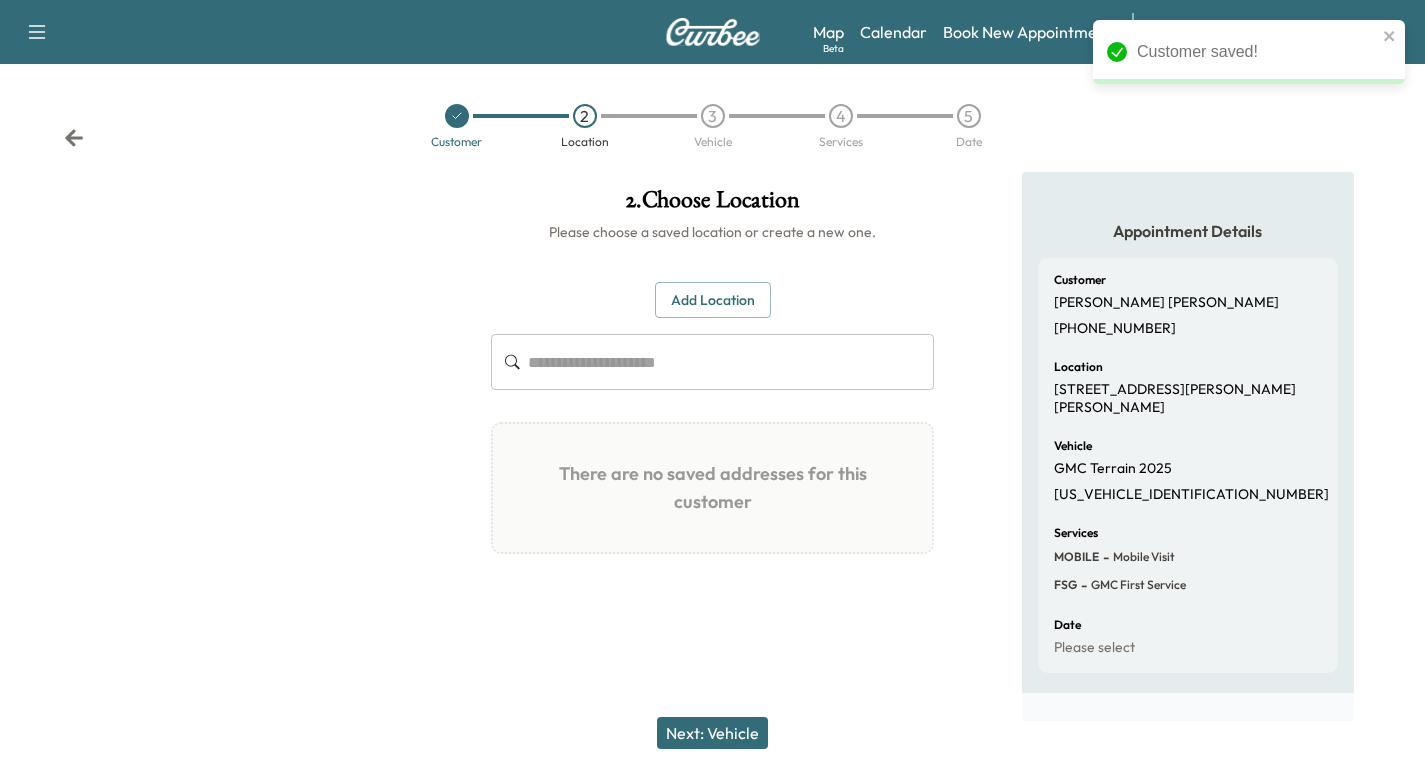click on "Add Location" at bounding box center (713, 300) 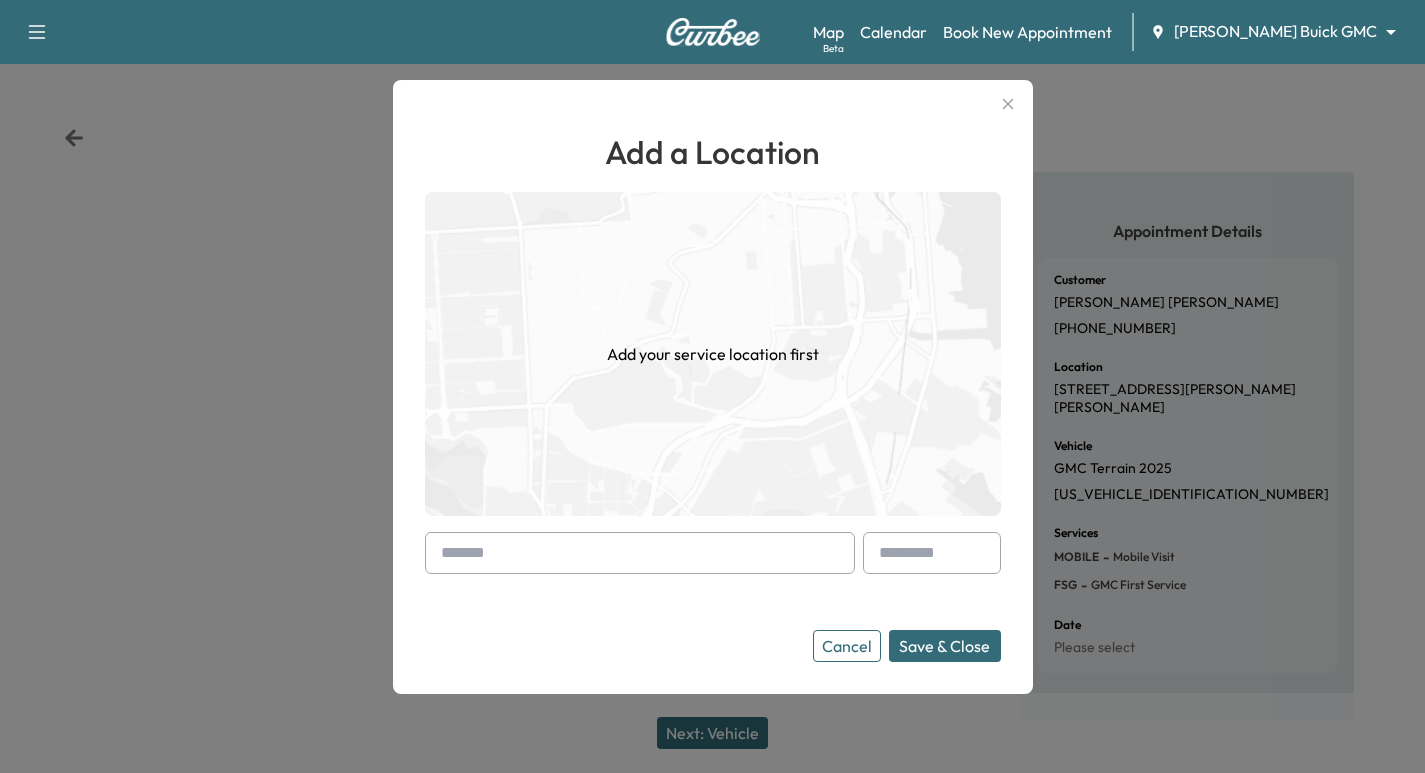 click at bounding box center (640, 553) 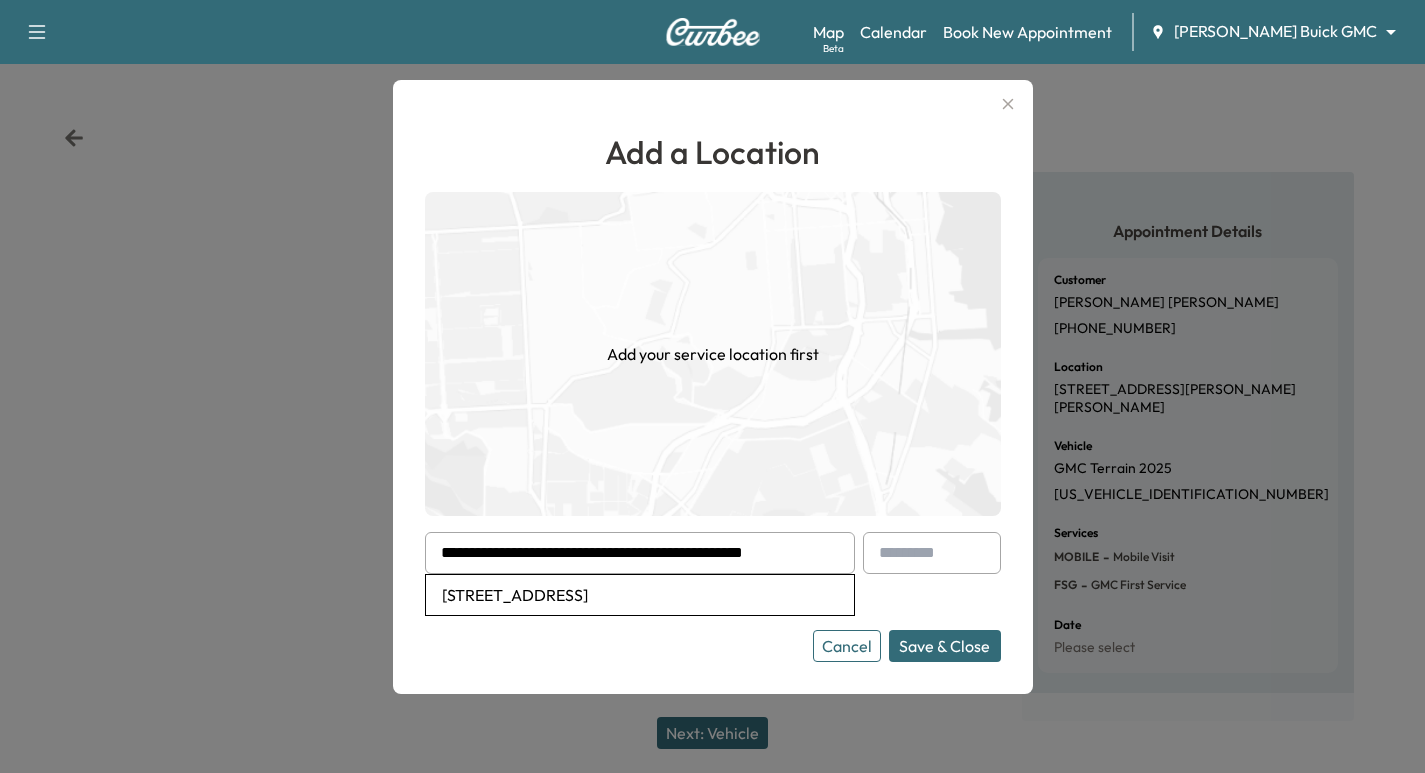 click on "[STREET_ADDRESS]" at bounding box center [640, 595] 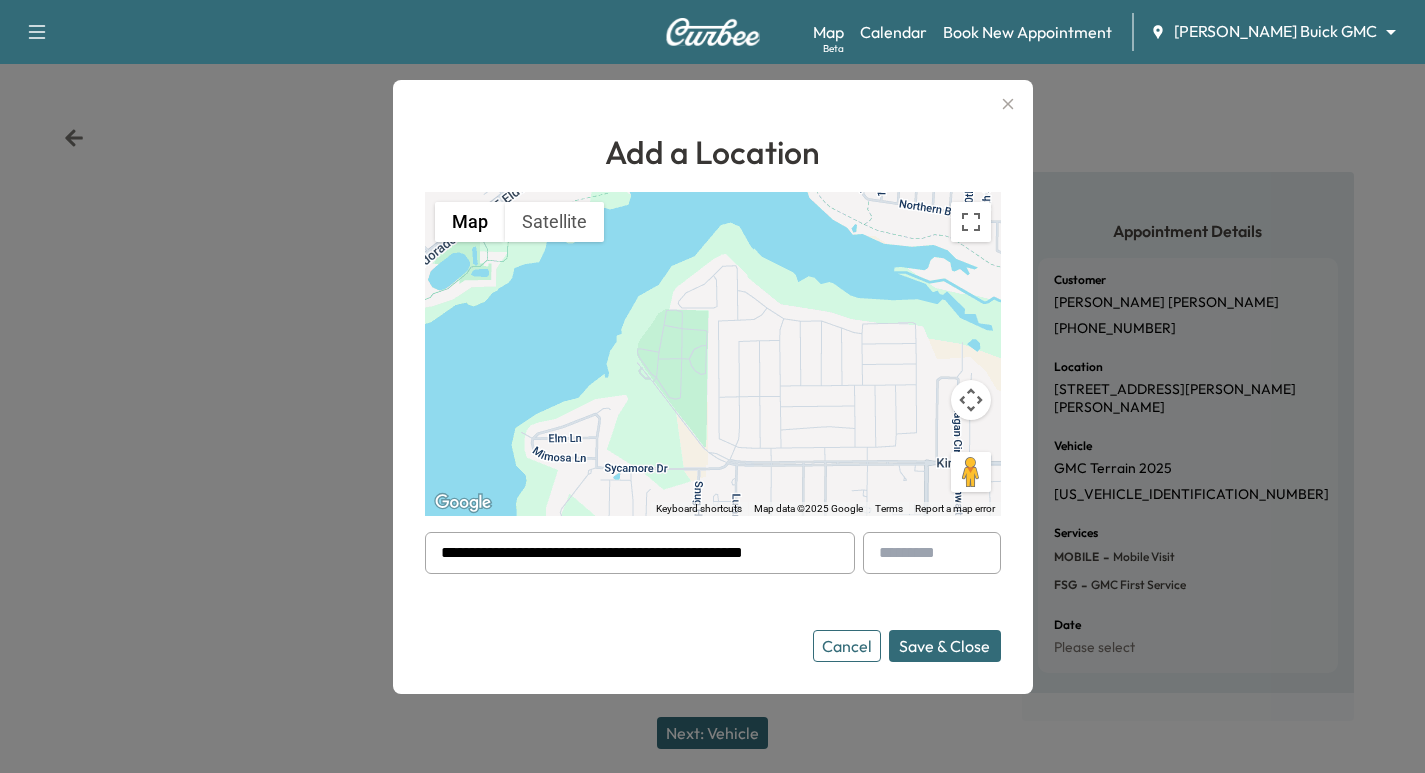 drag, startPoint x: 933, startPoint y: 645, endPoint x: 941, endPoint y: 674, distance: 30.083218 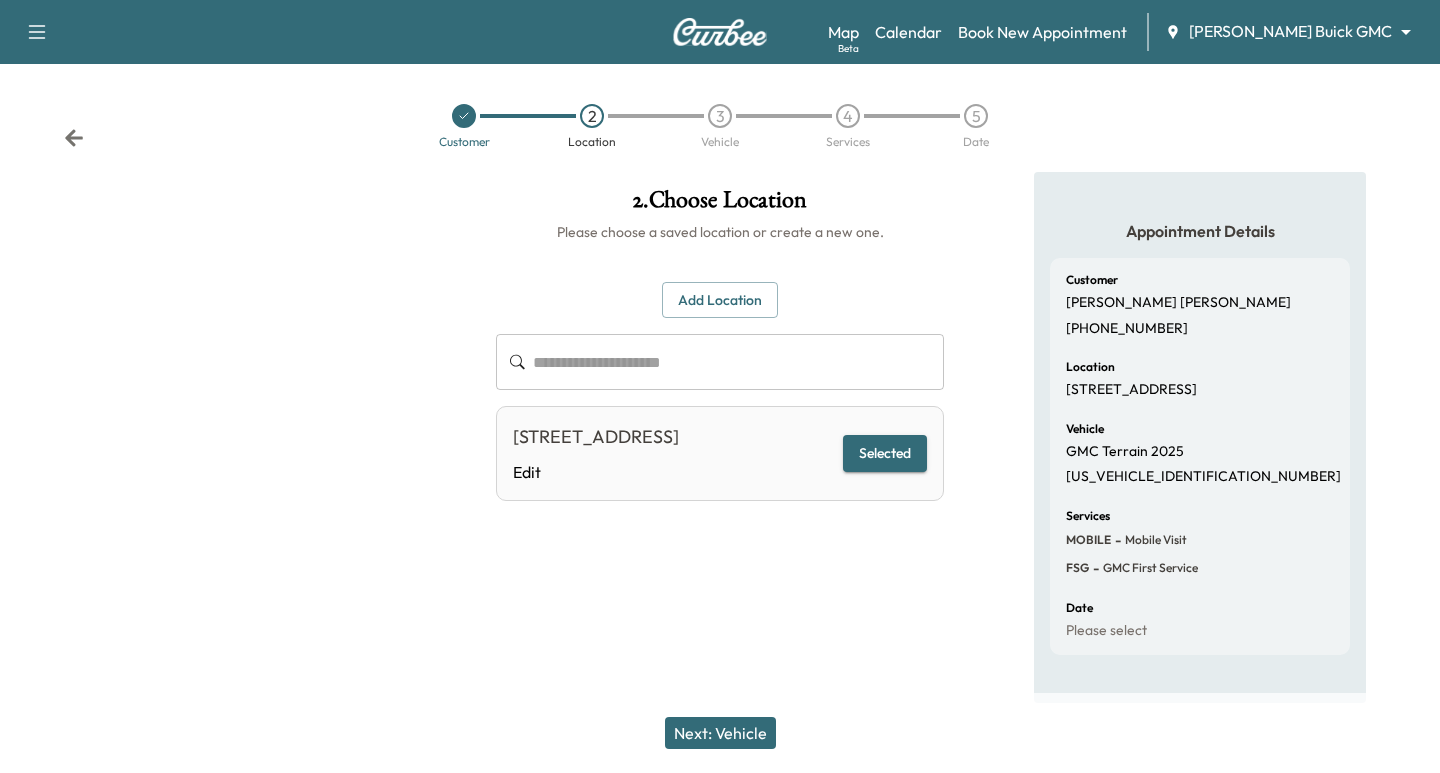 click on "Next: Vehicle" at bounding box center (720, 733) 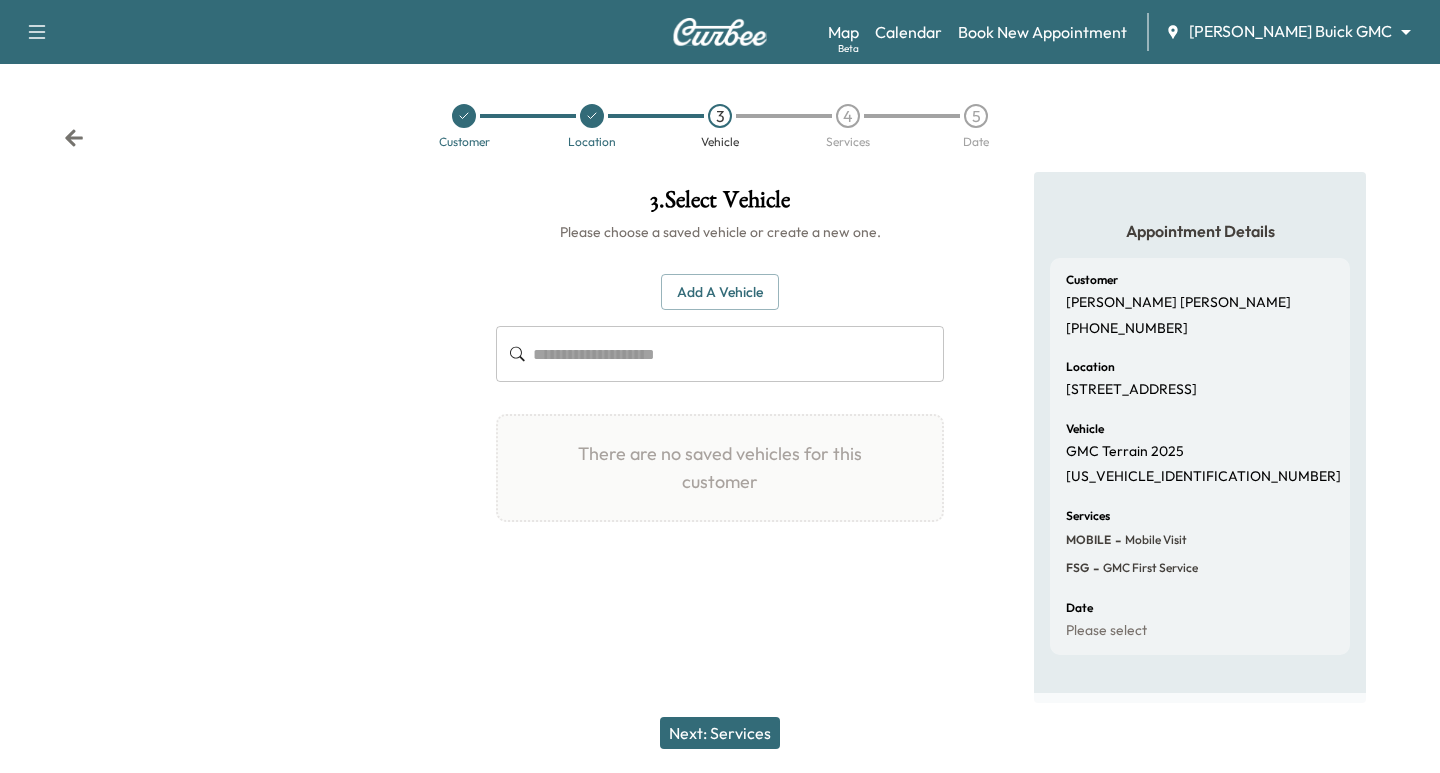 click on "Add a Vehicle" at bounding box center (720, 292) 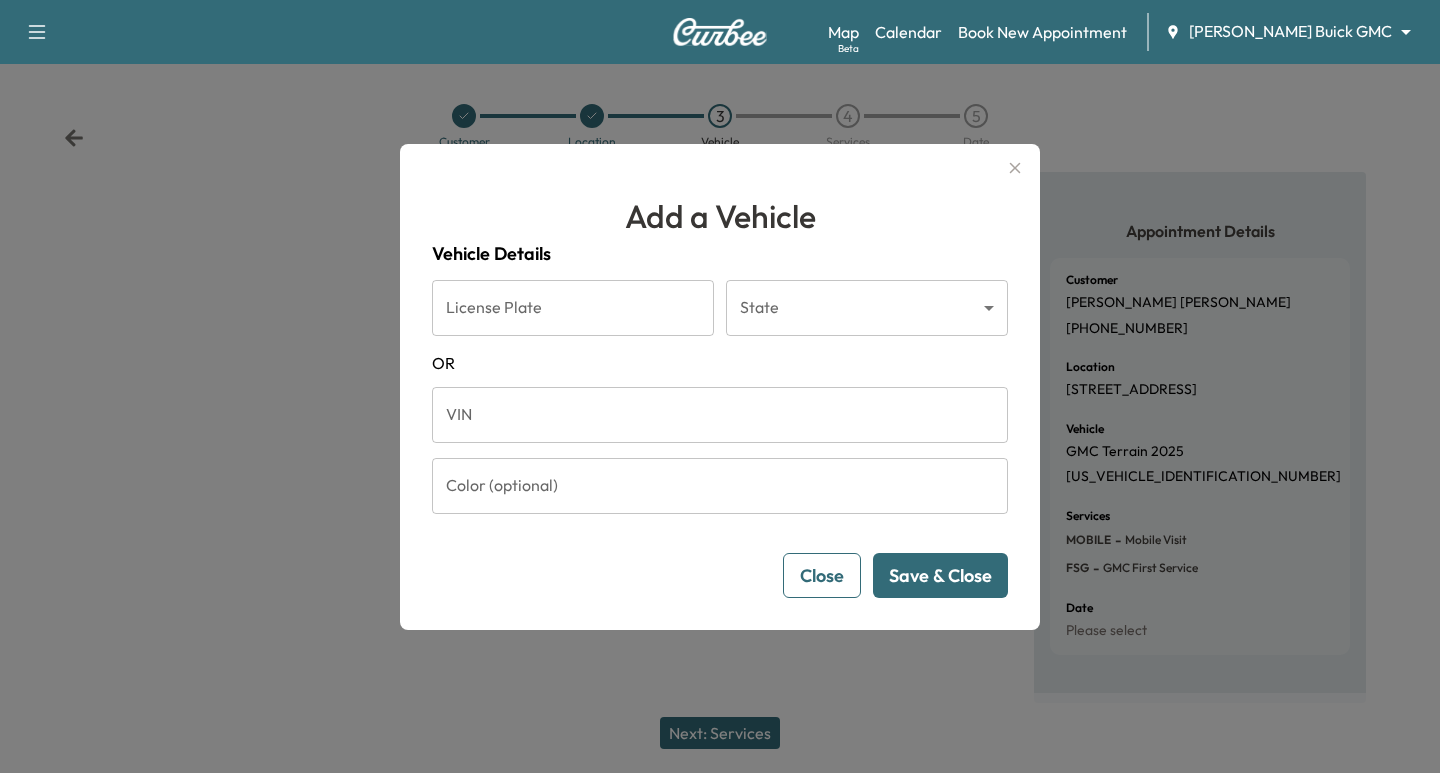 click on "VIN" at bounding box center (720, 415) 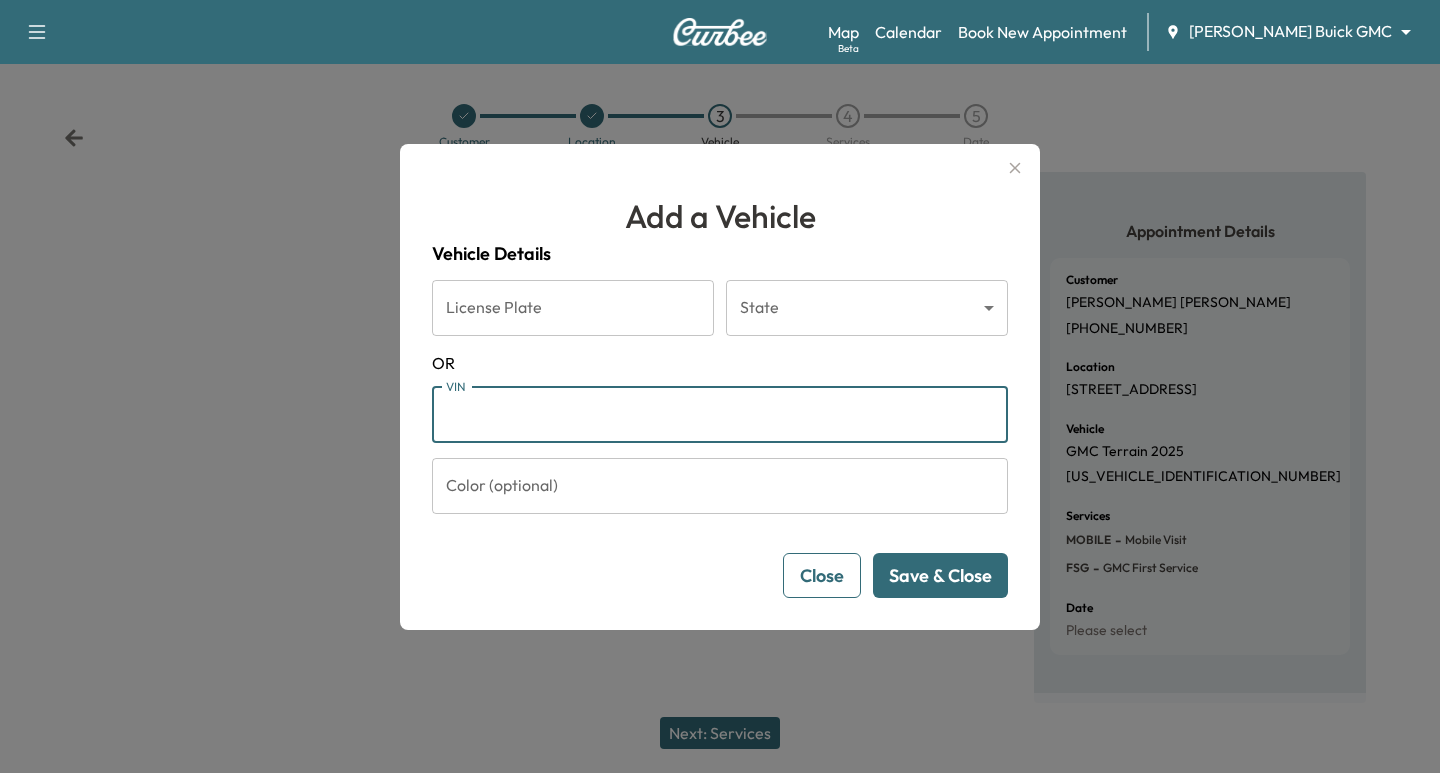 paste on "**********" 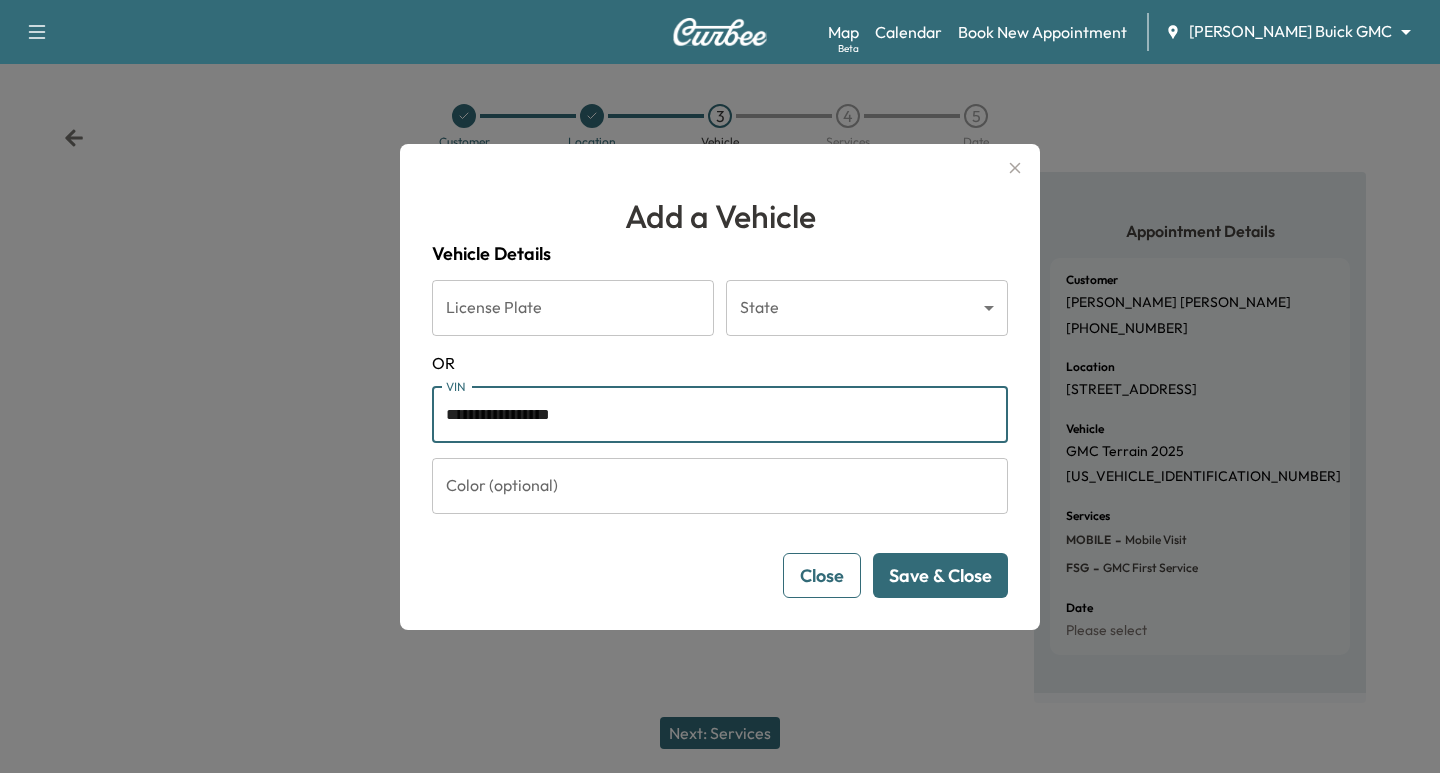 type on "**********" 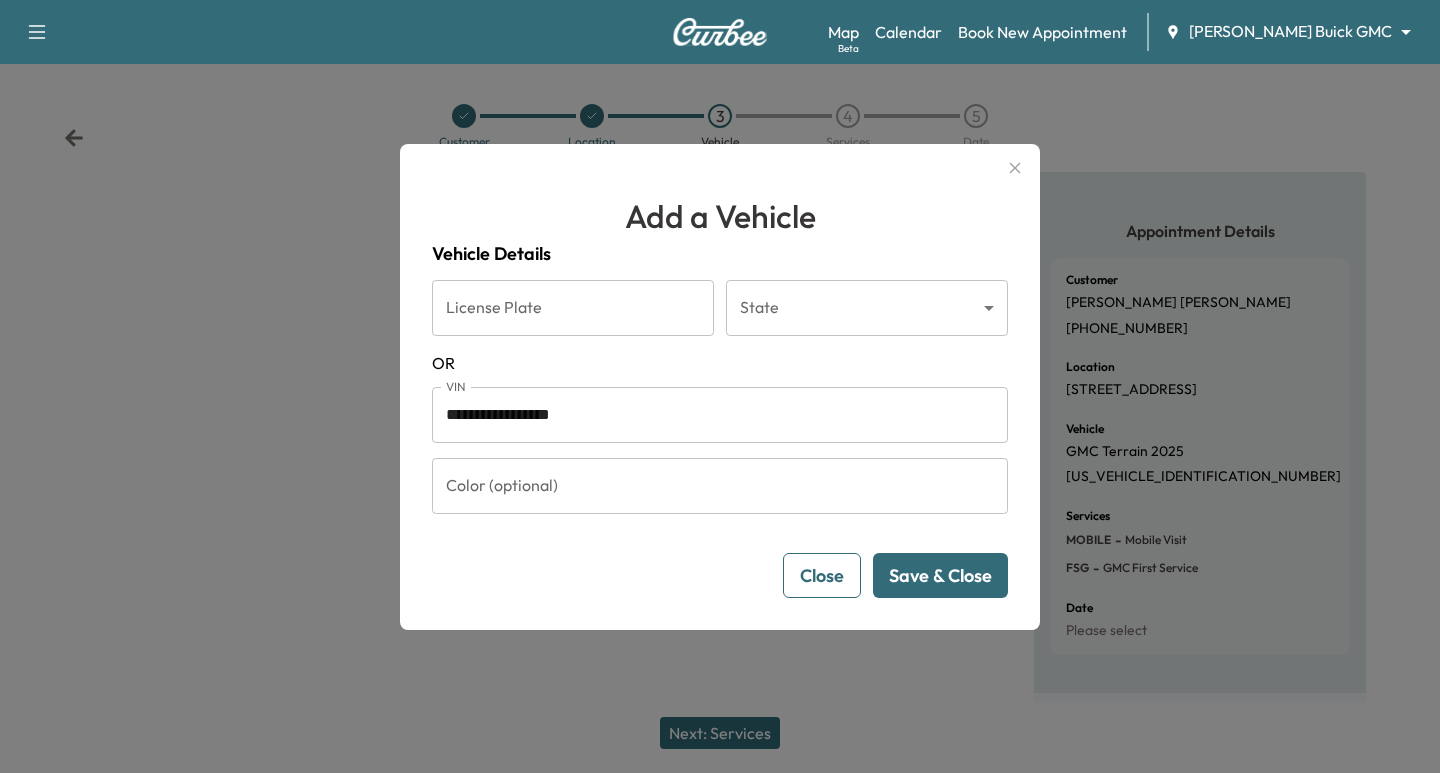 click on "Save & Close" at bounding box center (940, 575) 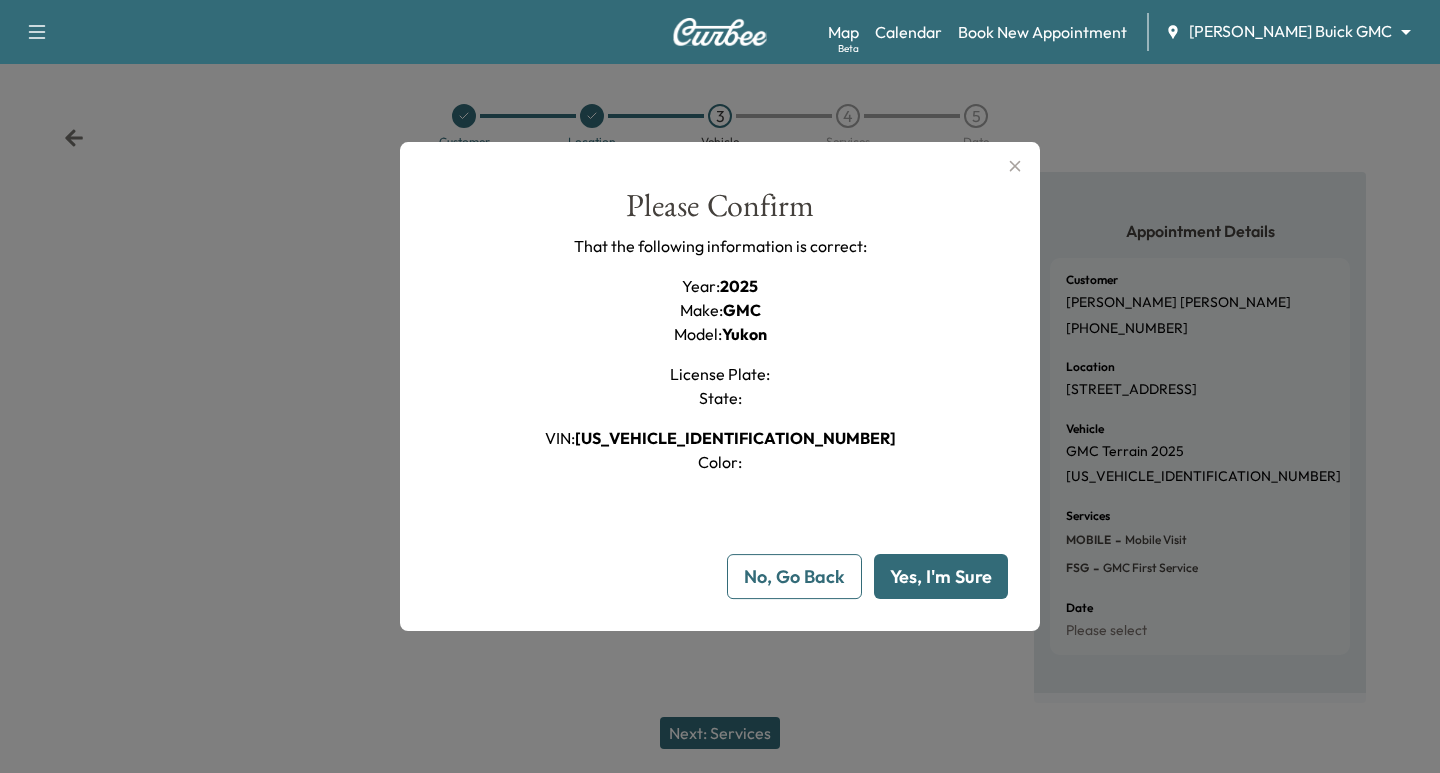 click on "Yes, I'm Sure" at bounding box center [941, 576] 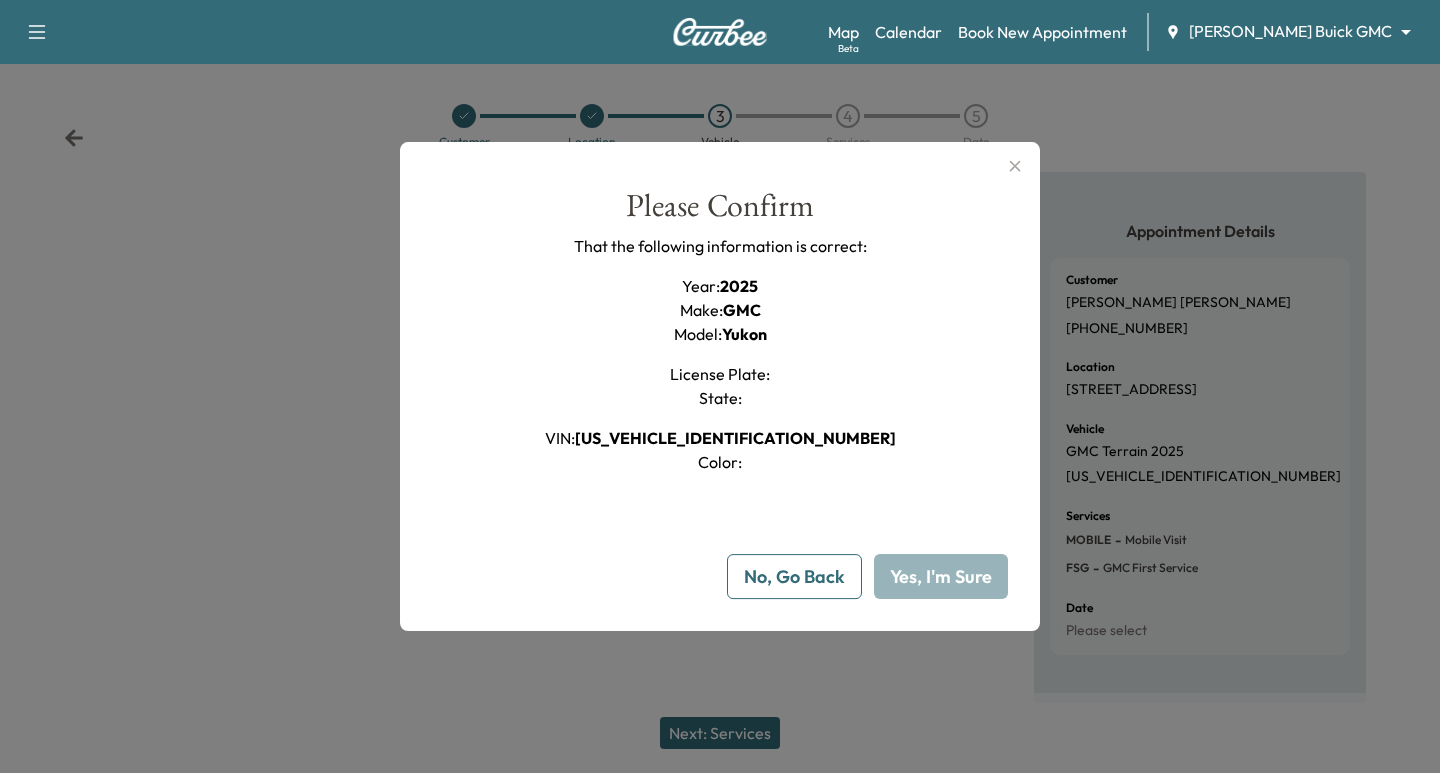 type 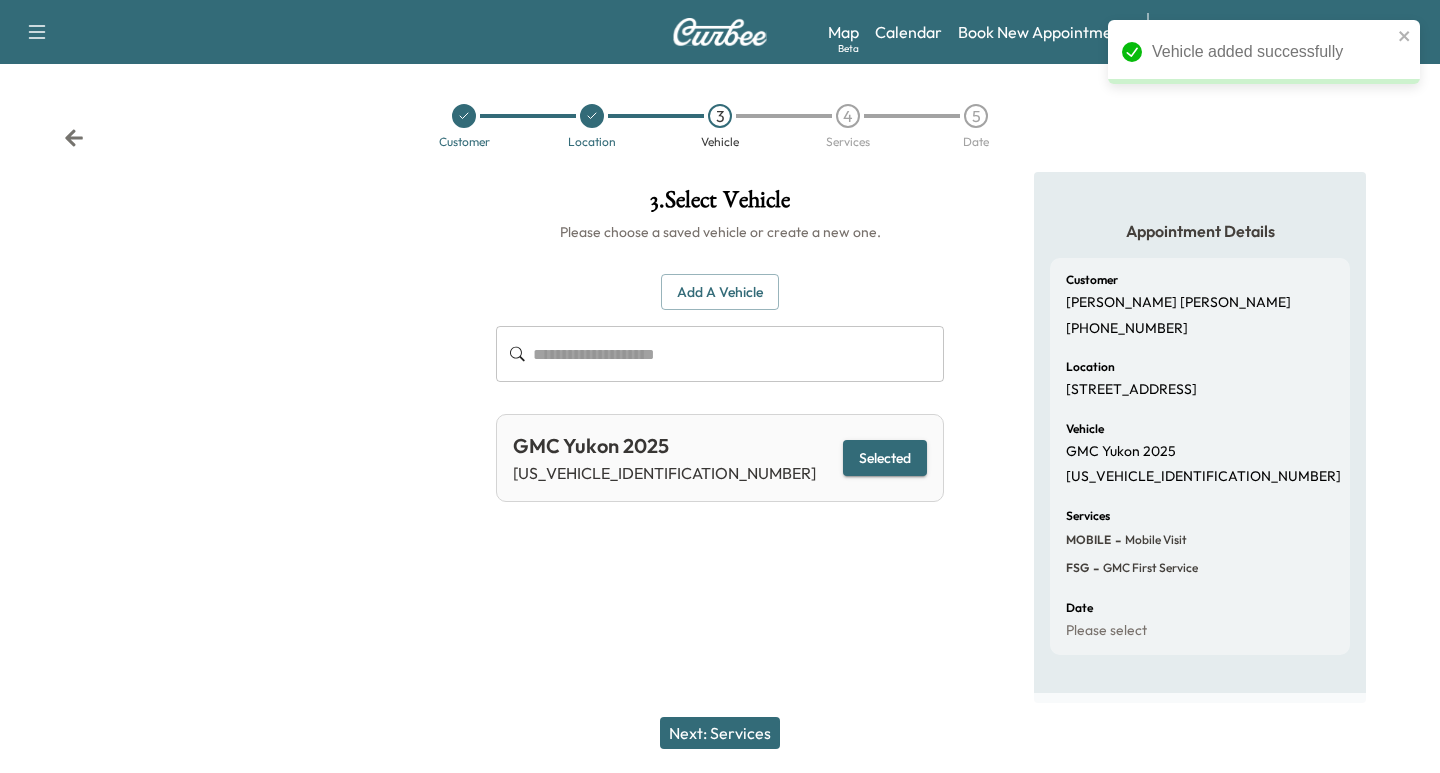 click on "Next: Services" at bounding box center [720, 733] 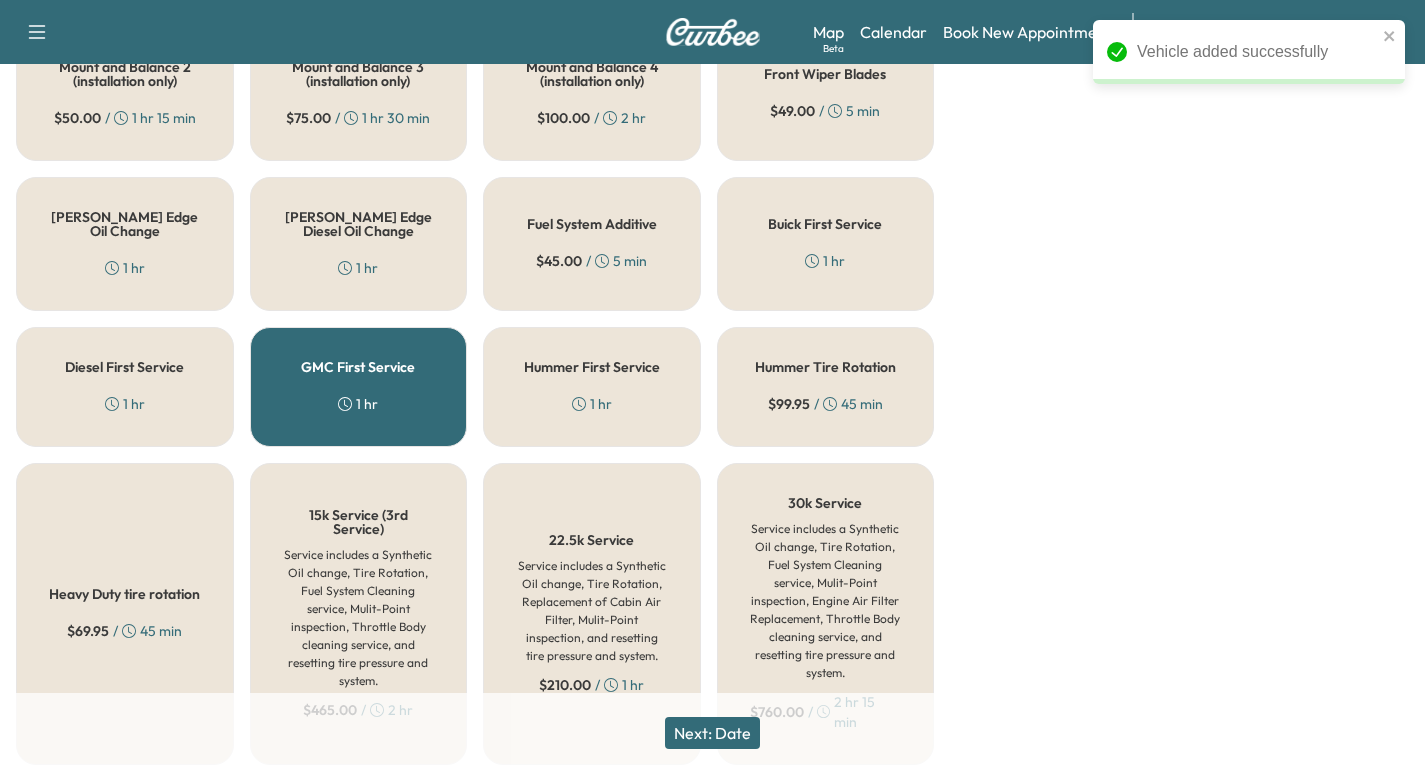 scroll, scrollTop: 975, scrollLeft: 0, axis: vertical 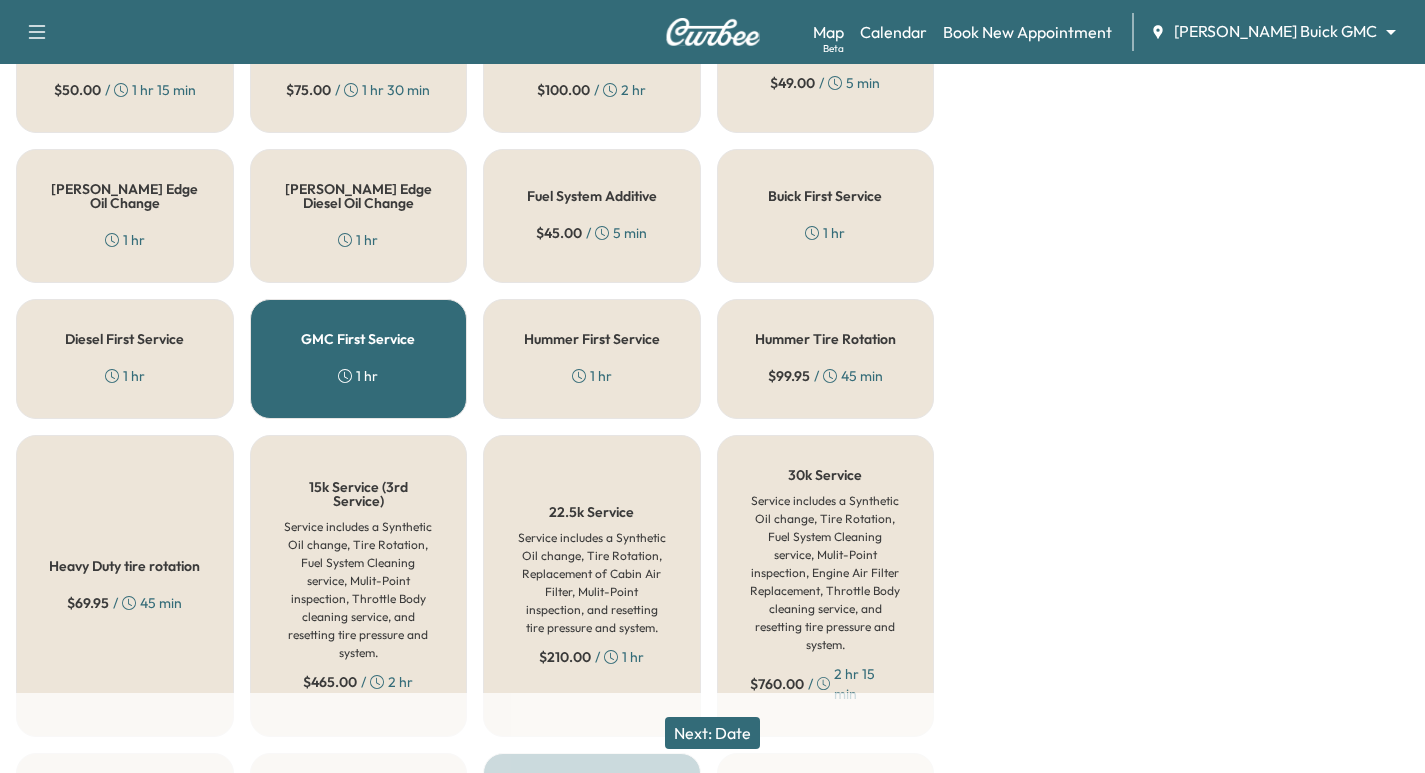 click on "Next: Date" at bounding box center (712, 733) 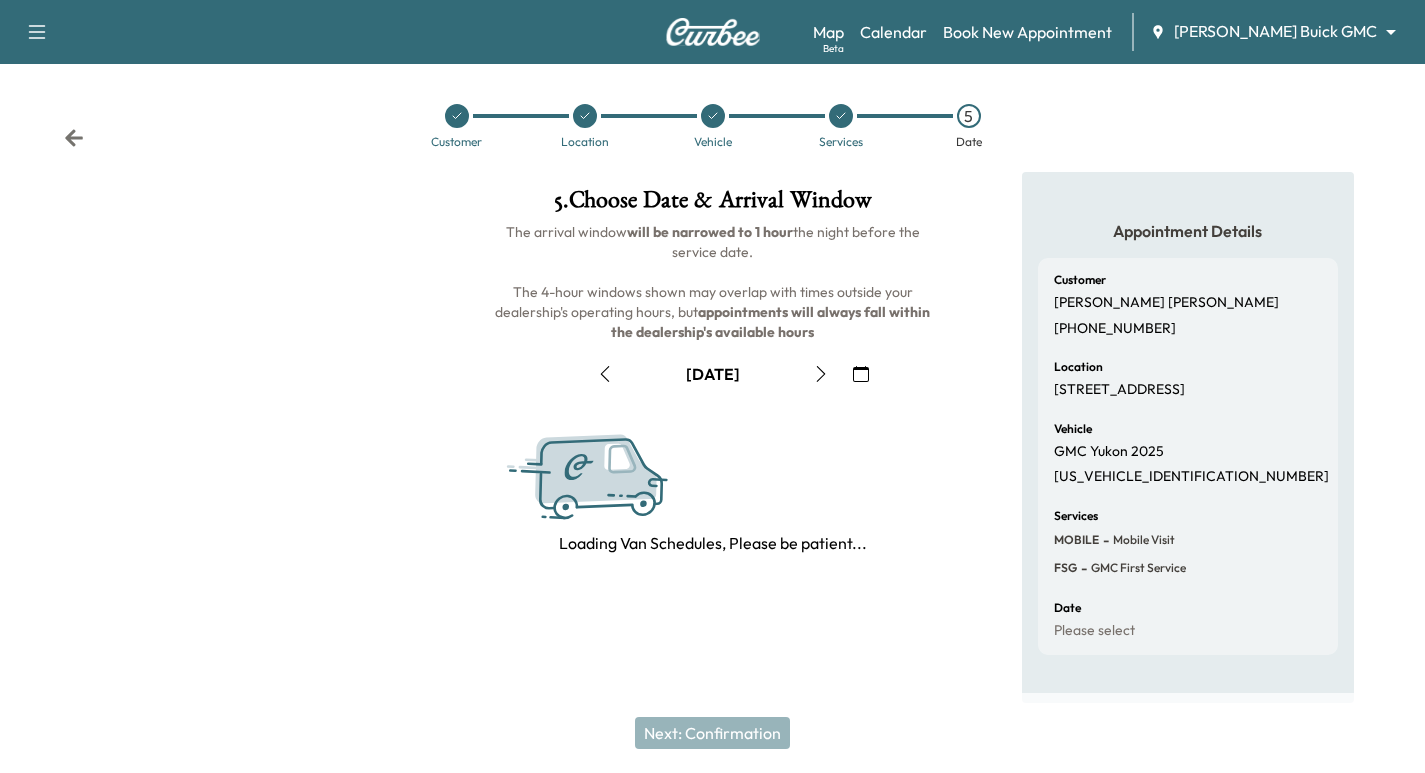 scroll, scrollTop: 0, scrollLeft: 0, axis: both 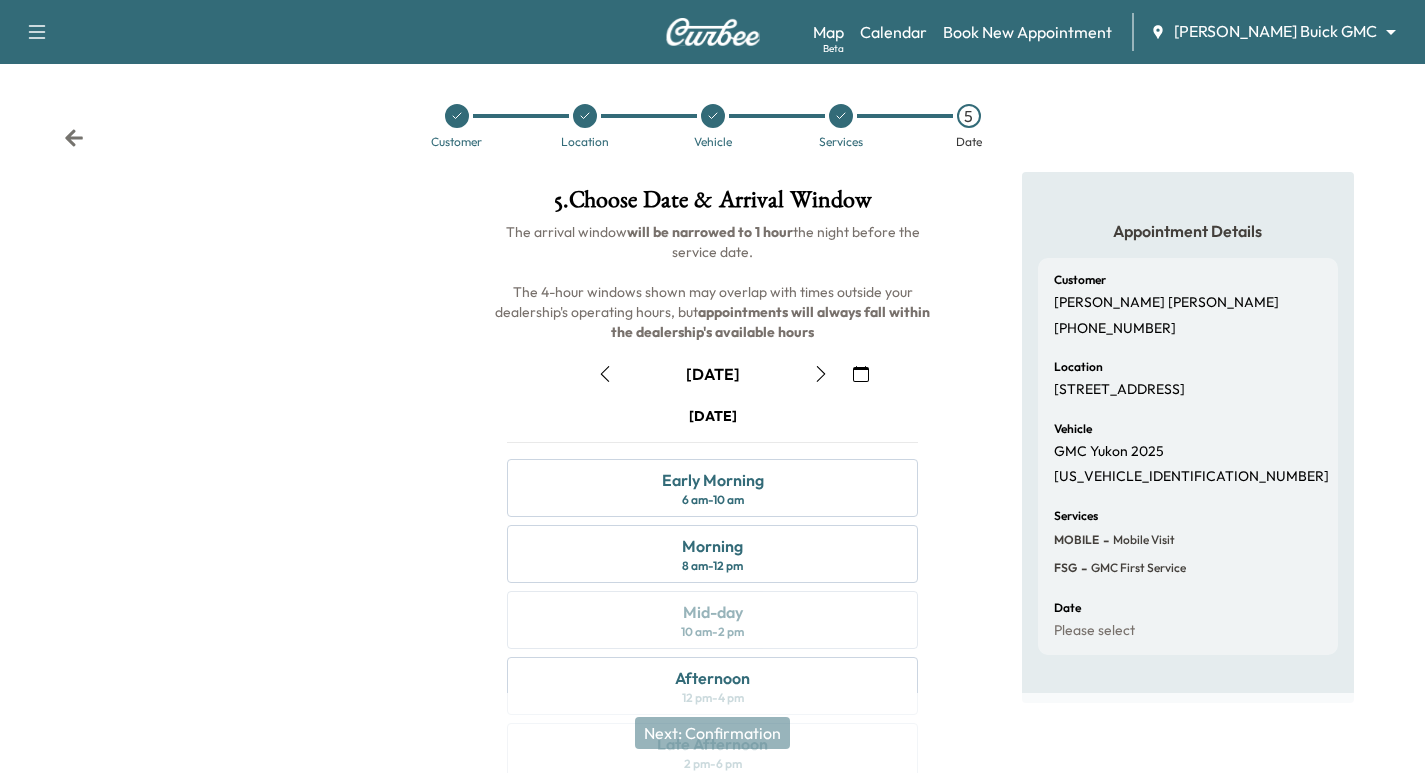 click at bounding box center (457, 116) 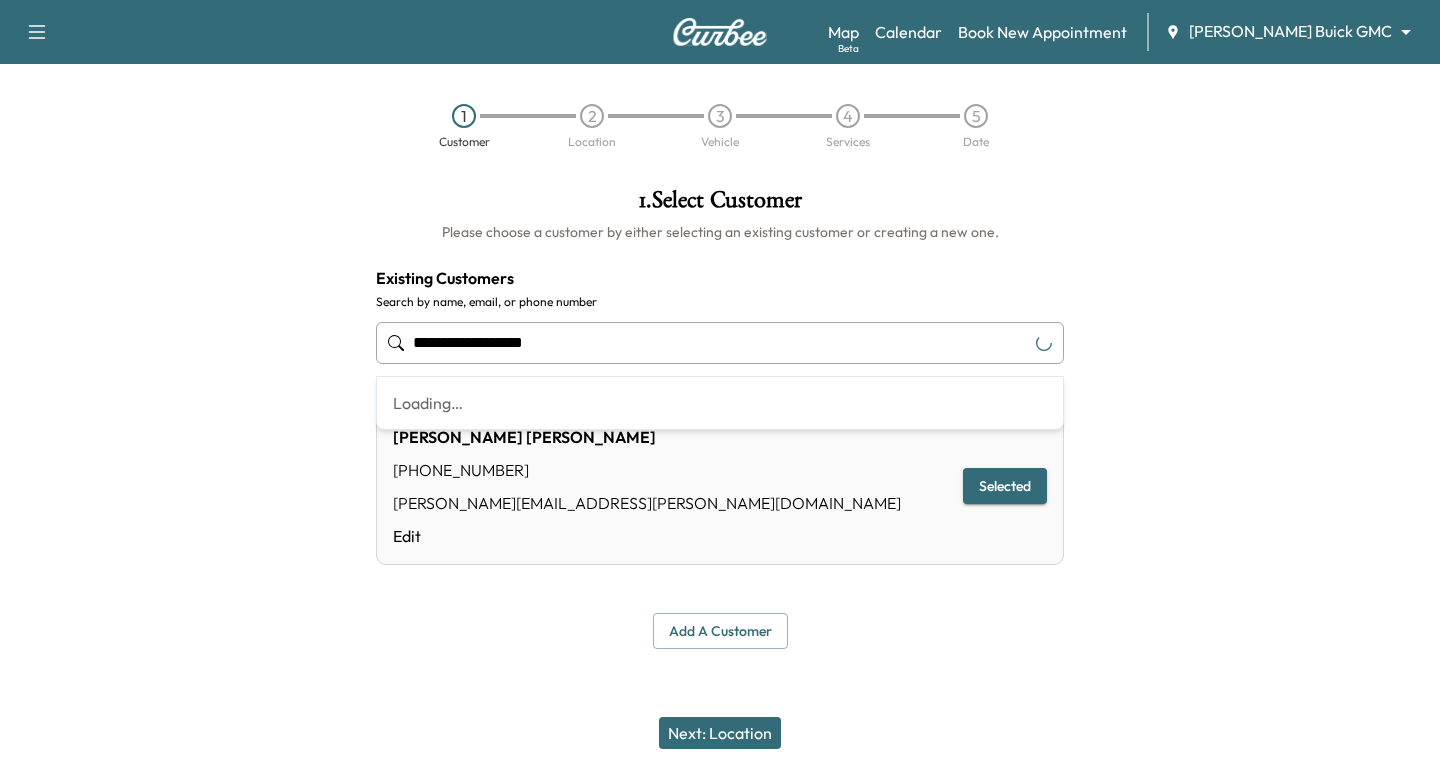 drag, startPoint x: 590, startPoint y: 349, endPoint x: -11, endPoint y: 320, distance: 601.6993 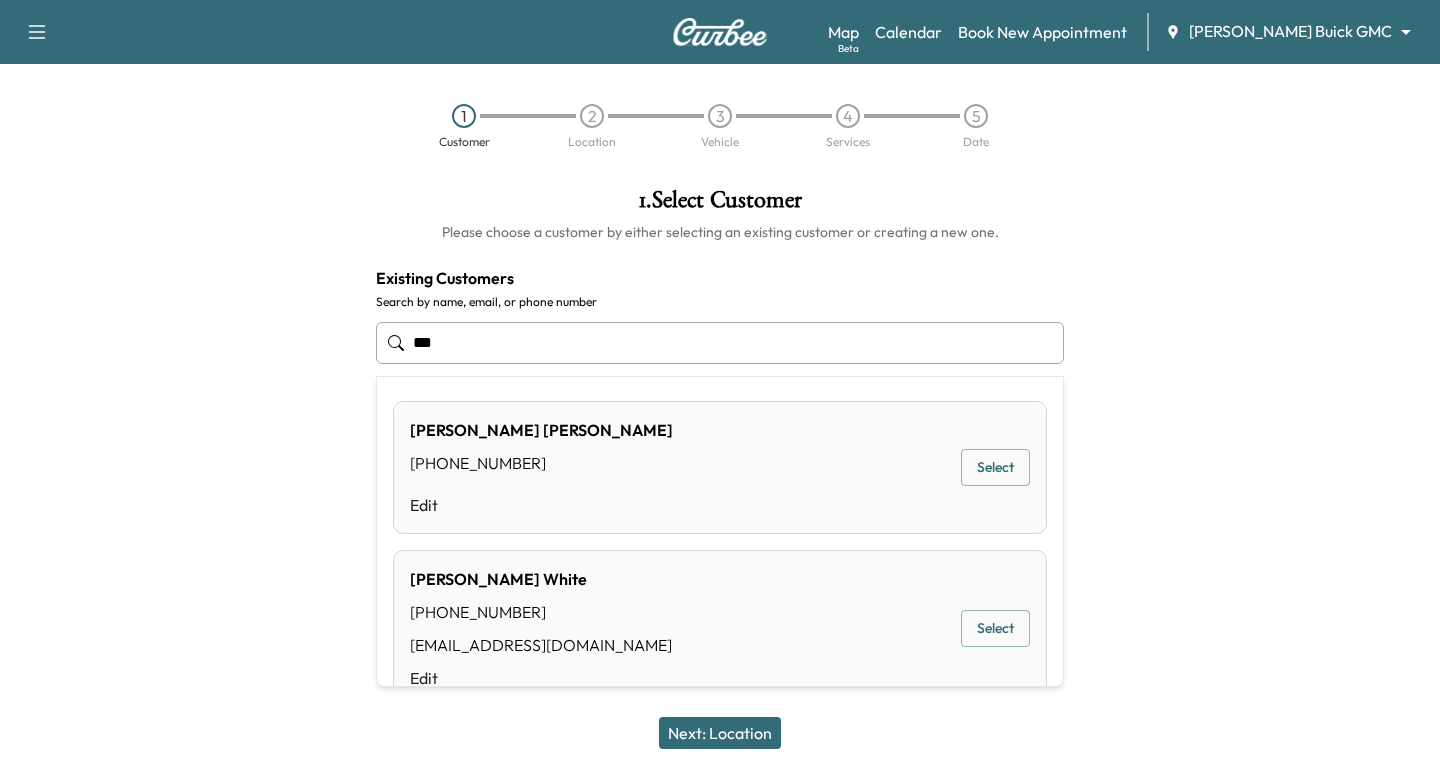 click on "***" at bounding box center [720, 343] 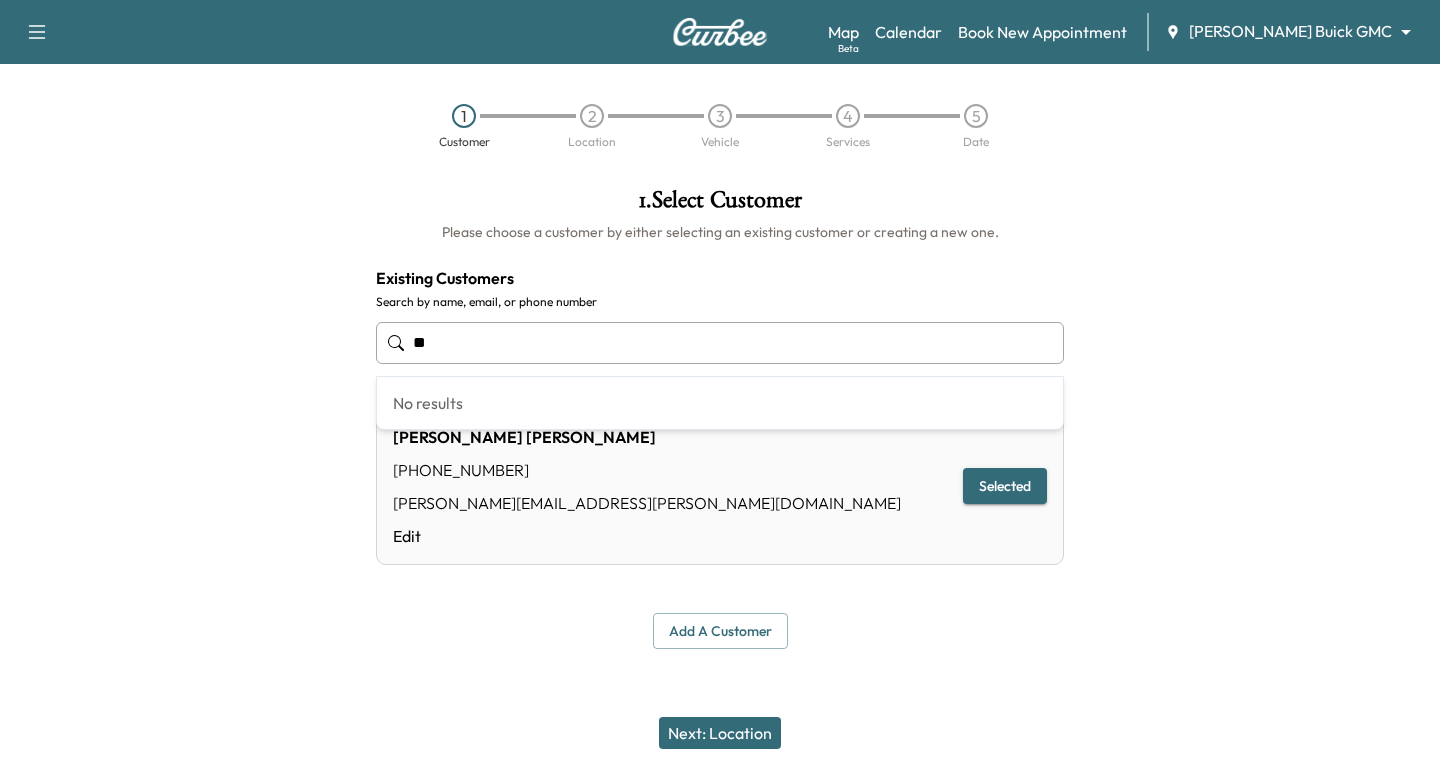 type on "*" 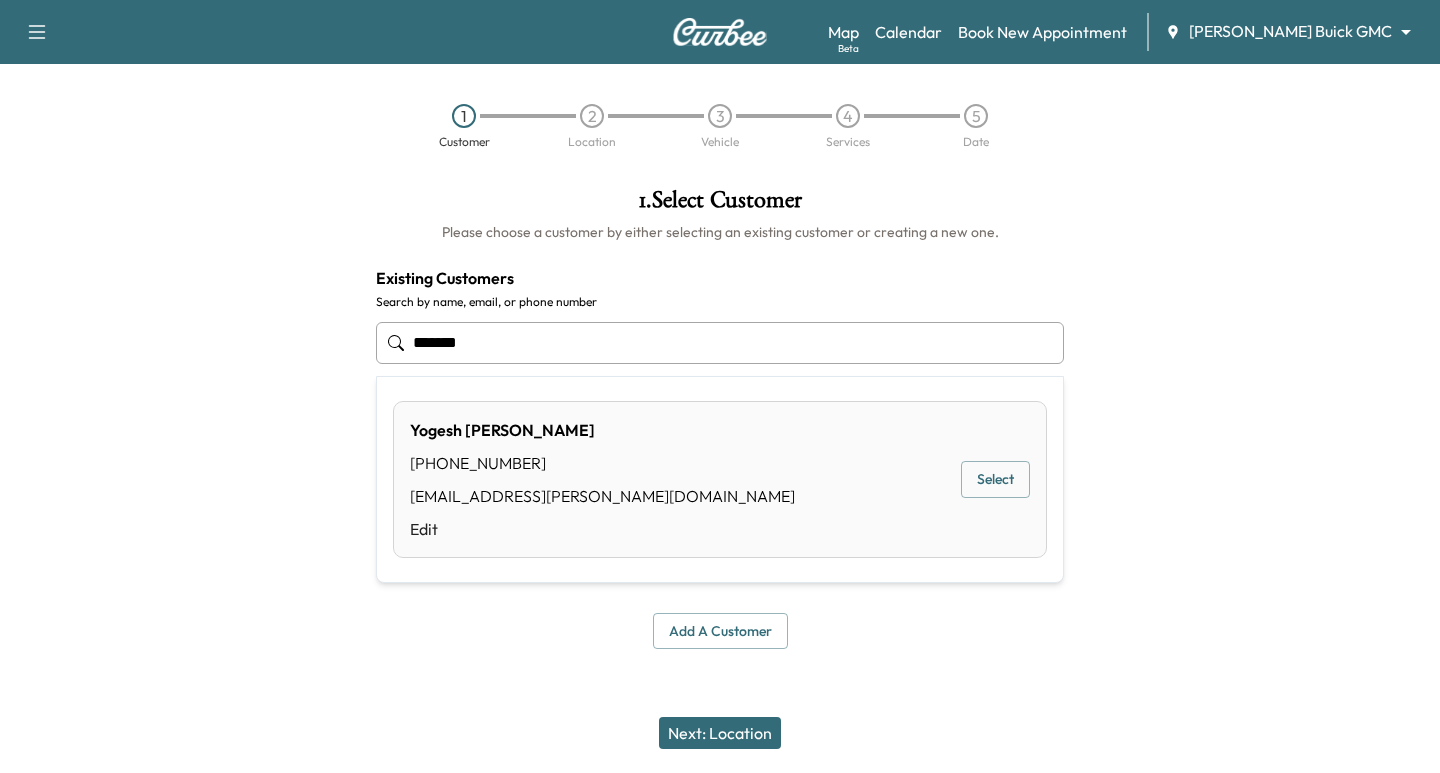 drag, startPoint x: 511, startPoint y: 348, endPoint x: 183, endPoint y: 320, distance: 329.19296 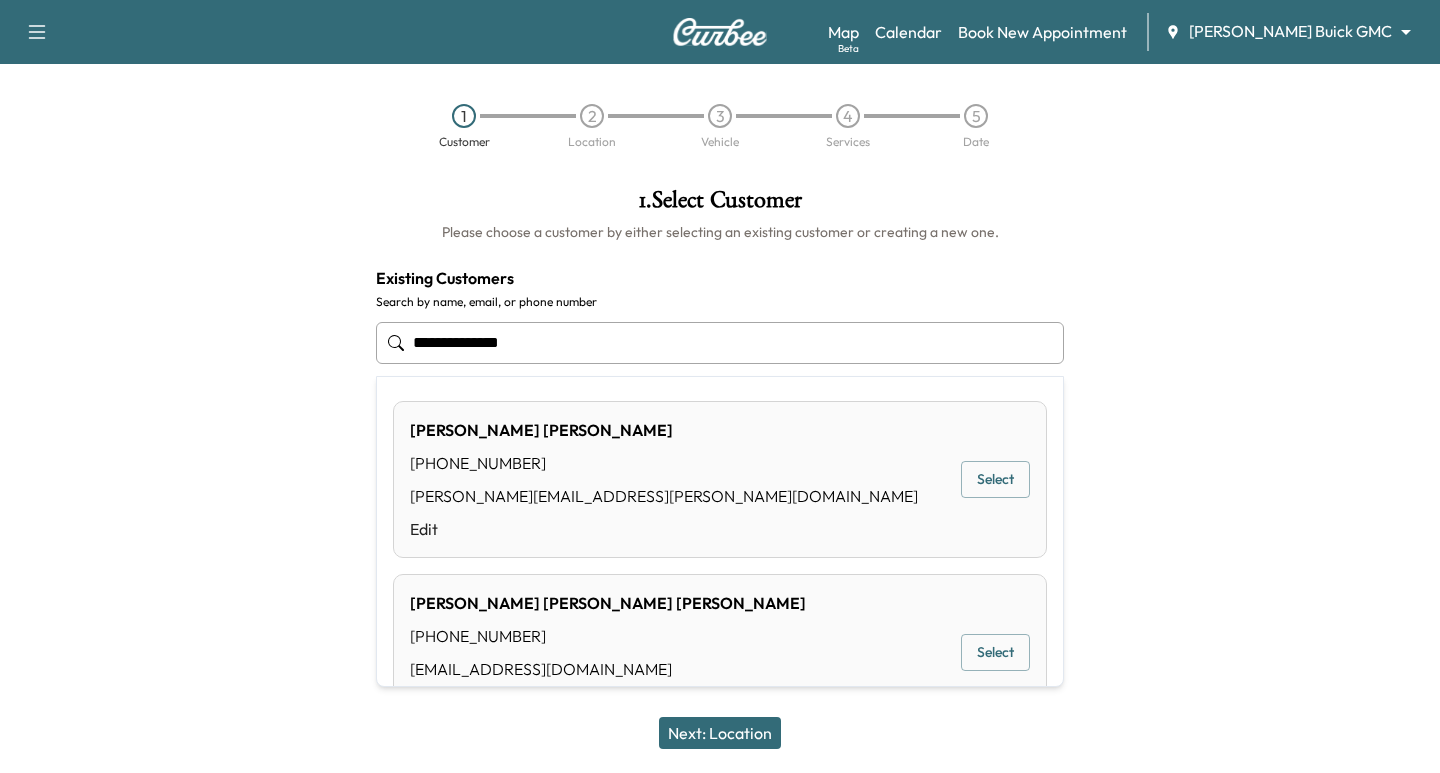 drag, startPoint x: 1004, startPoint y: 471, endPoint x: 994, endPoint y: 480, distance: 13.453624 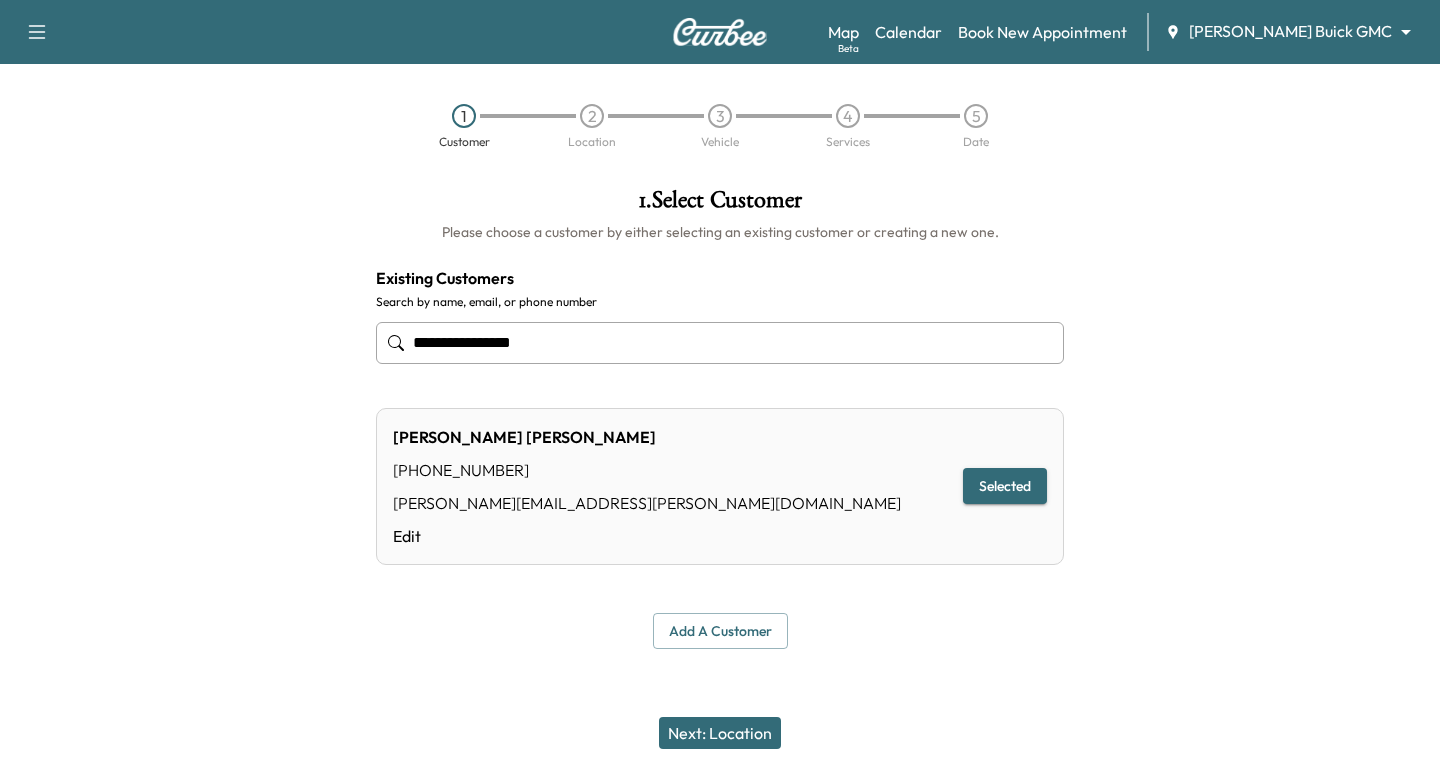 type on "**********" 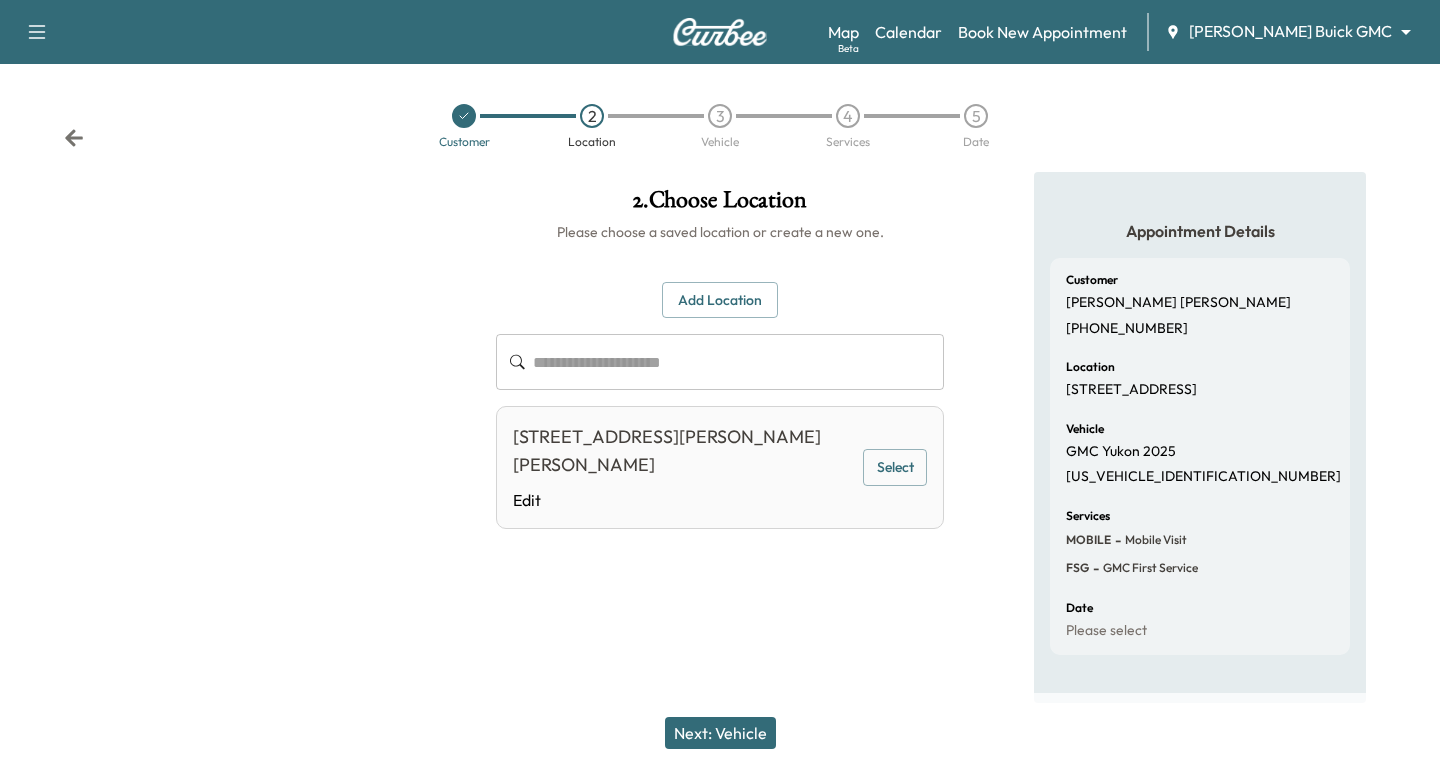 click on "Select" at bounding box center [895, 467] 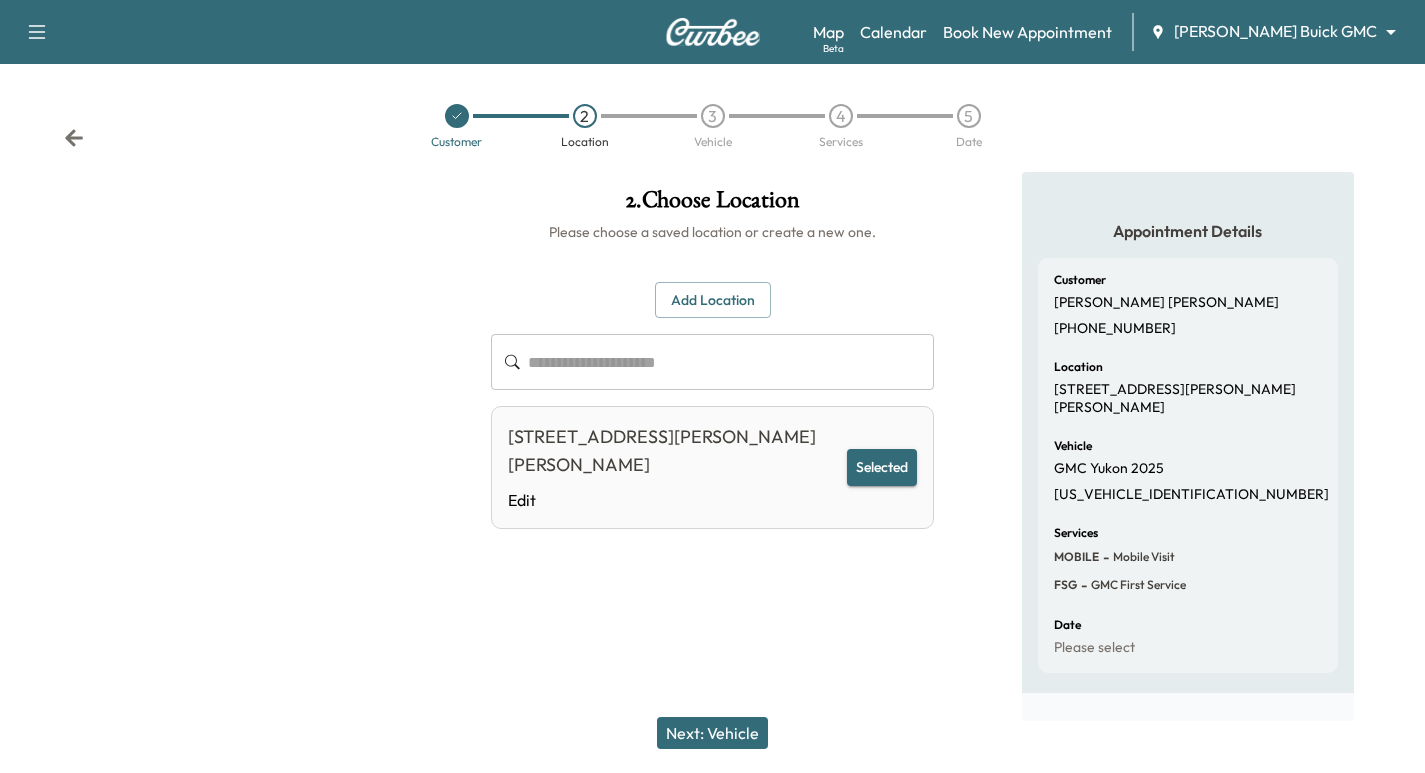 click on "Next: Vehicle" at bounding box center (712, 733) 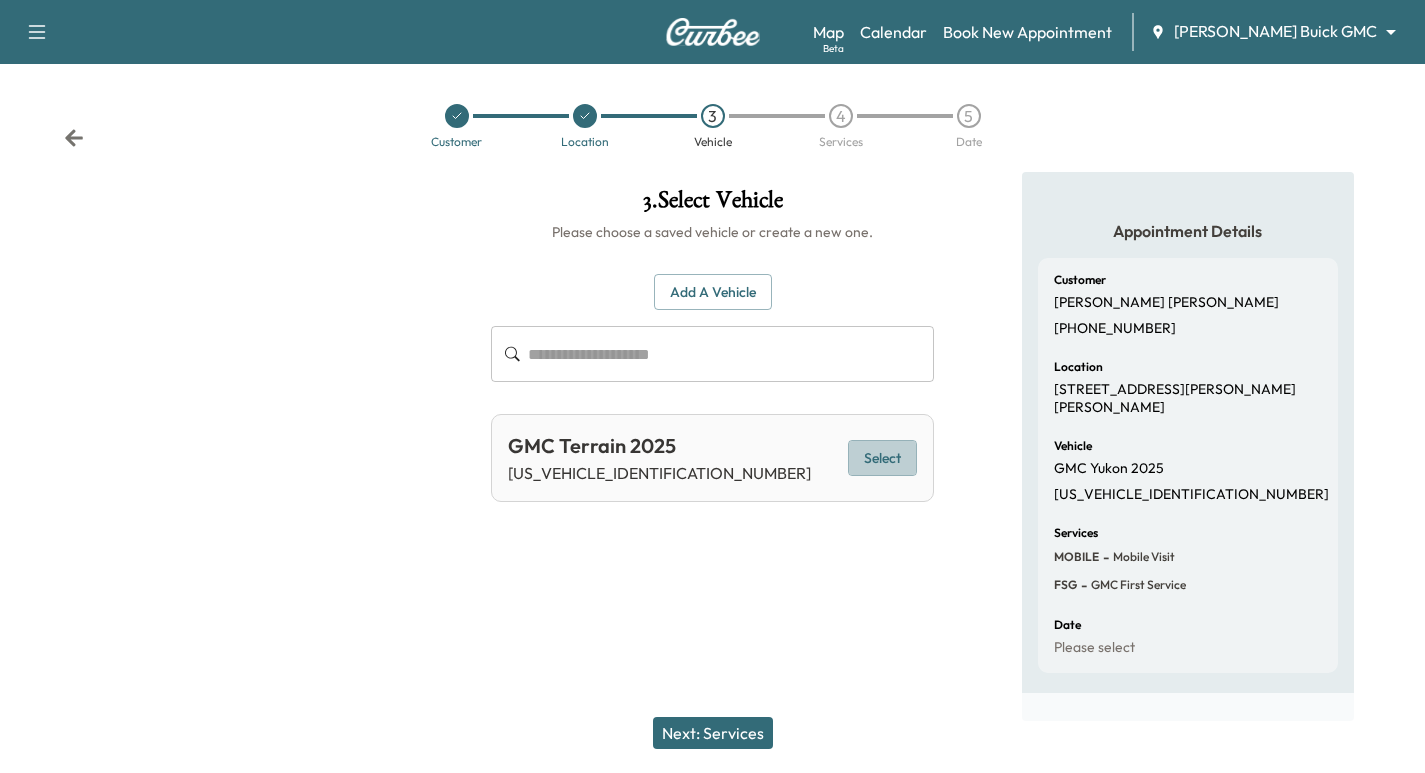 click on "Select" at bounding box center (882, 458) 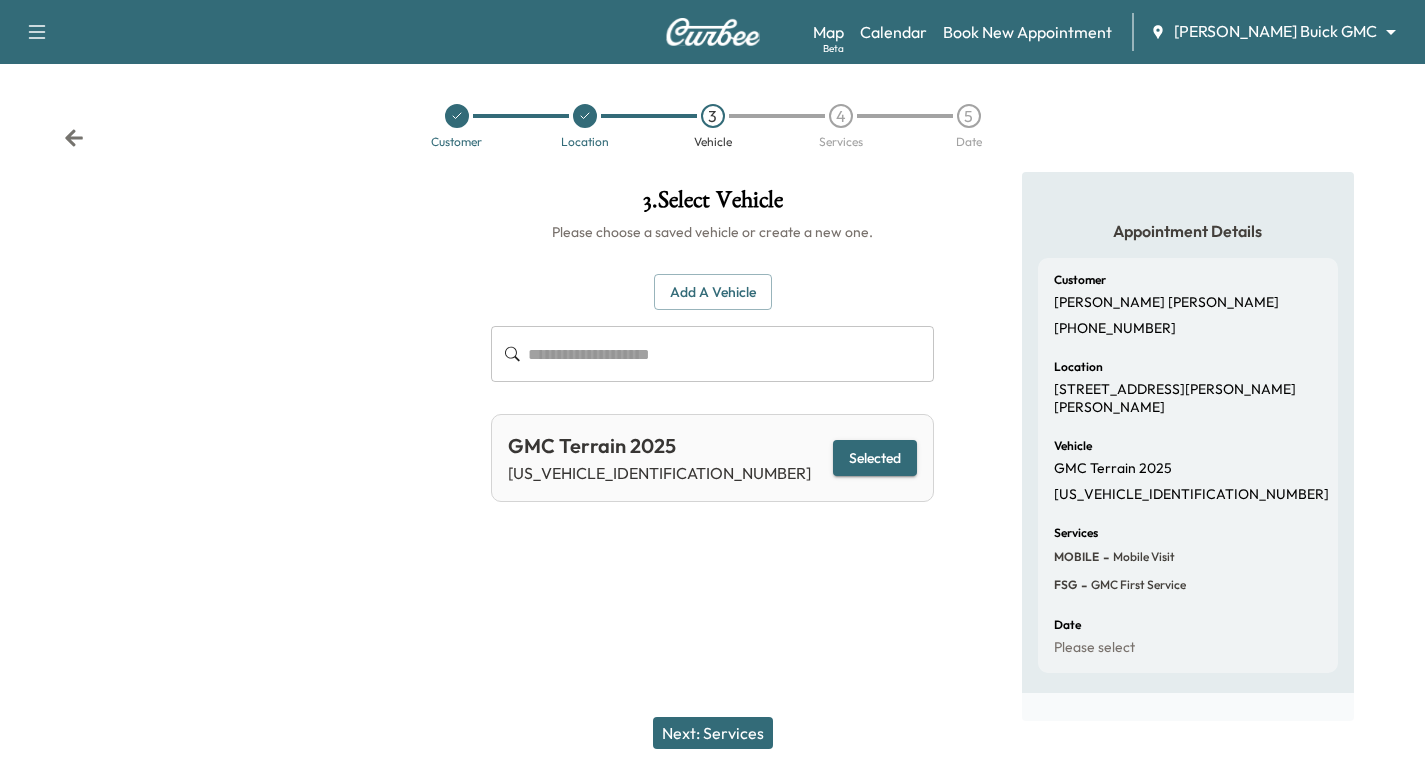 drag, startPoint x: 735, startPoint y: 675, endPoint x: 738, endPoint y: 689, distance: 14.3178215 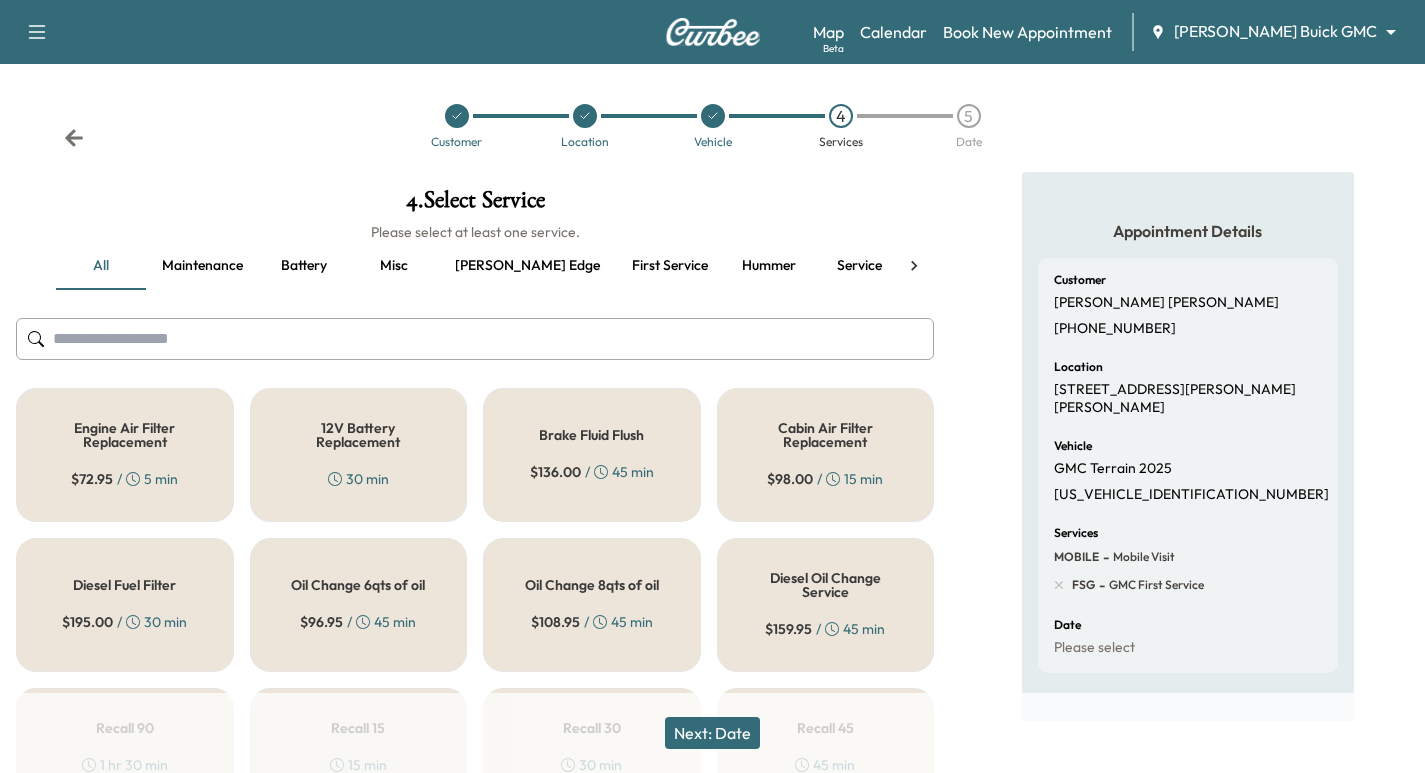 click on "Next: Date" at bounding box center [712, 733] 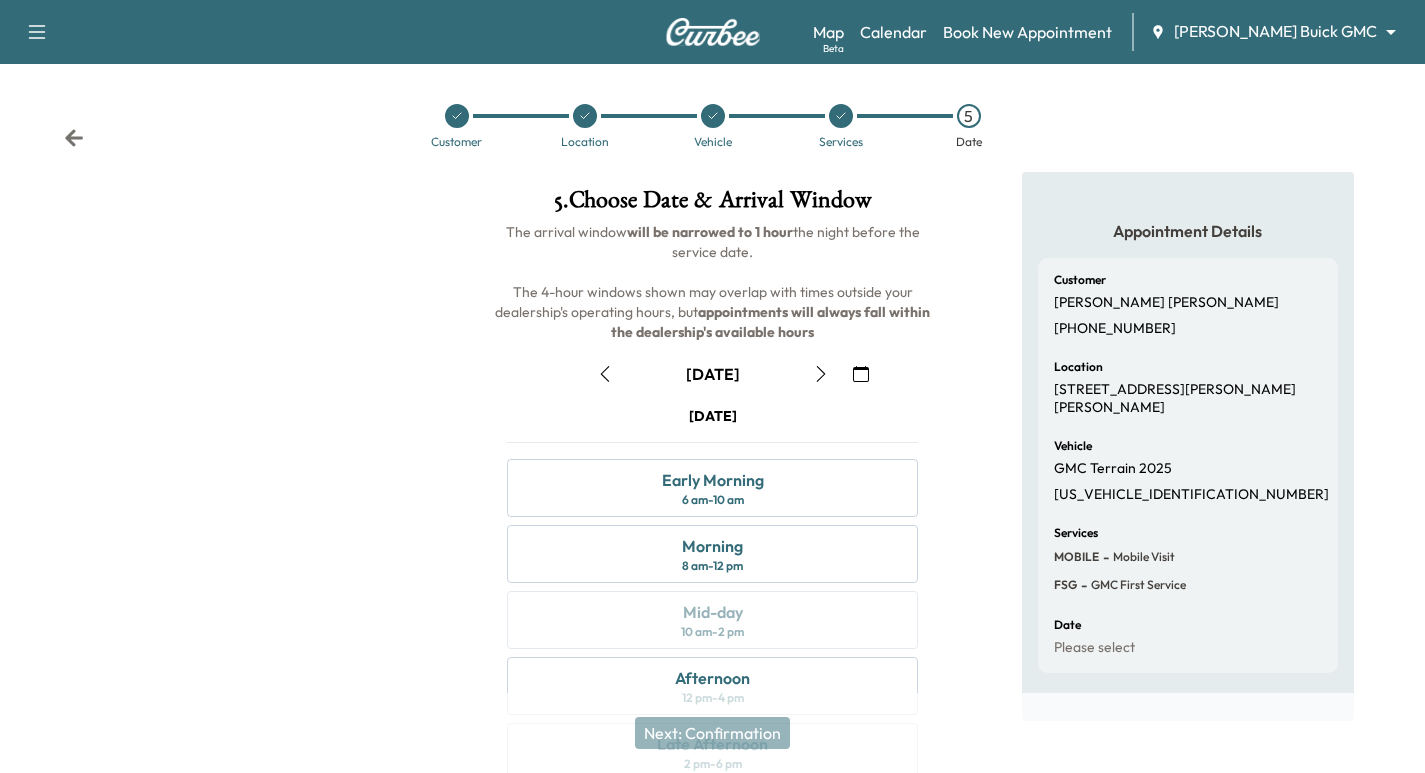 drag, startPoint x: 879, startPoint y: 375, endPoint x: 851, endPoint y: 369, distance: 28.635643 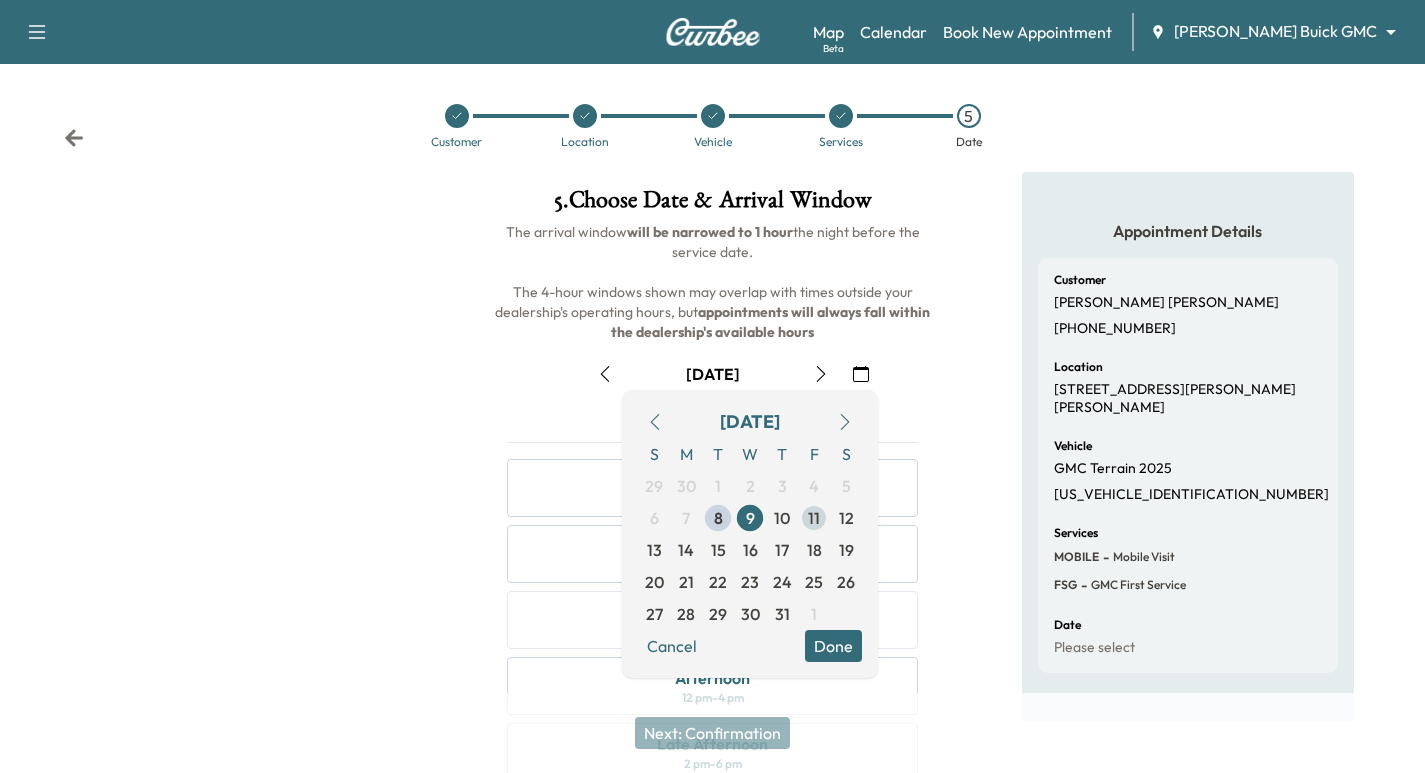 click on "11" at bounding box center [814, 518] 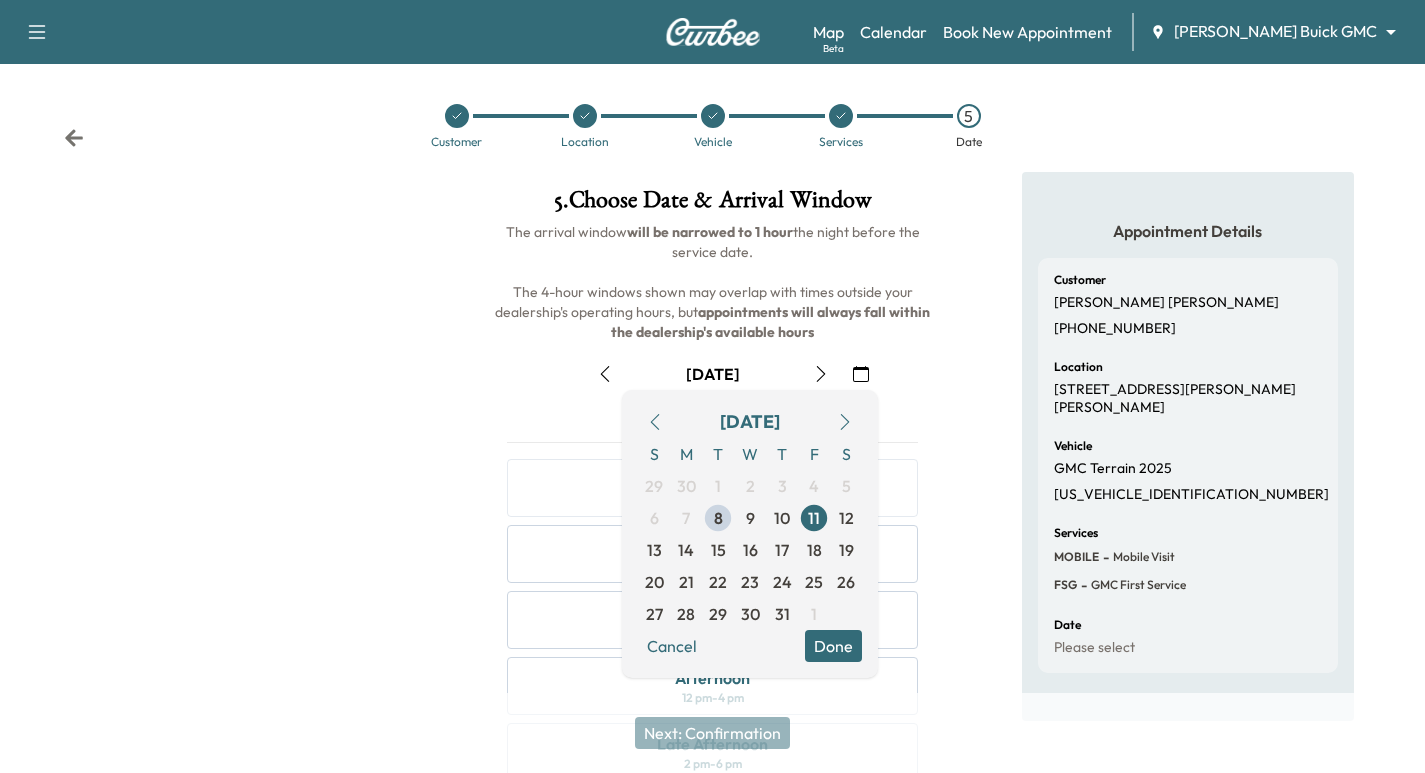 click at bounding box center (237, 554) 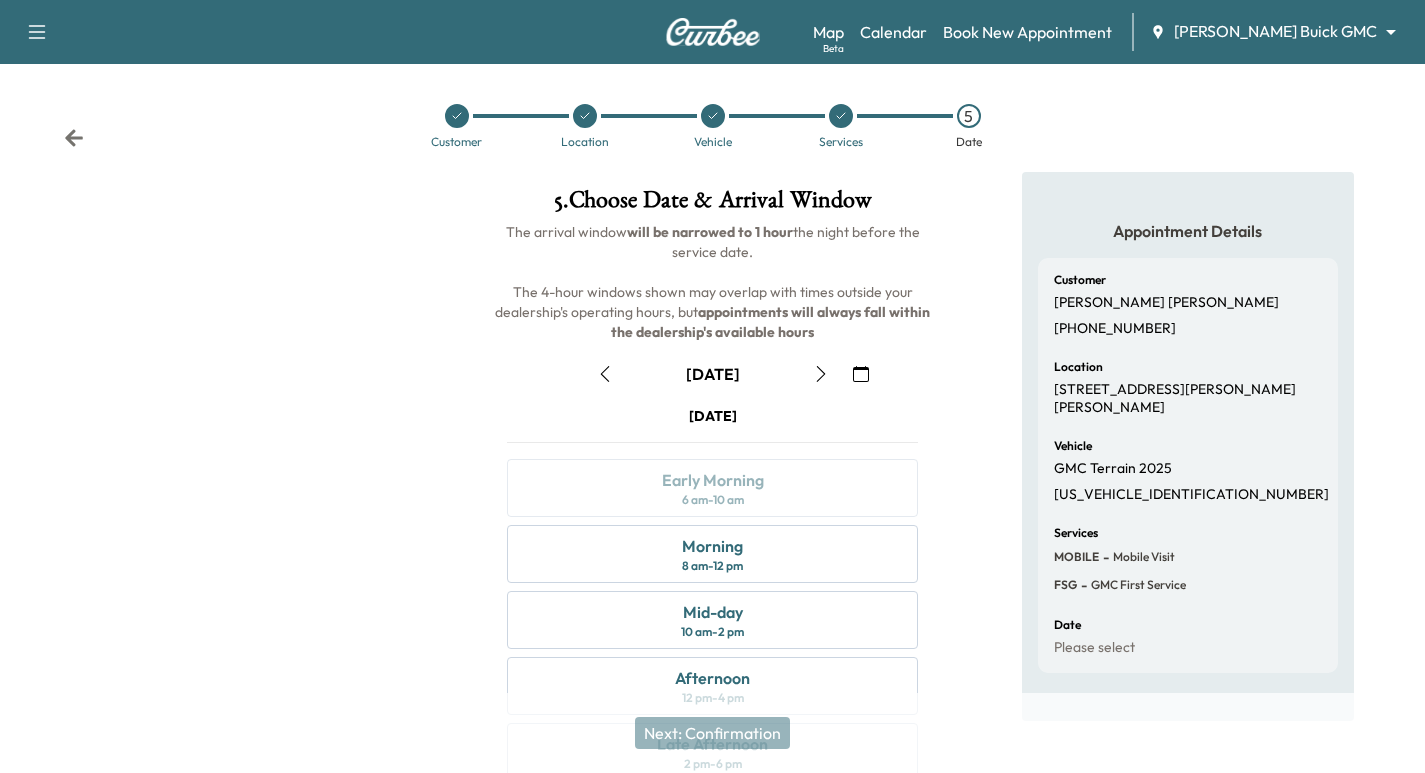 click 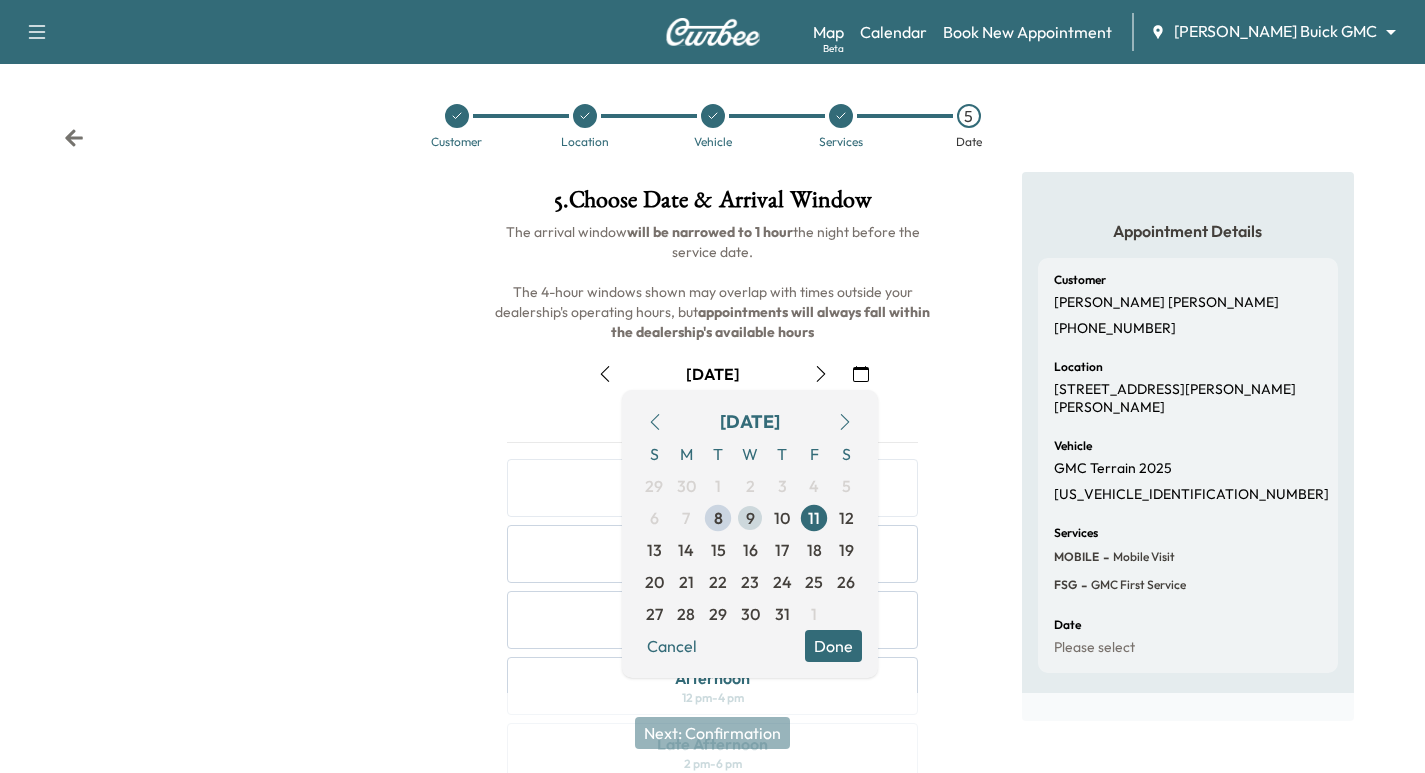 click on "9" at bounding box center [750, 518] 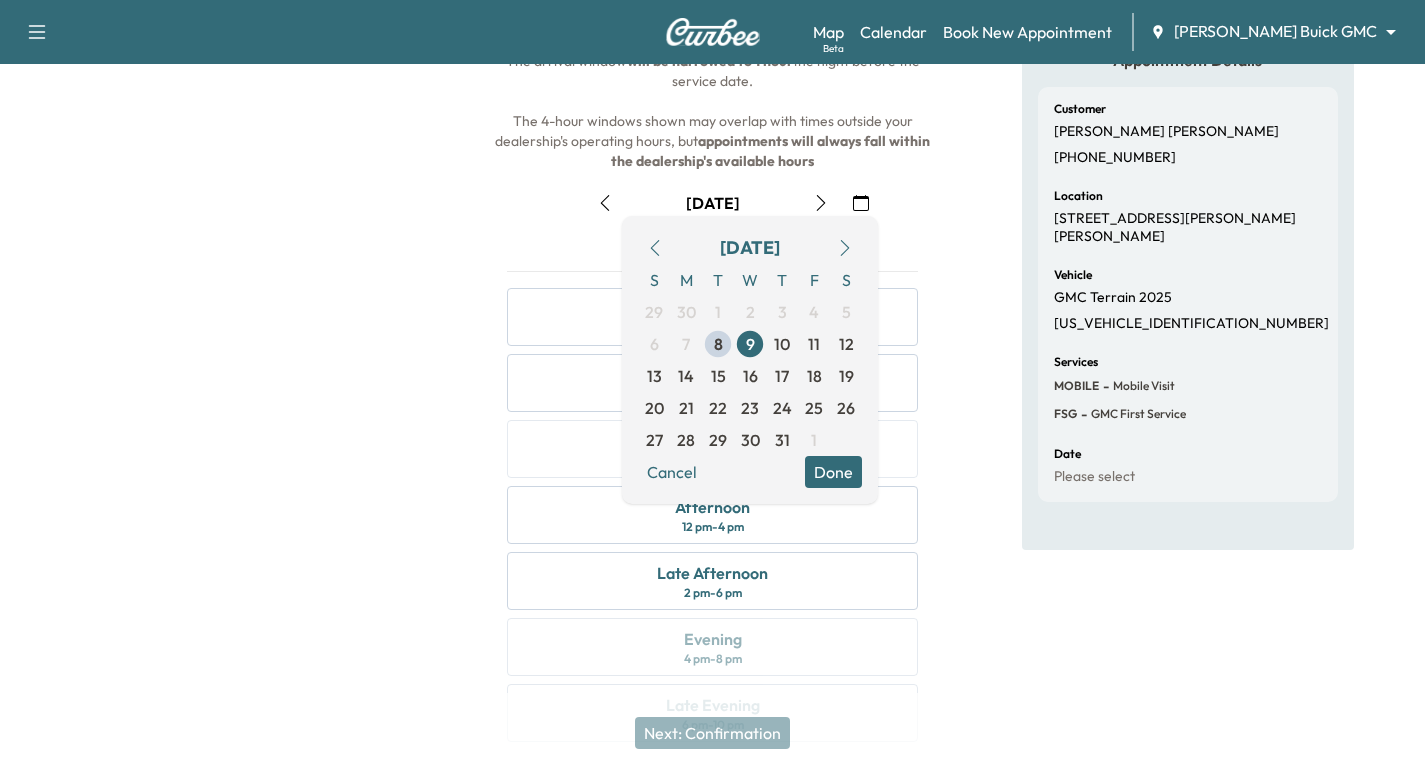 scroll, scrollTop: 175, scrollLeft: 0, axis: vertical 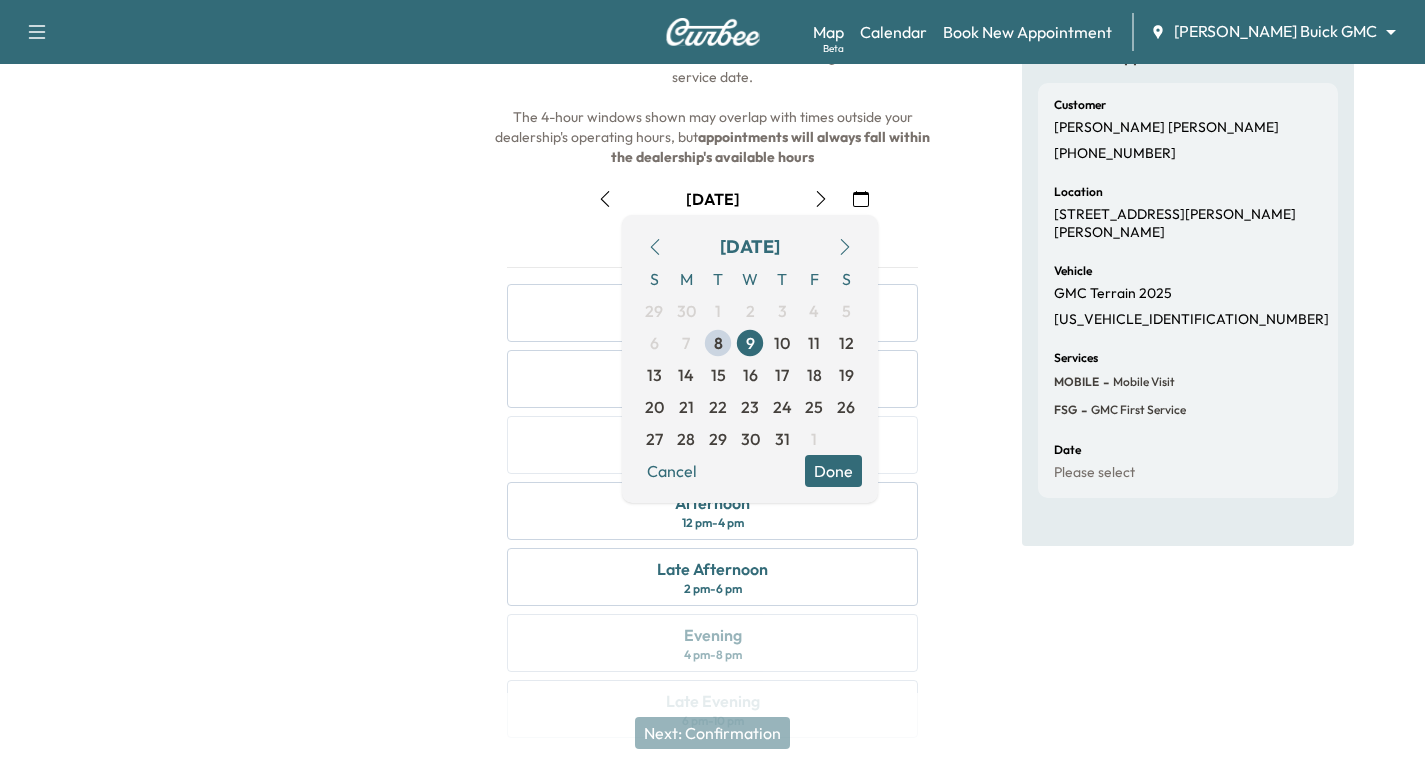 click at bounding box center (237, 379) 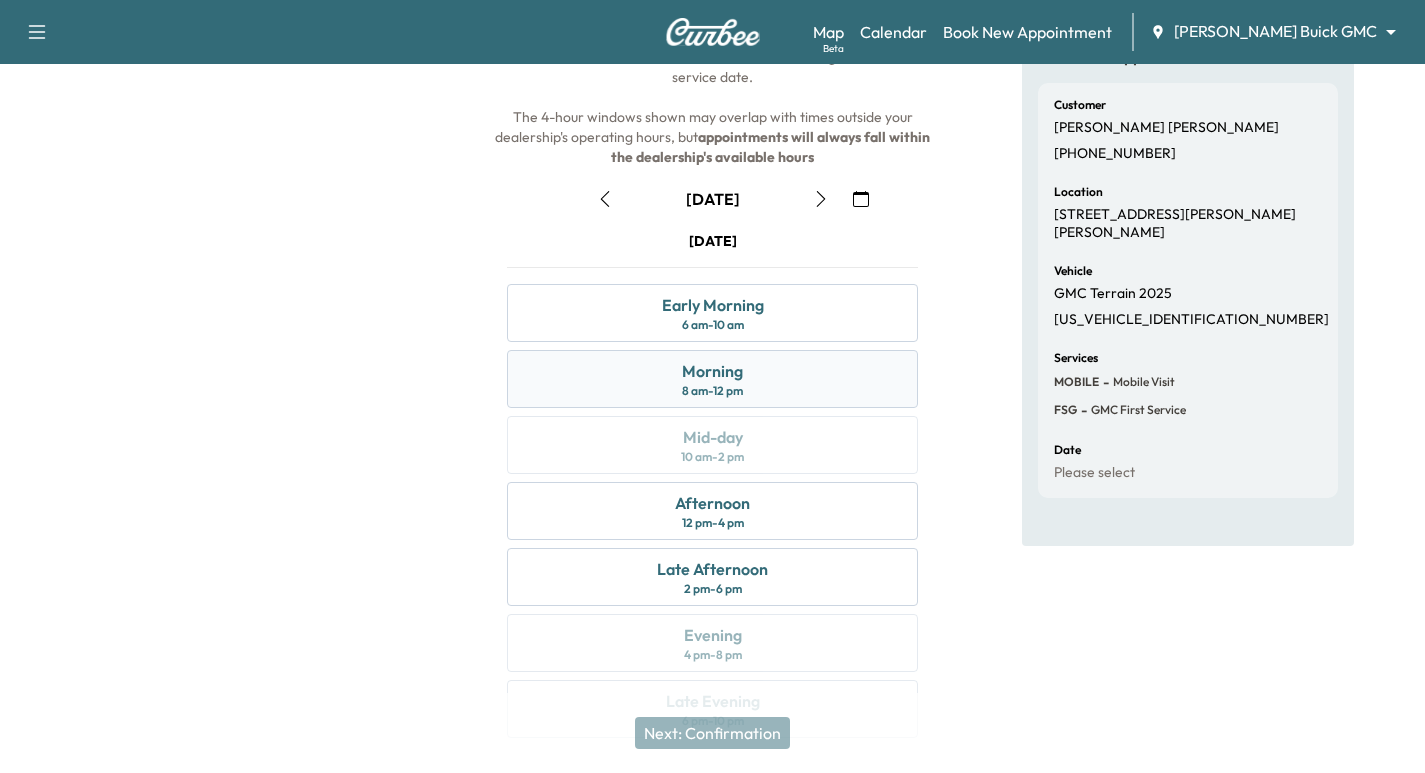click on "Morning 8 am  -  12 pm" at bounding box center (712, 379) 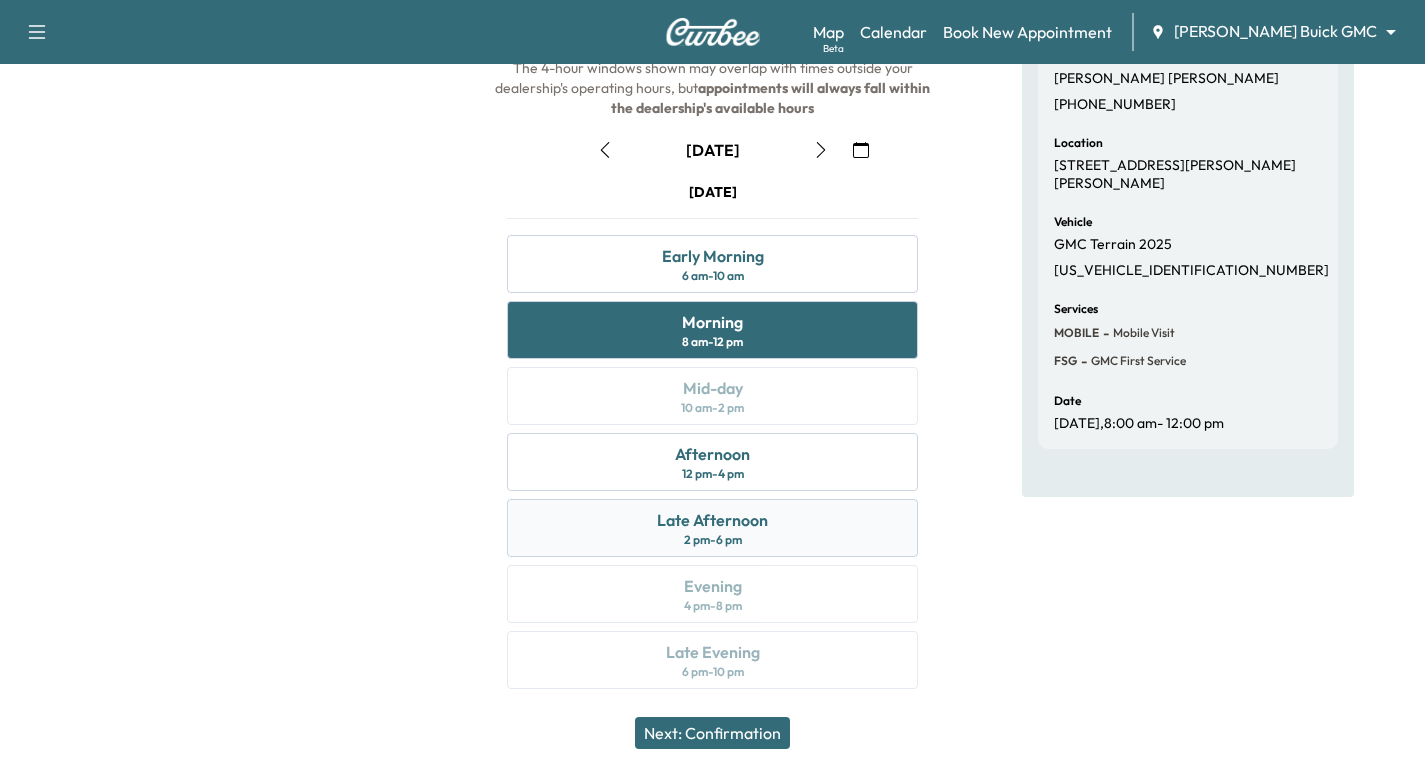 scroll, scrollTop: 228, scrollLeft: 0, axis: vertical 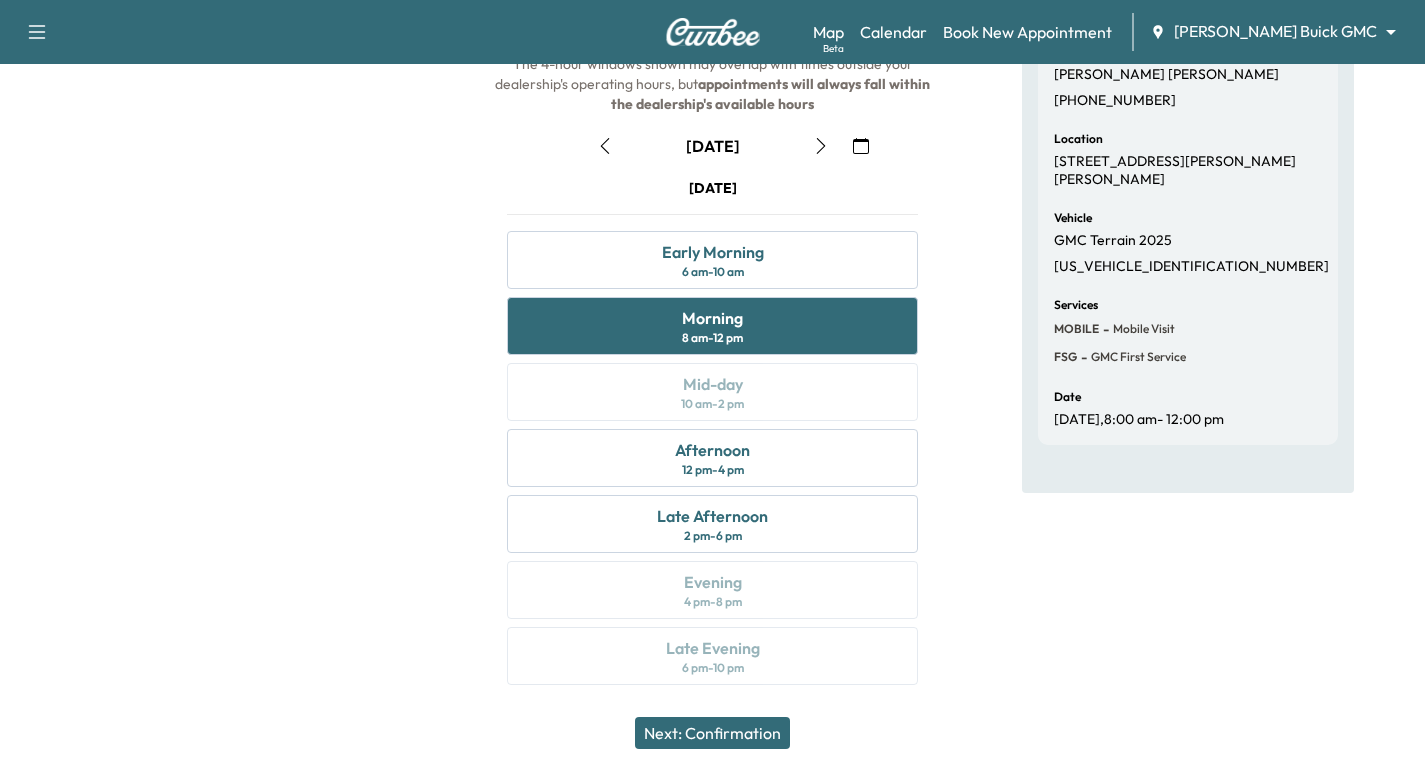 click on "Next: Confirmation" at bounding box center [712, 733] 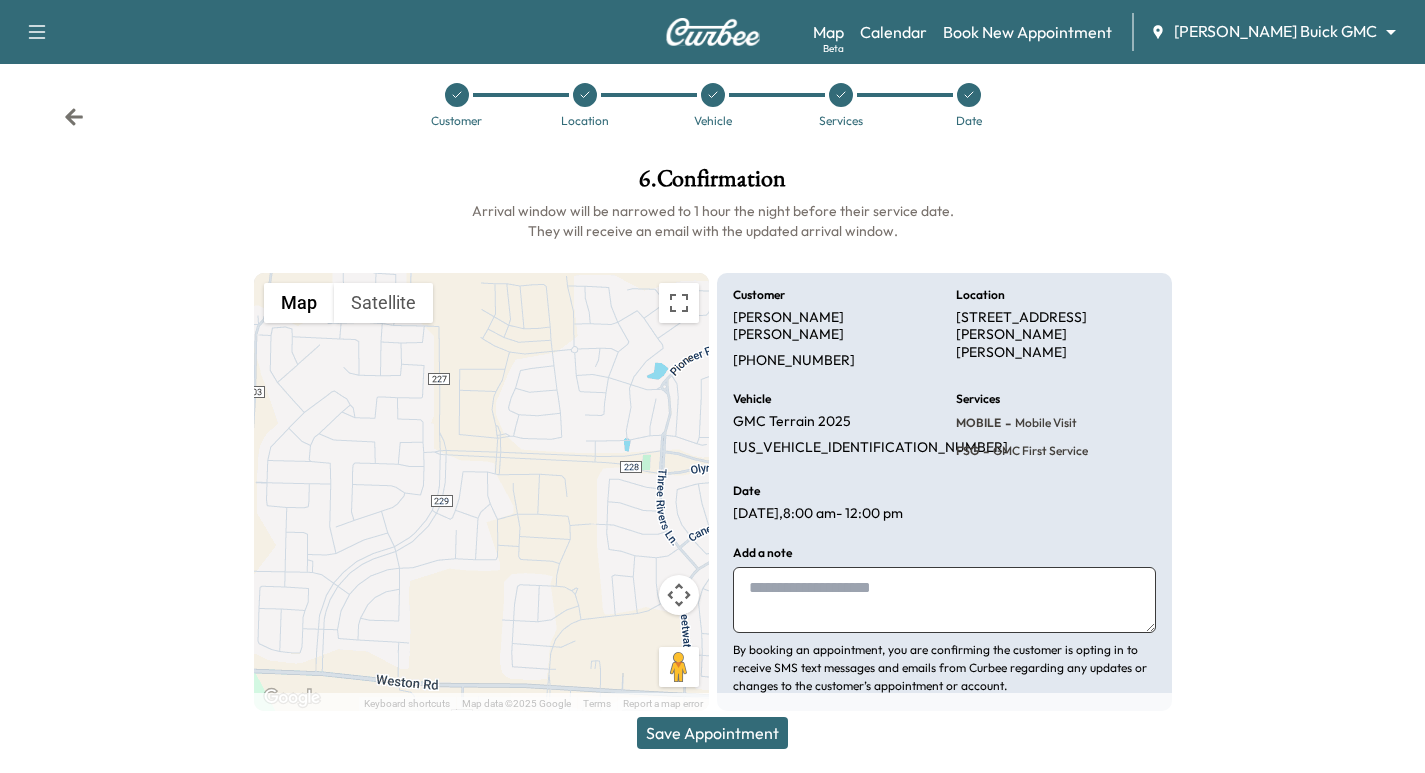 click at bounding box center [944, 600] 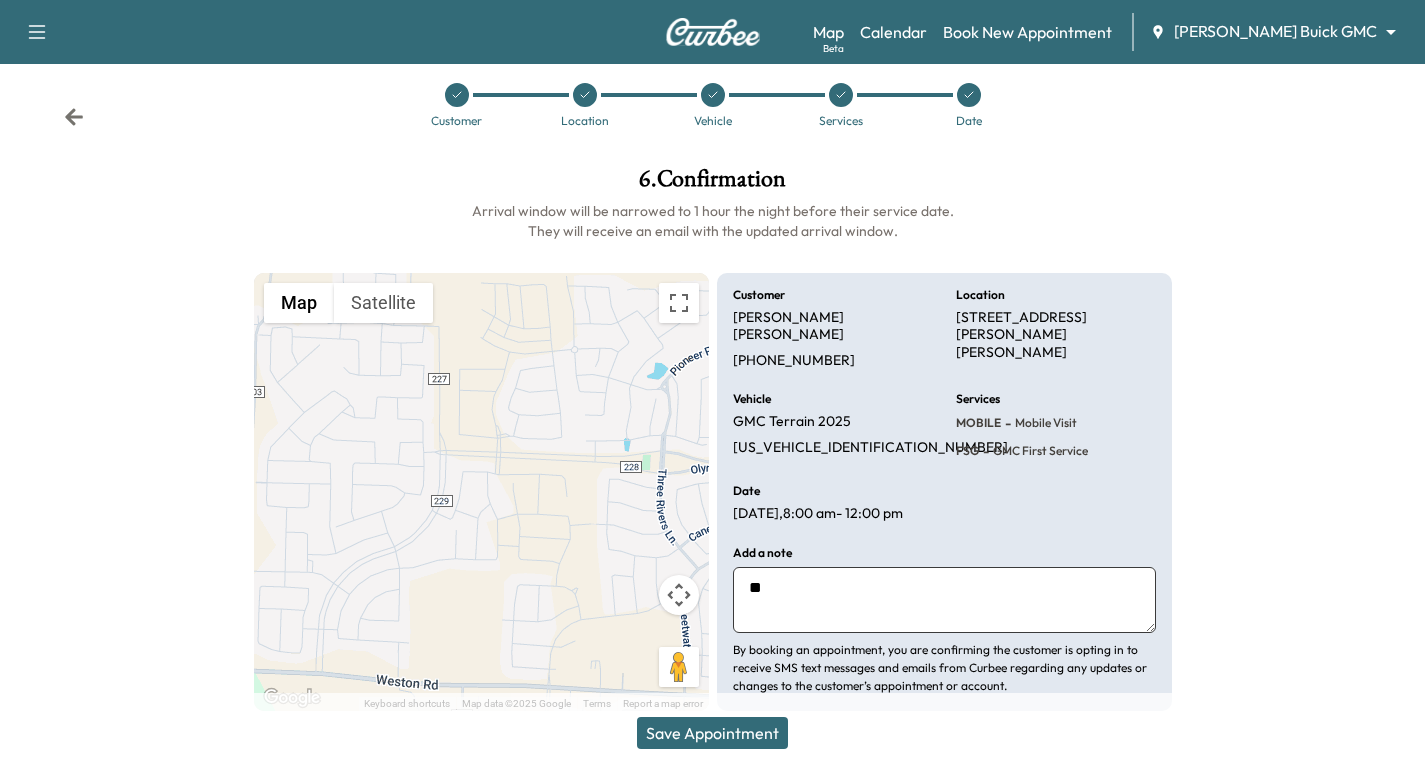 type on "*" 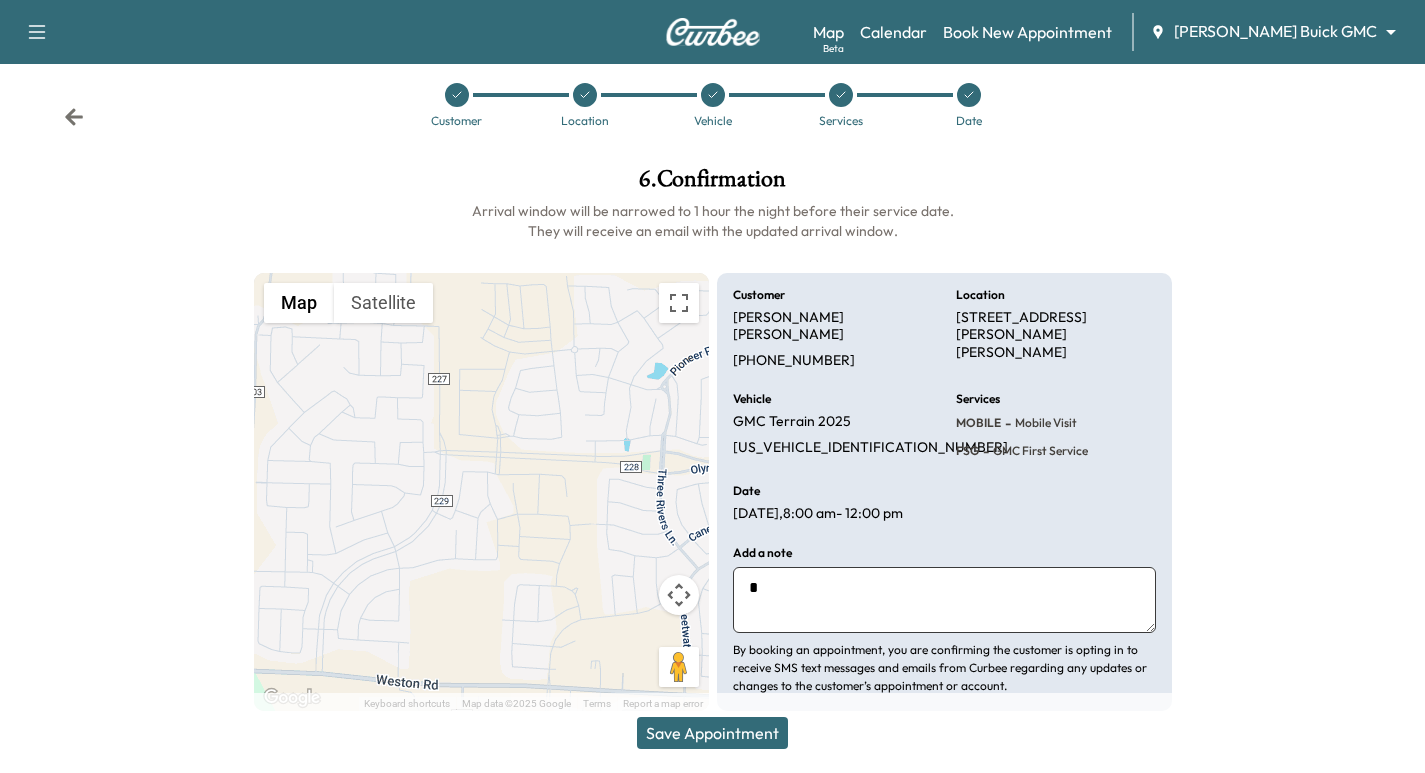 type 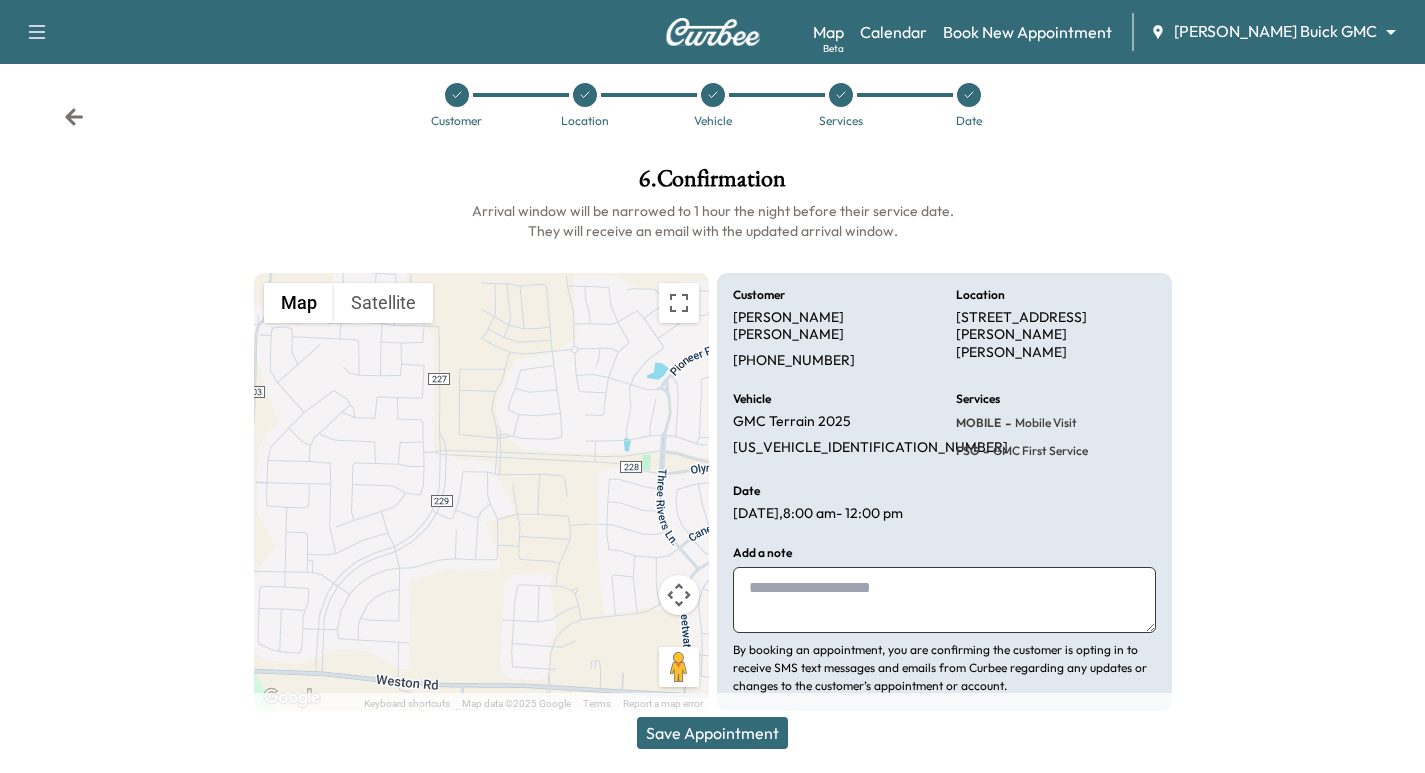 click at bounding box center [969, 95] 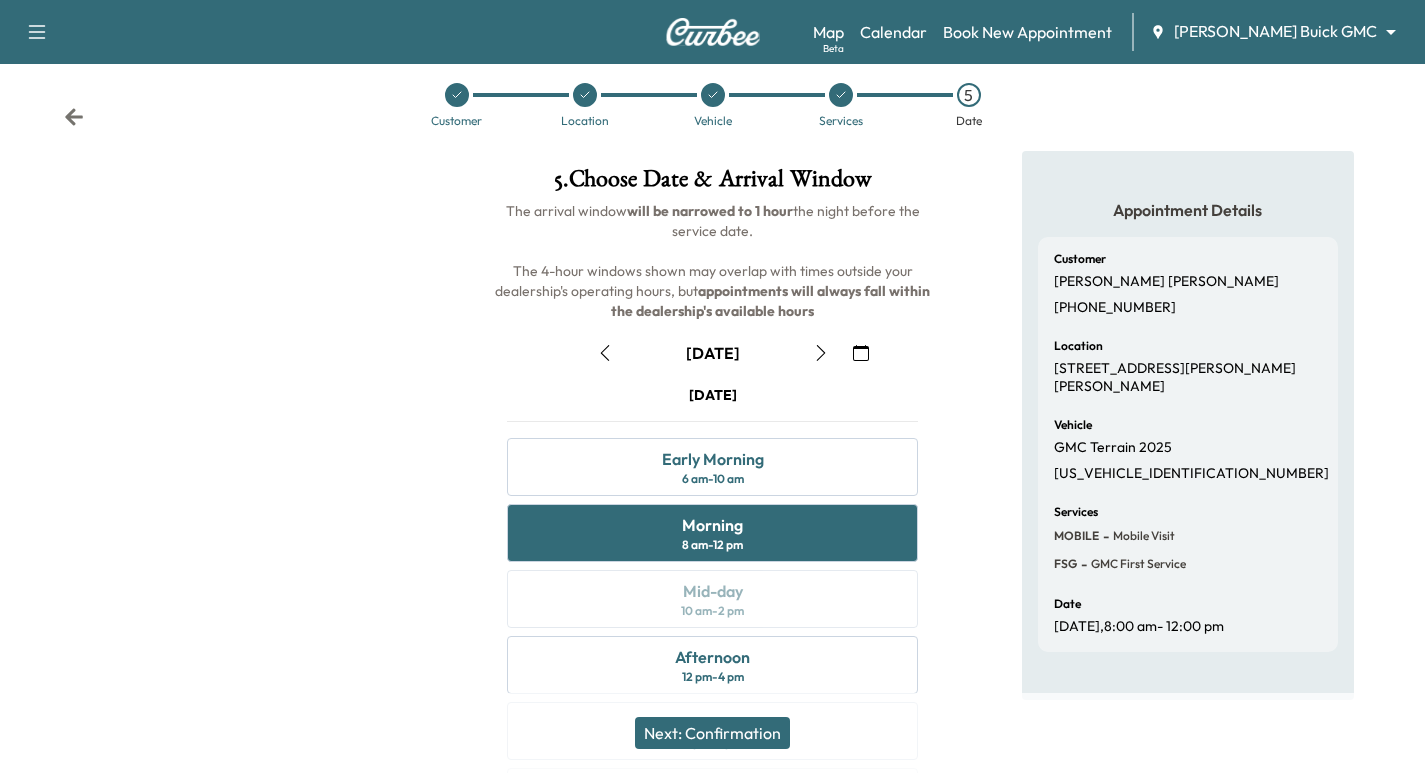 click 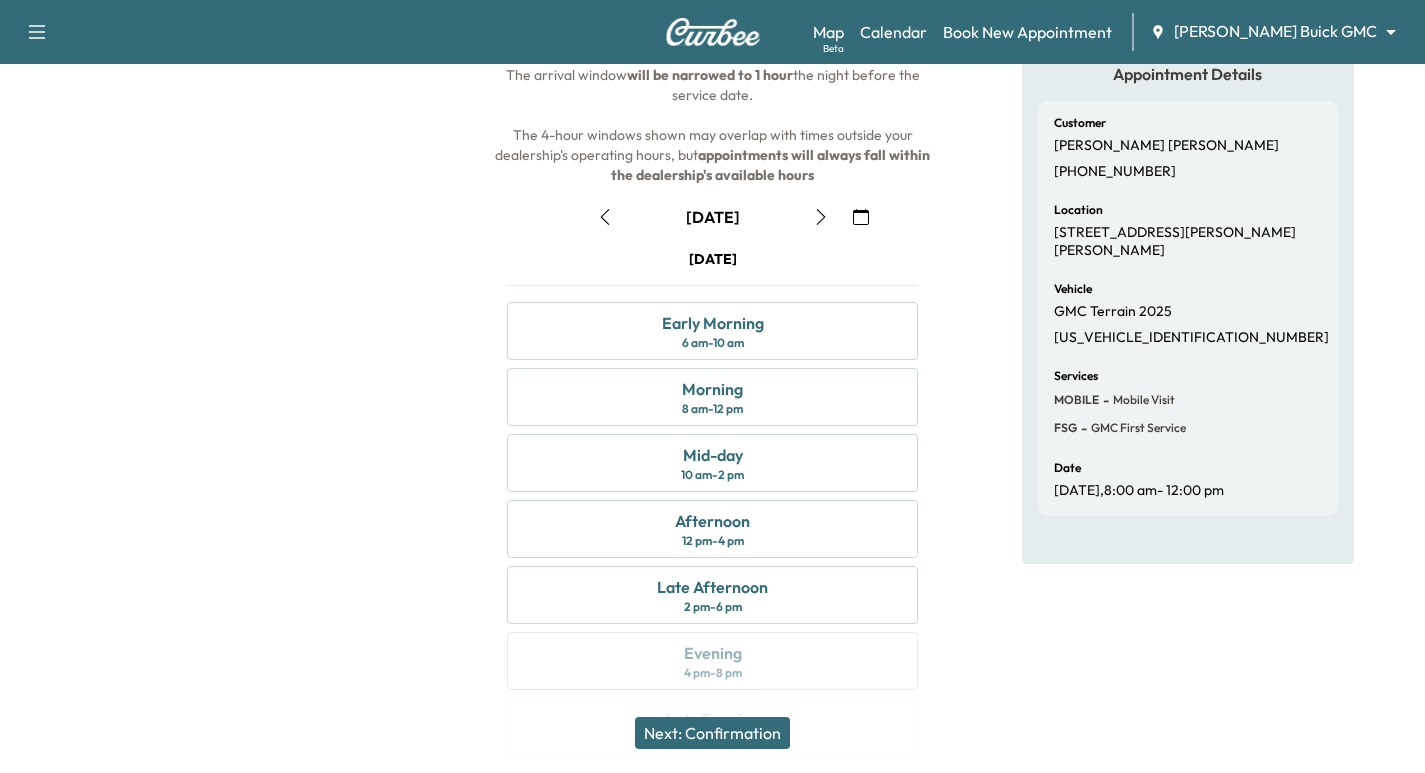 scroll, scrollTop: 171, scrollLeft: 0, axis: vertical 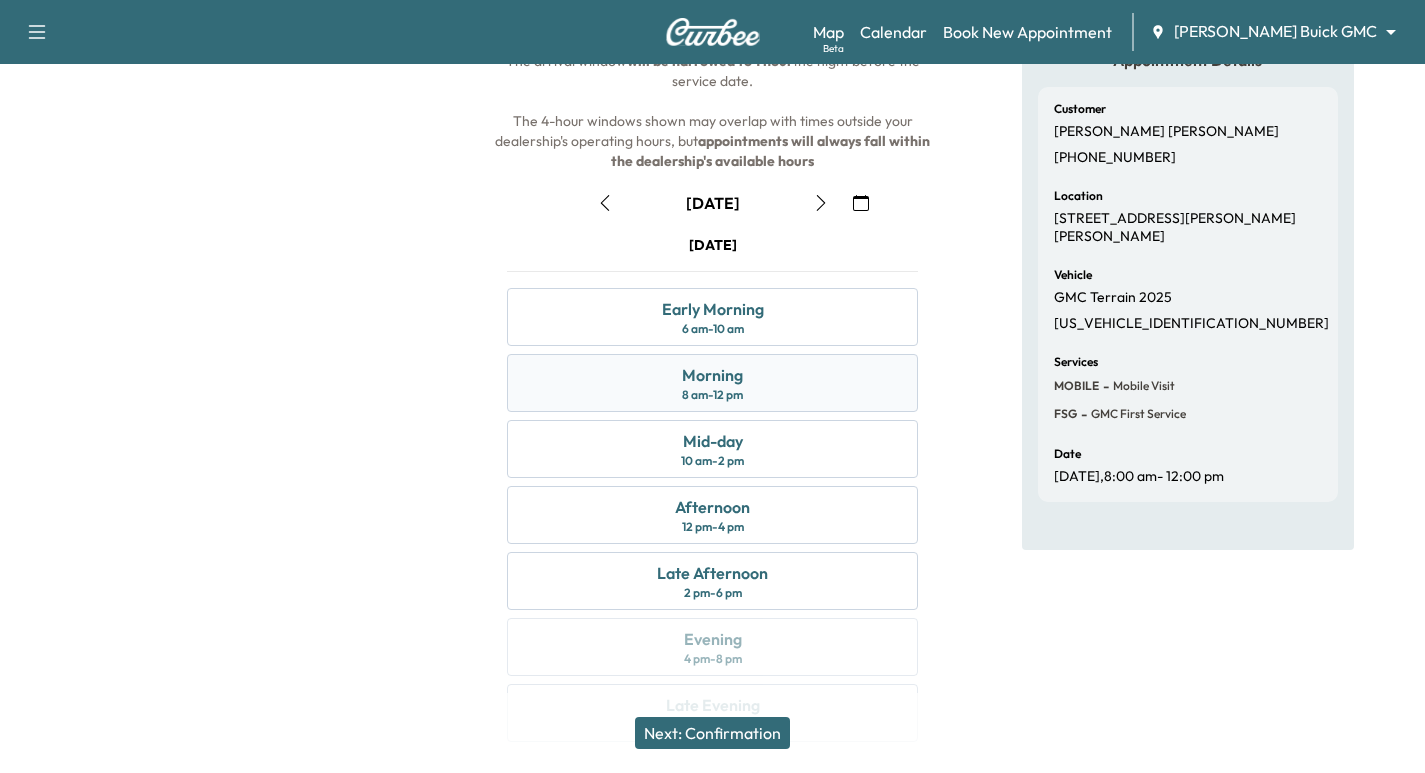 click on "Morning 8 am  -  12 pm" at bounding box center [712, 383] 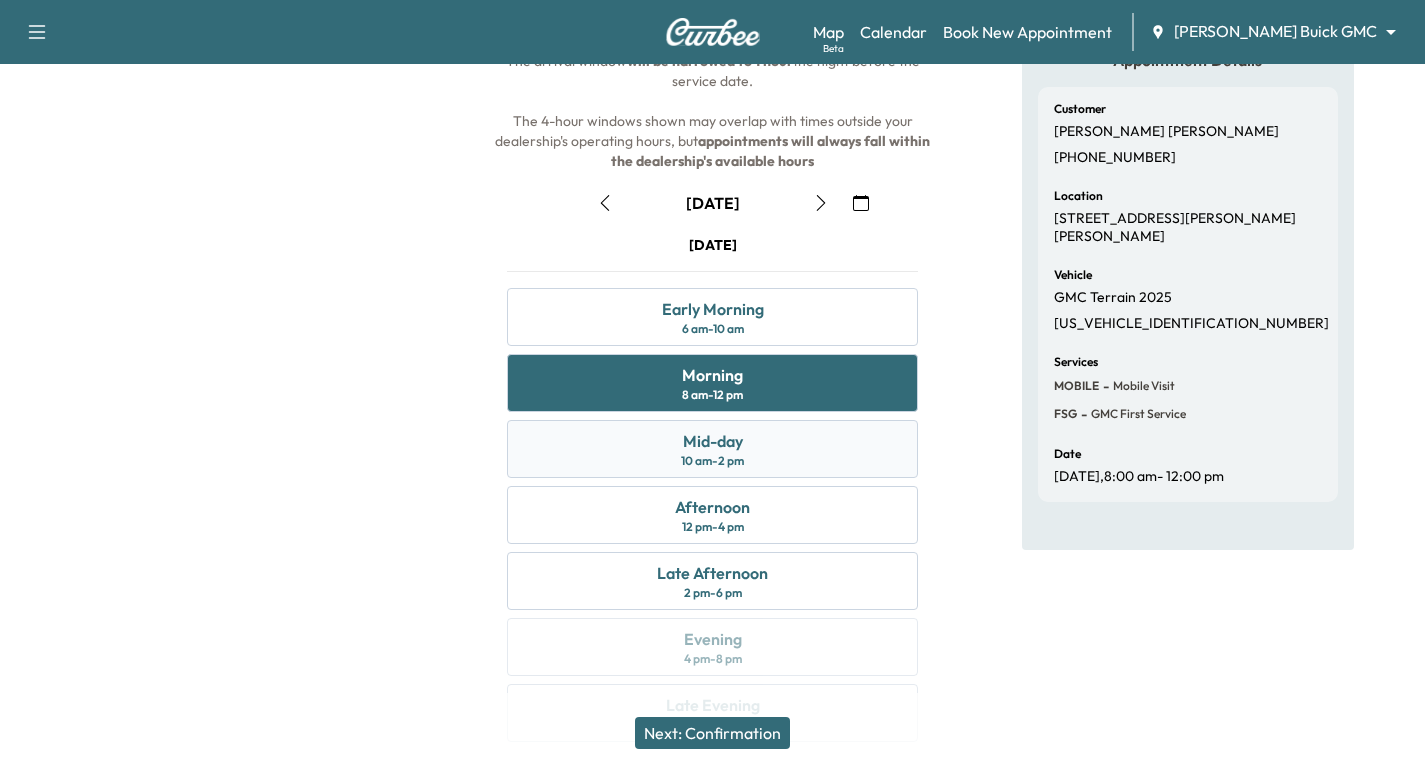 drag, startPoint x: 808, startPoint y: 465, endPoint x: 787, endPoint y: 446, distance: 28.319605 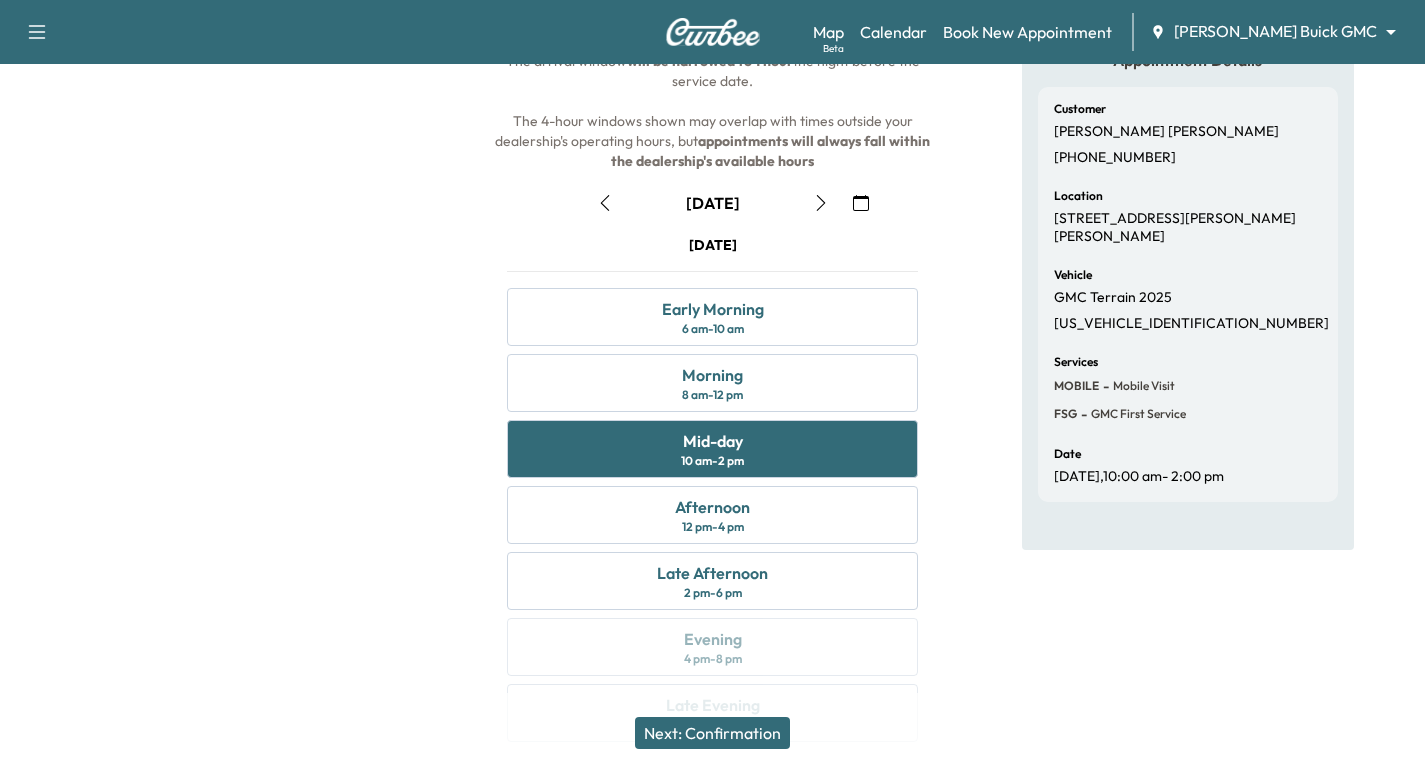 click on "Next: Confirmation" at bounding box center (712, 733) 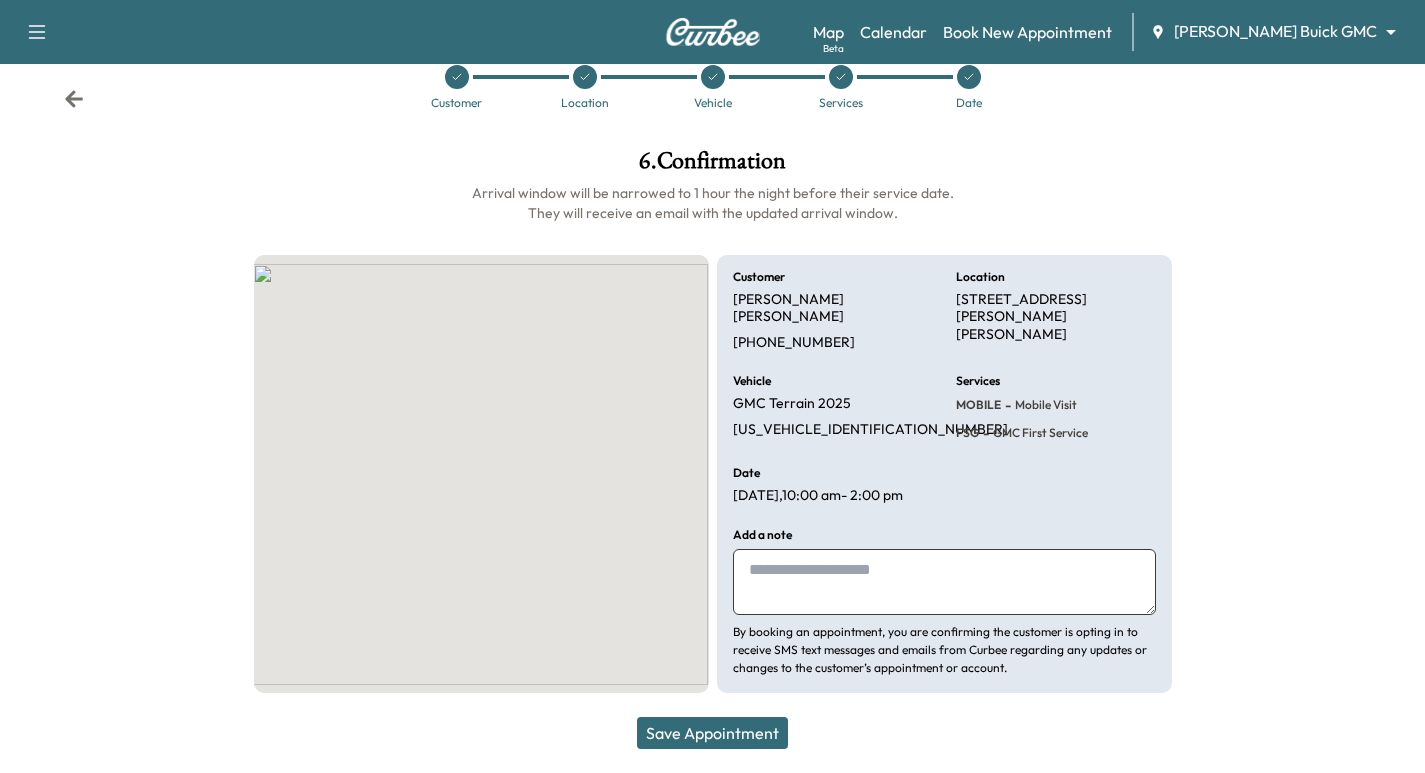 scroll, scrollTop: 21, scrollLeft: 0, axis: vertical 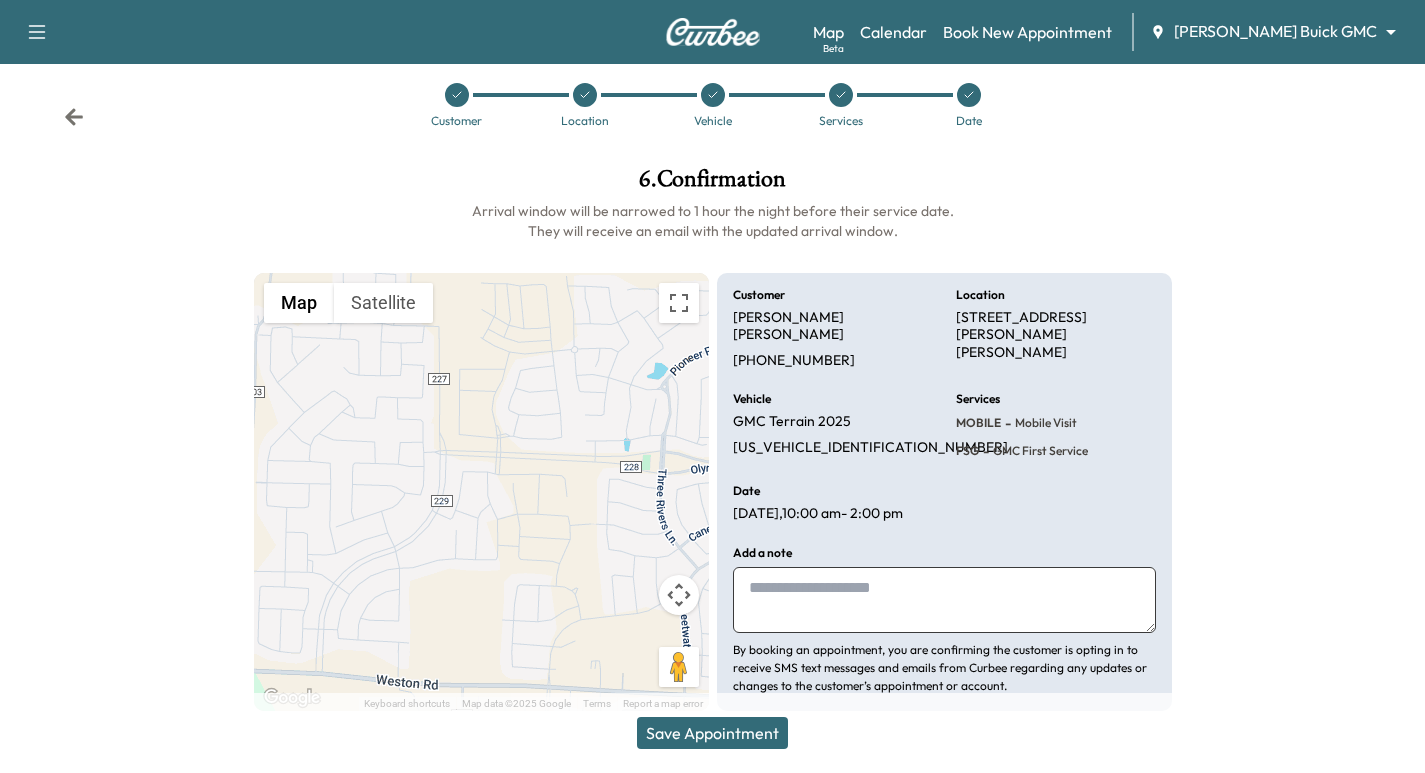 click on "Save Appointment" at bounding box center (712, 733) 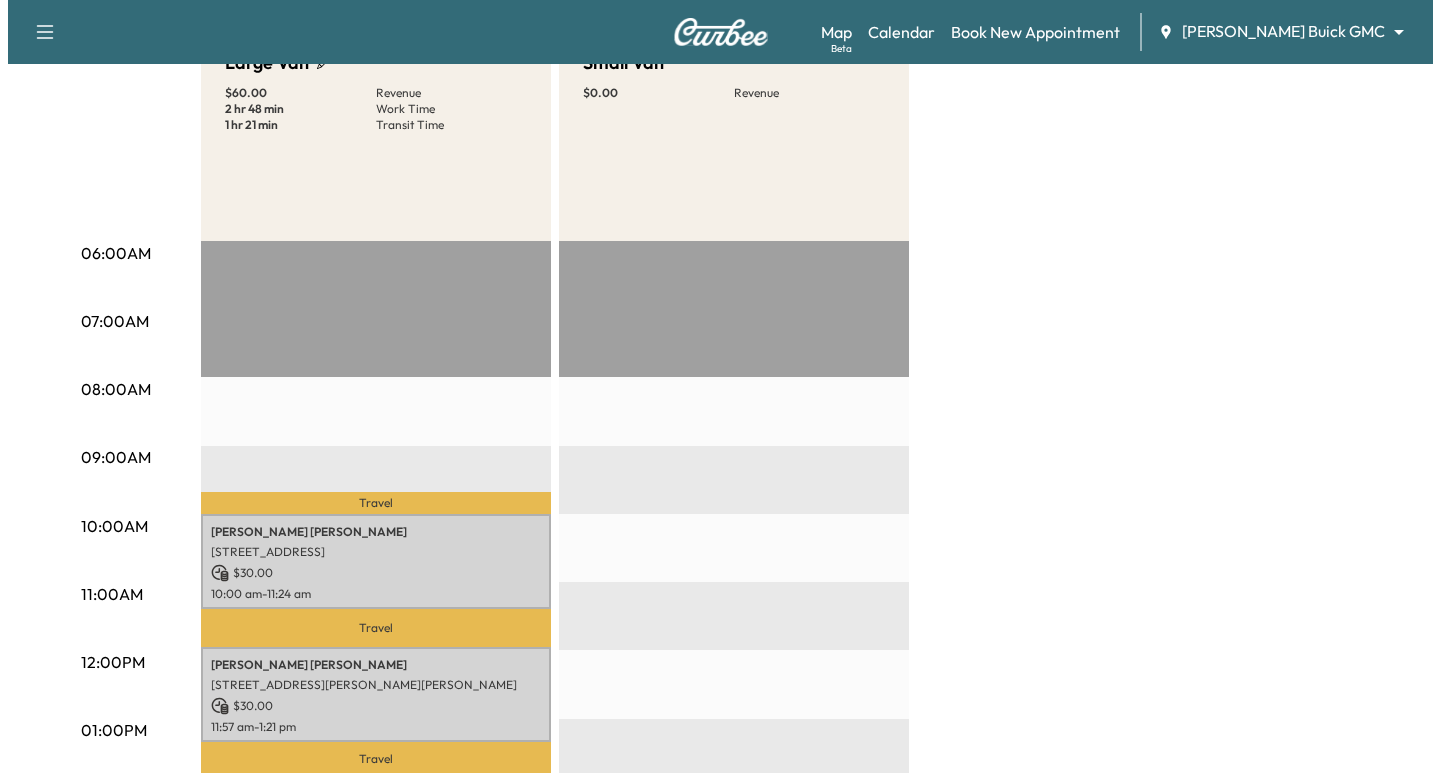 scroll, scrollTop: 250, scrollLeft: 0, axis: vertical 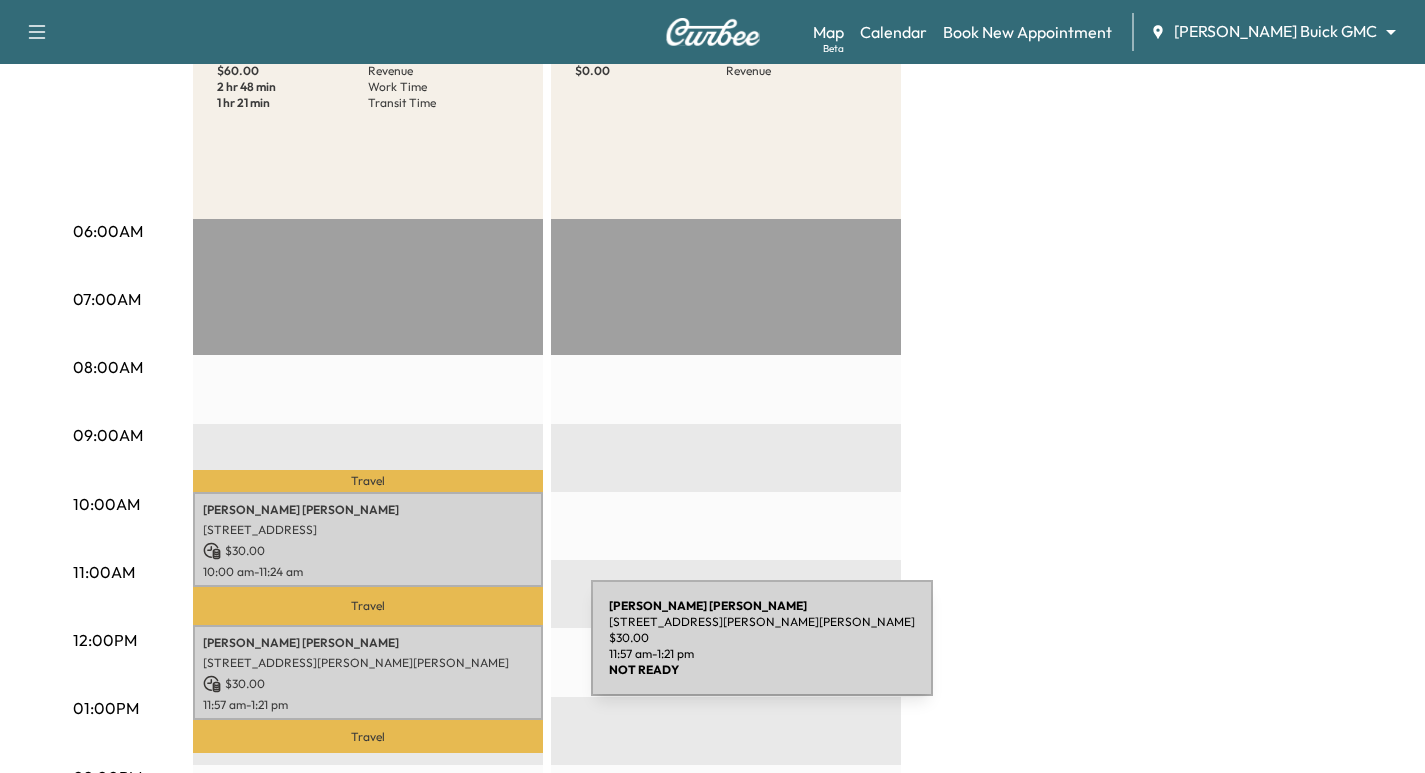 click on "[PERSON_NAME]" at bounding box center (368, 643) 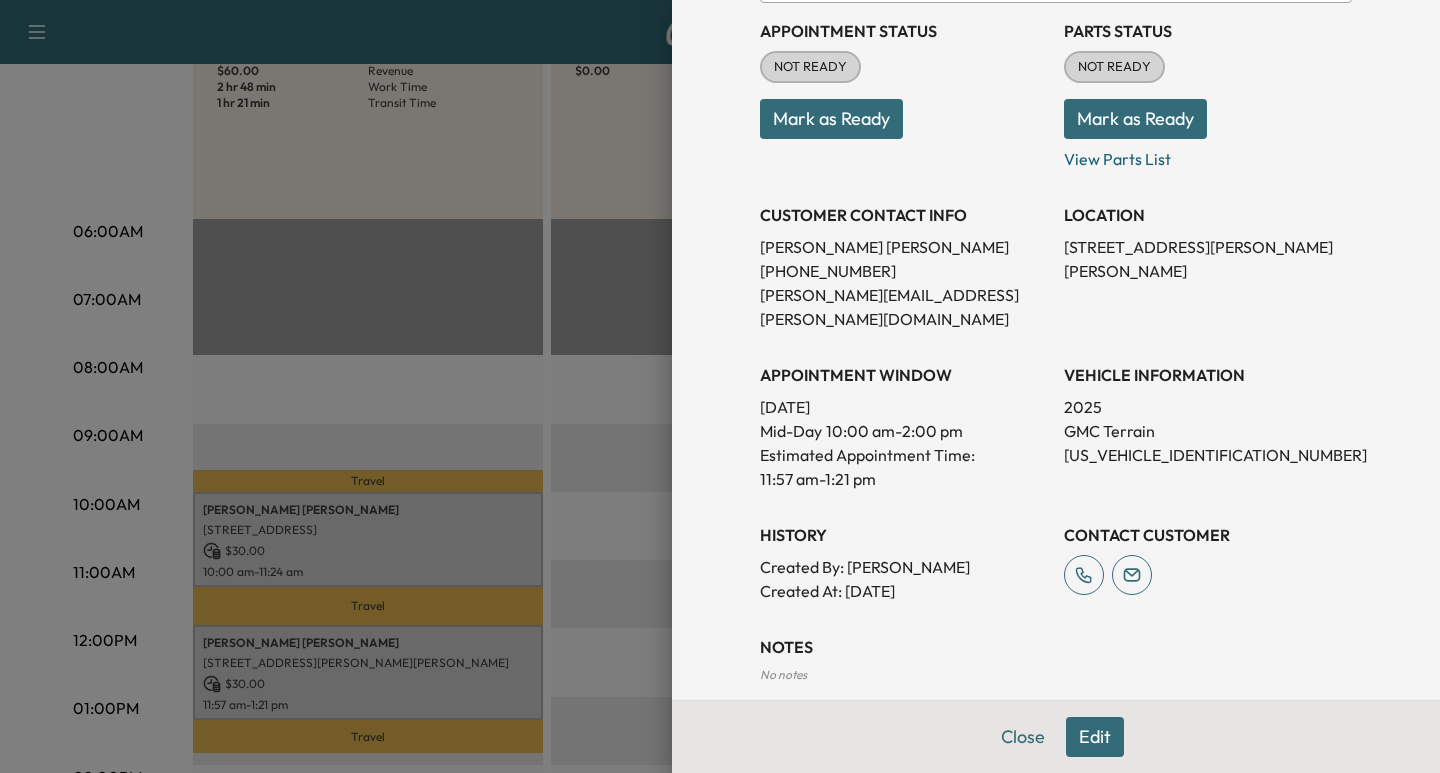 scroll, scrollTop: 347, scrollLeft: 0, axis: vertical 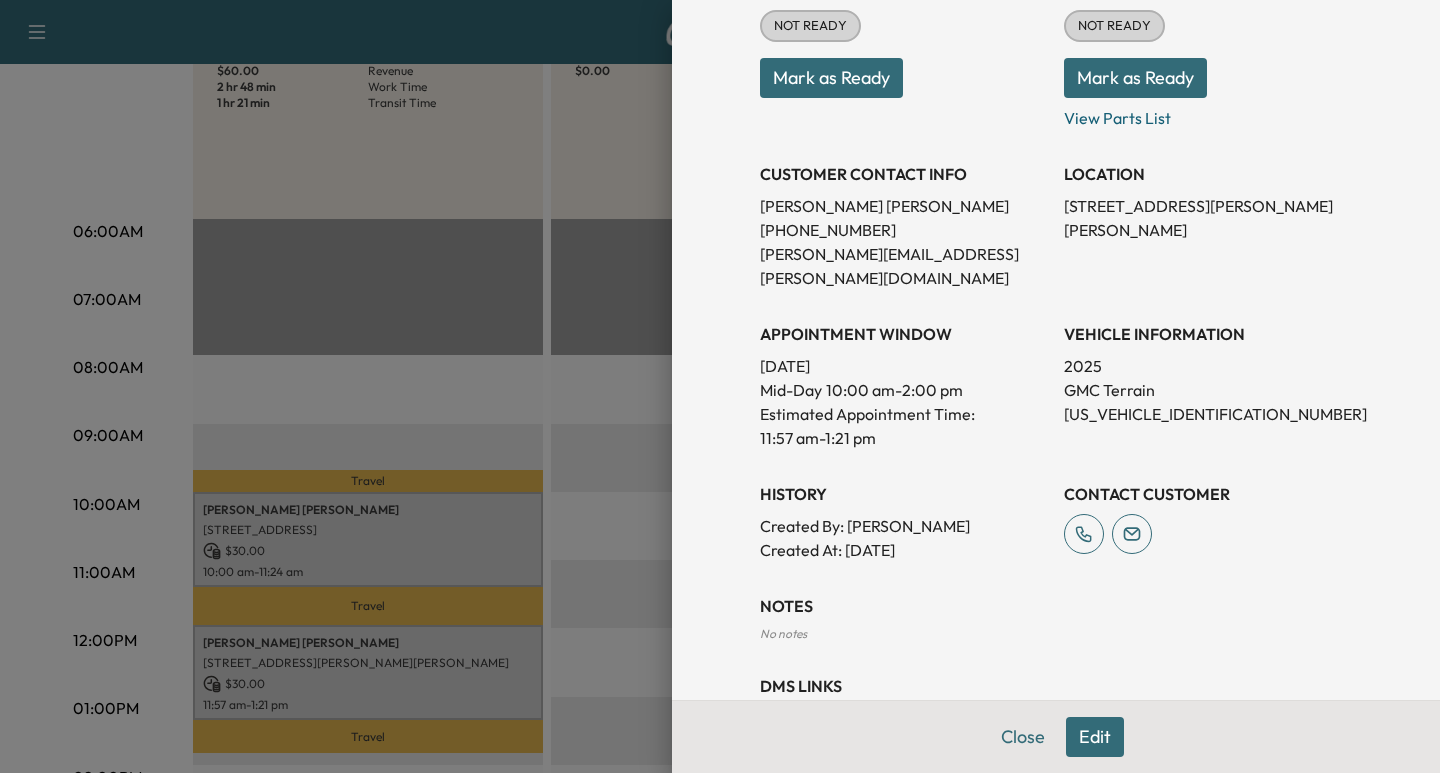 click on "Edit" at bounding box center (1095, 737) 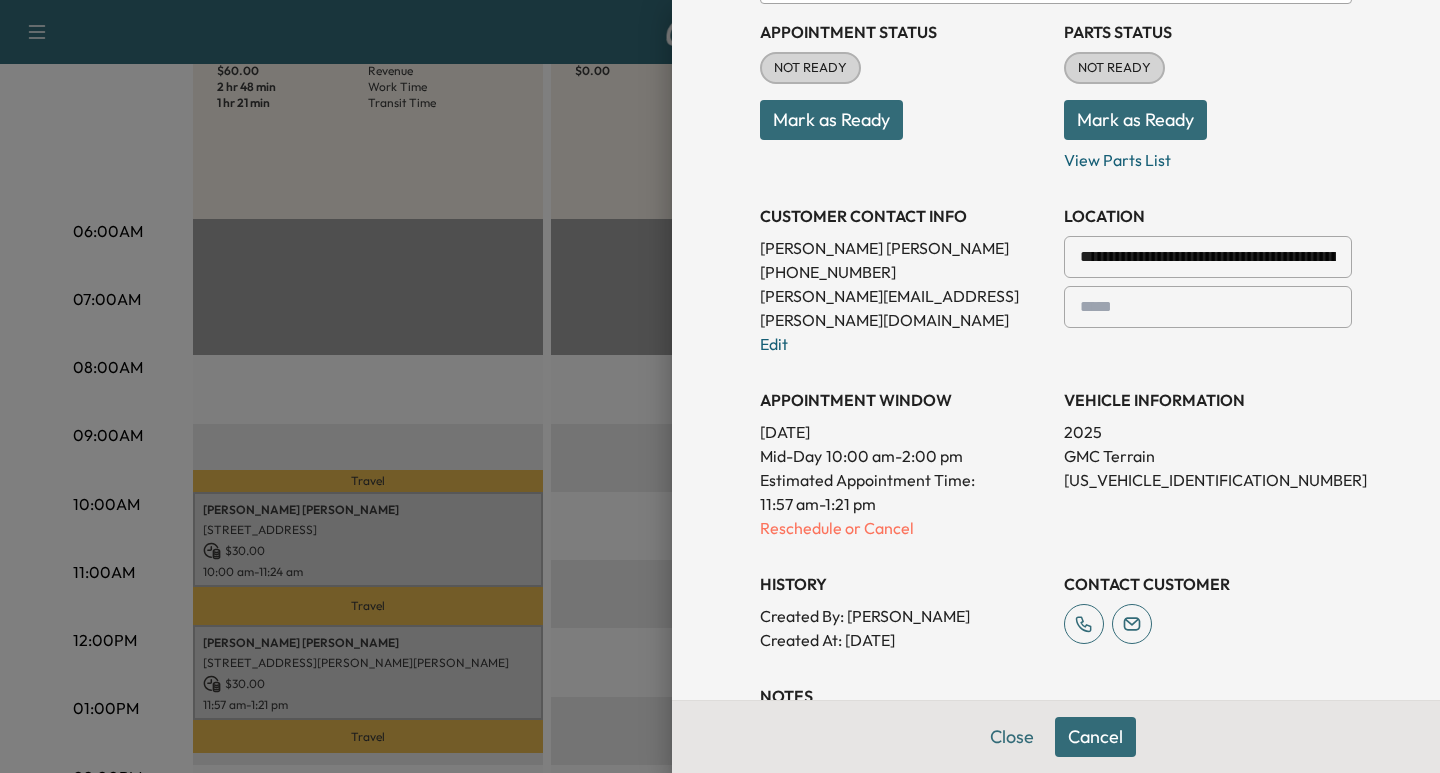 scroll, scrollTop: 339, scrollLeft: 0, axis: vertical 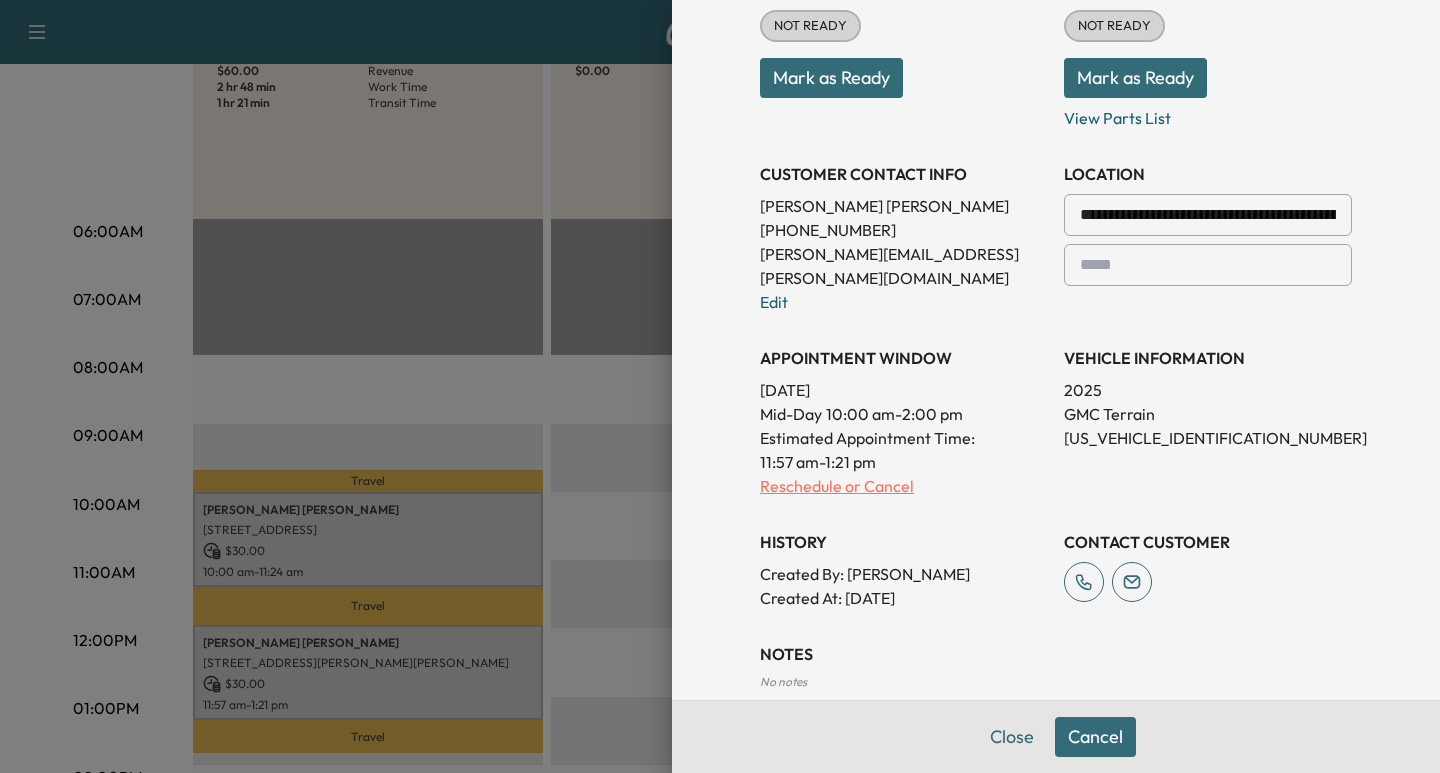click on "Reschedule or Cancel" at bounding box center (904, 486) 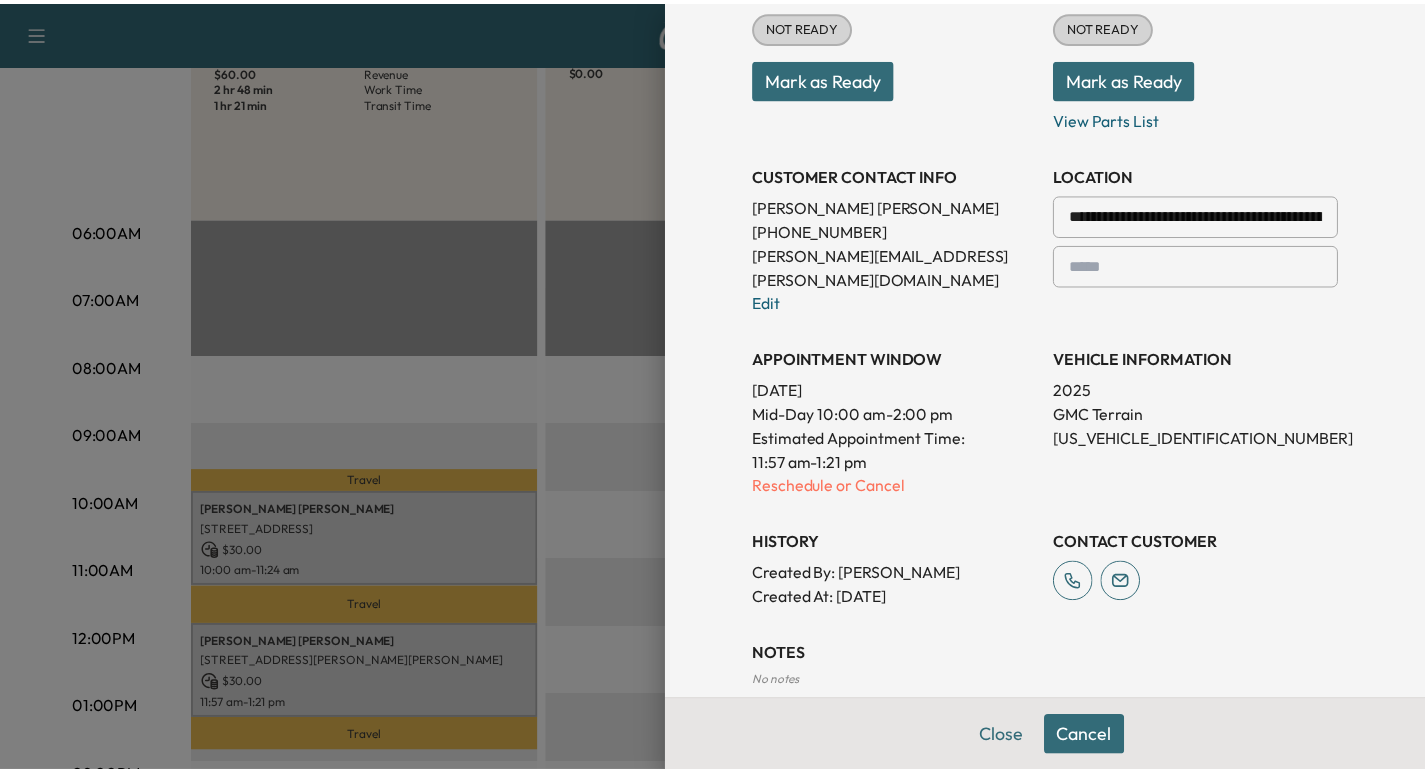 scroll, scrollTop: 0, scrollLeft: 0, axis: both 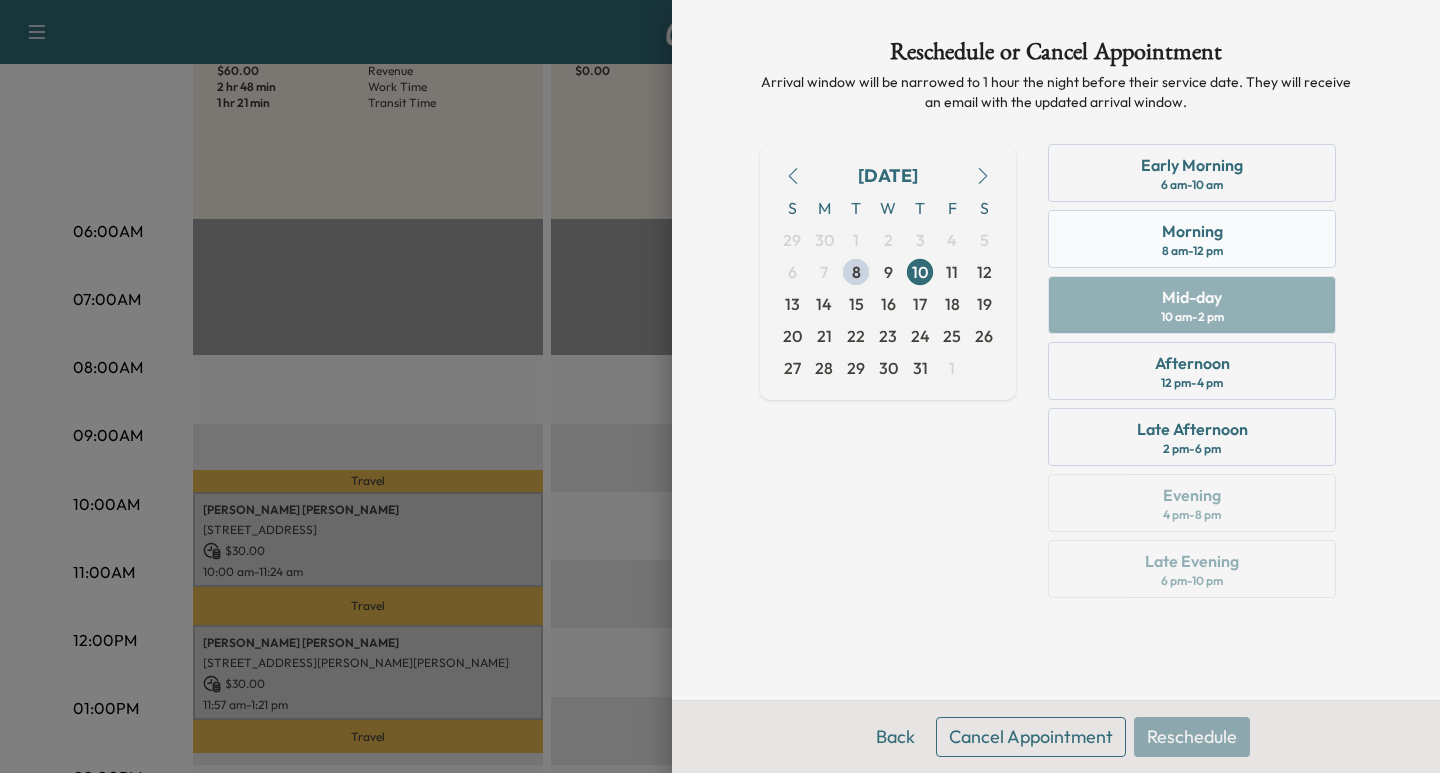 click on "Morning" at bounding box center (1192, 231) 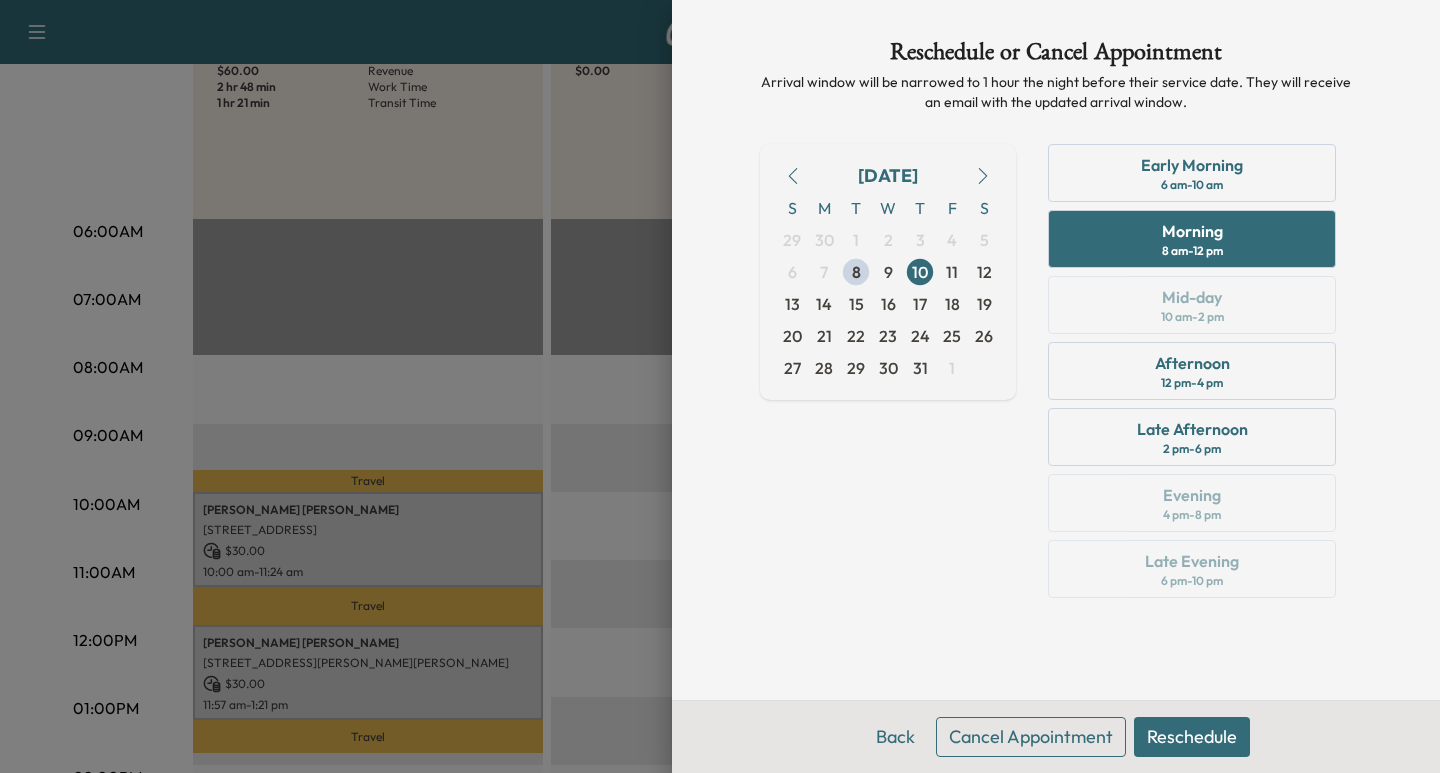click on "Reschedule" at bounding box center [1192, 737] 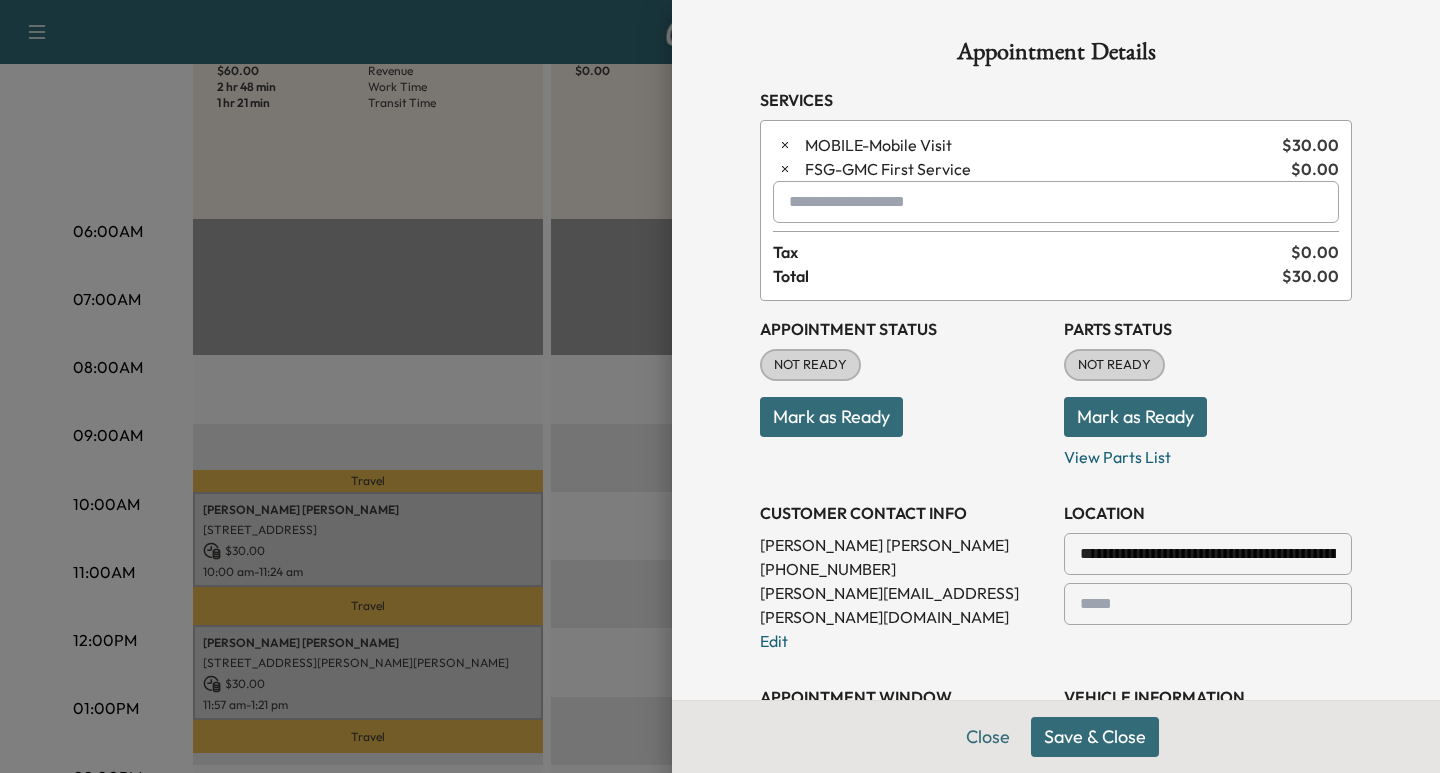 click on "Save & Close" at bounding box center [1095, 737] 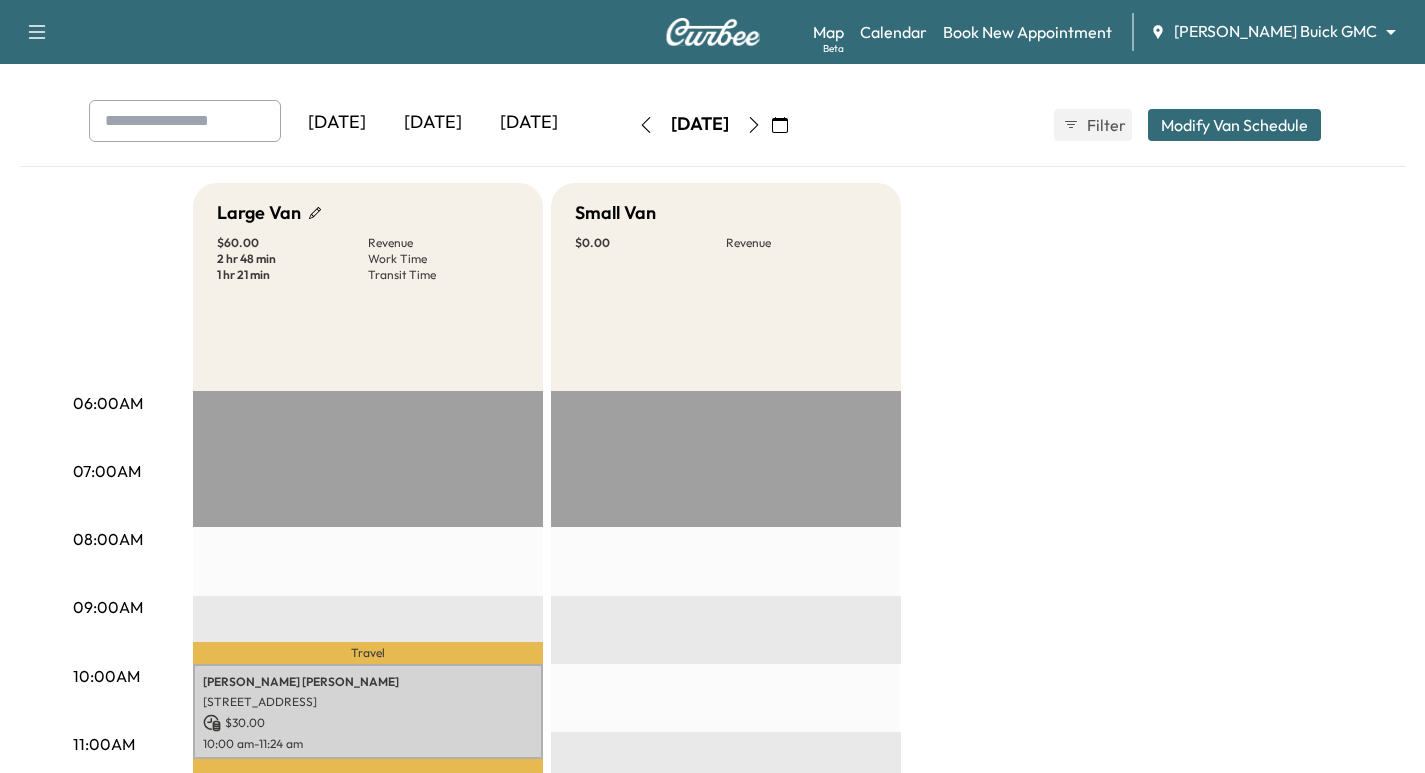 scroll, scrollTop: 75, scrollLeft: 0, axis: vertical 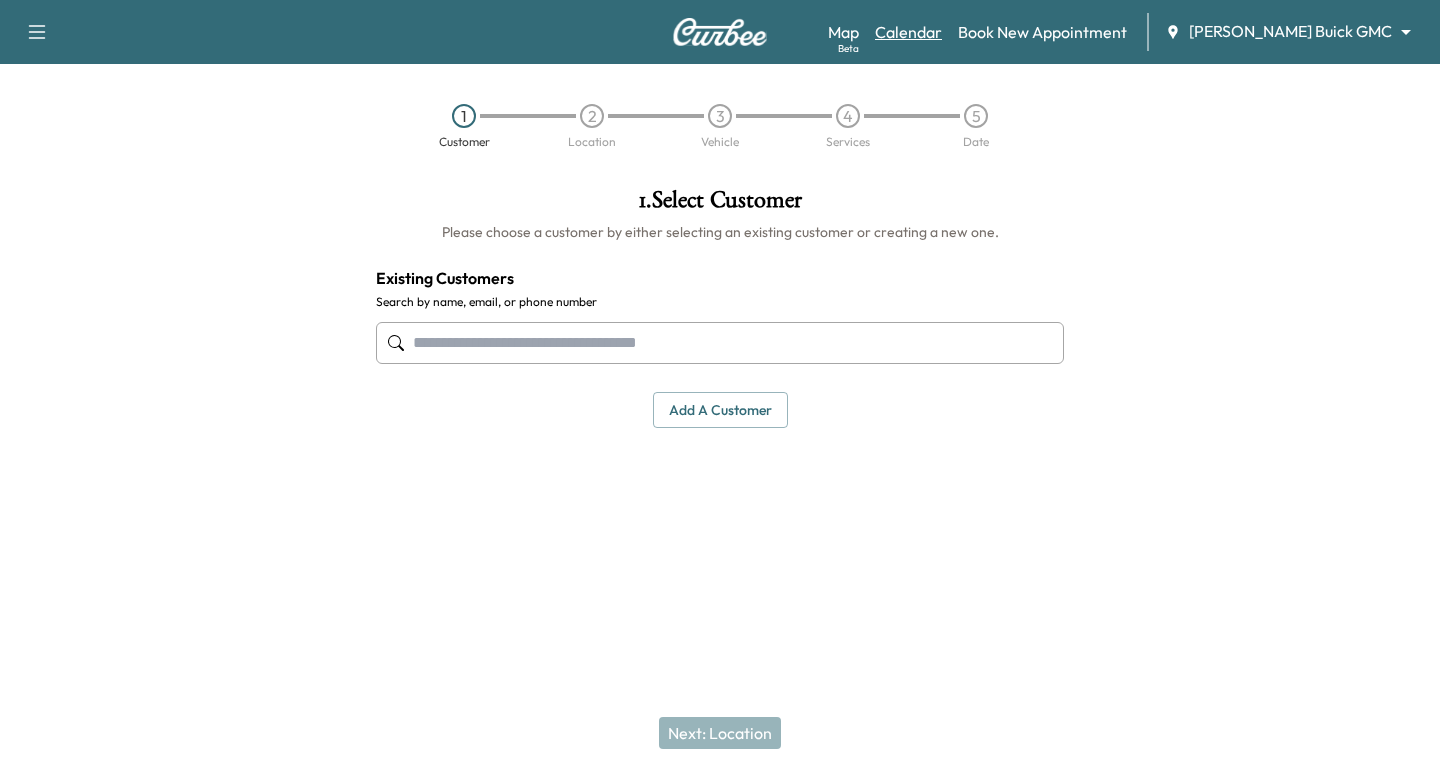 click on "Calendar" at bounding box center [908, 32] 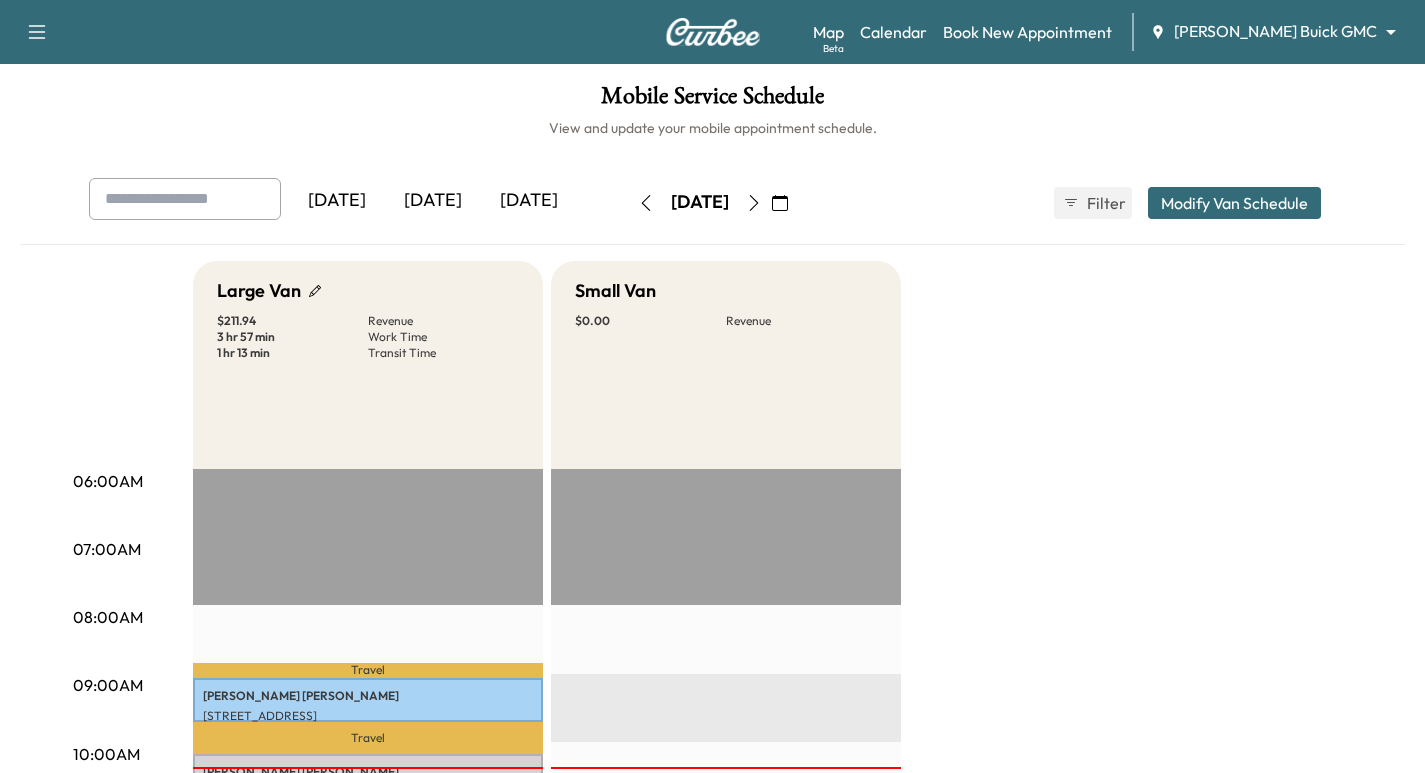 click 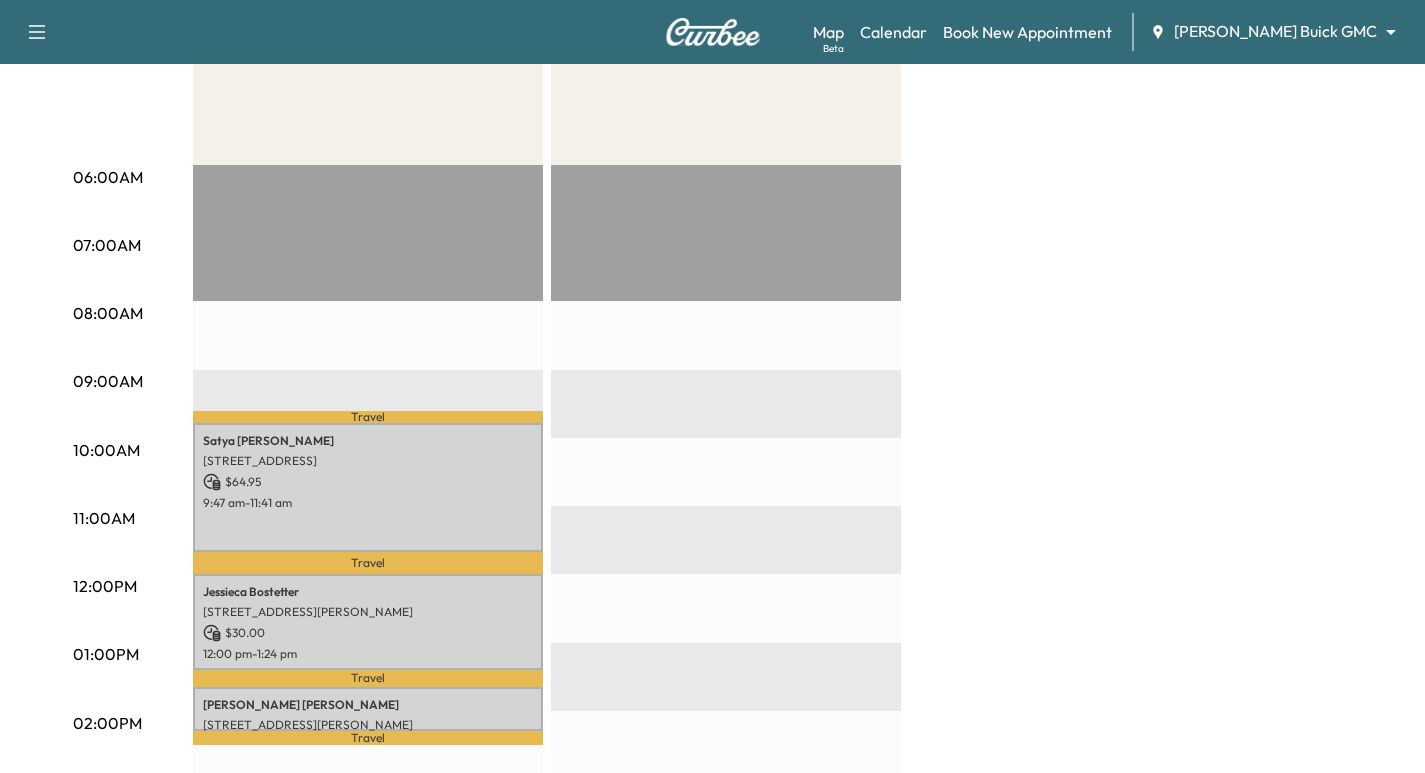 scroll, scrollTop: 275, scrollLeft: 0, axis: vertical 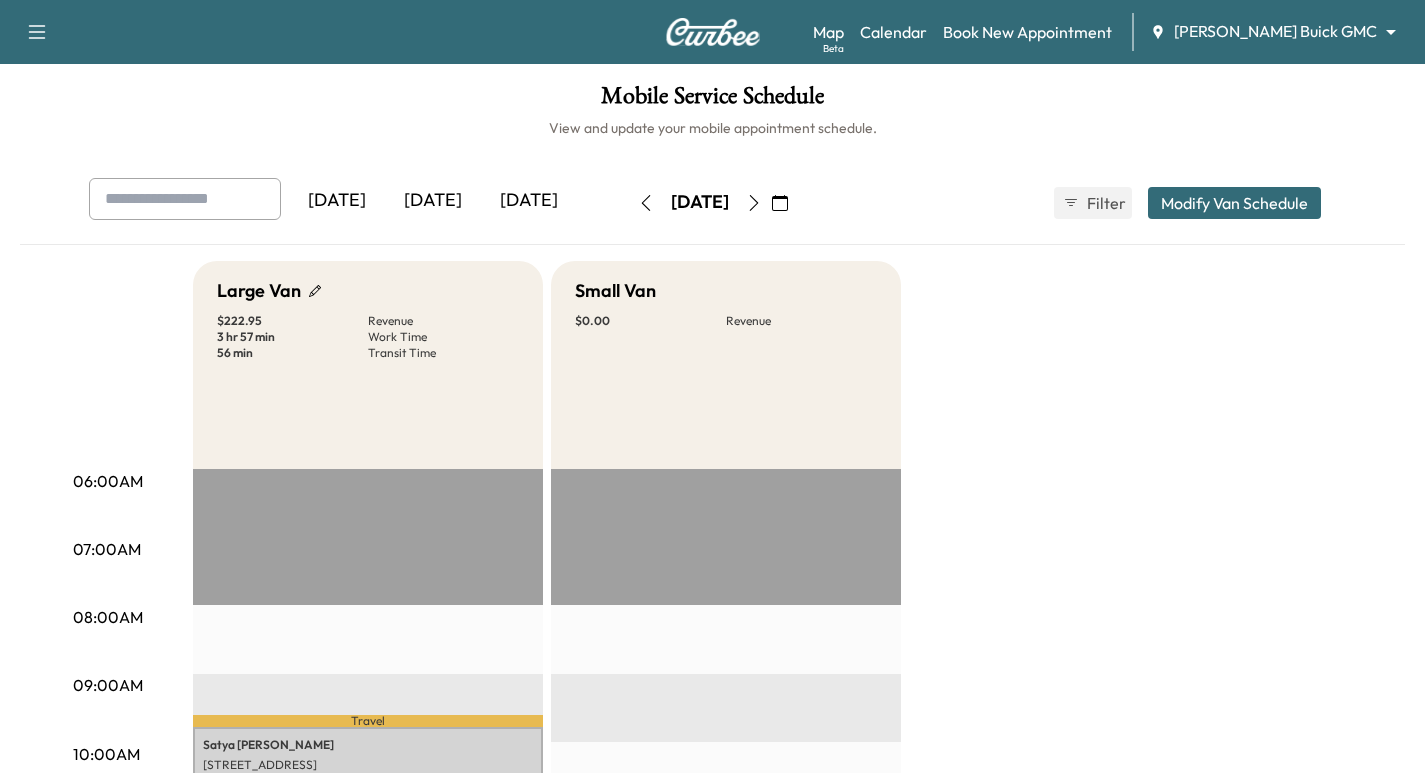 click 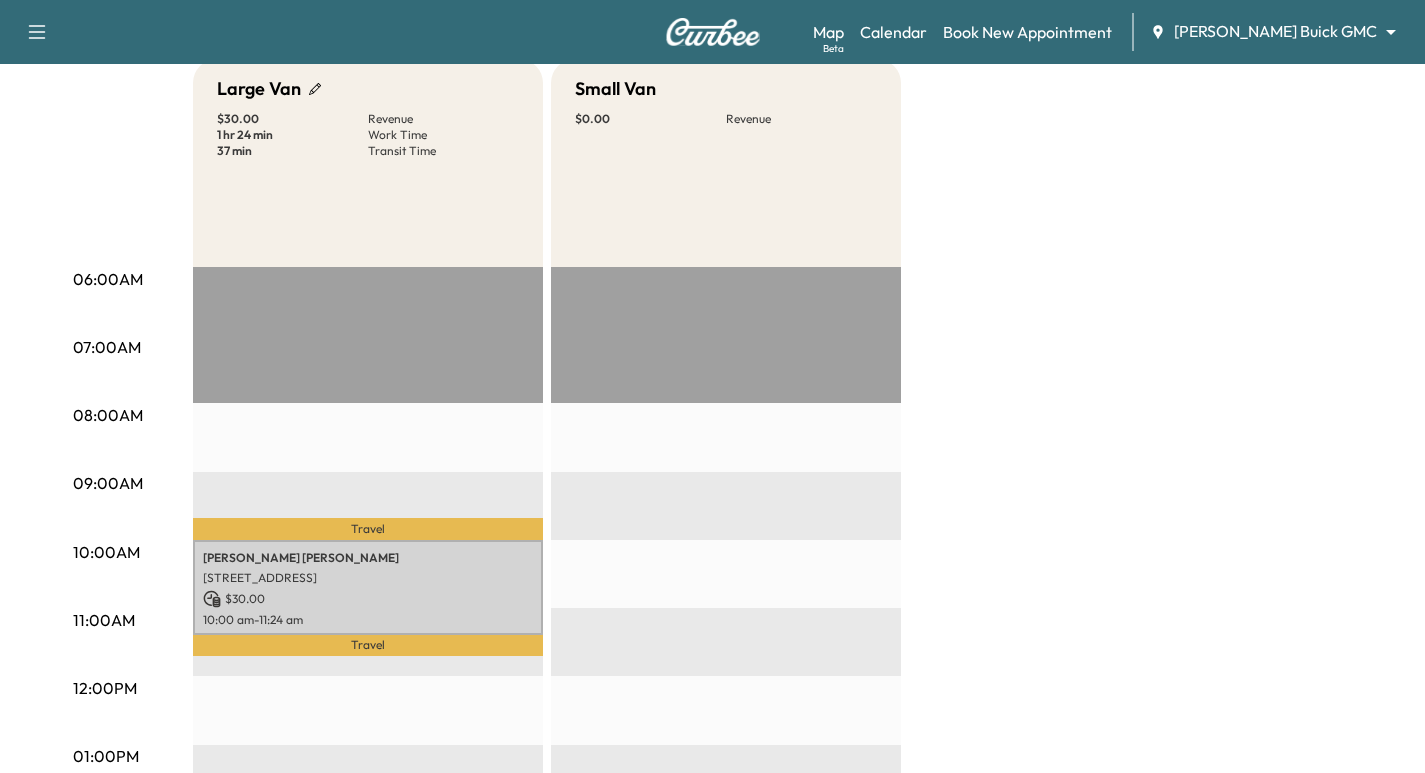 scroll, scrollTop: 50, scrollLeft: 0, axis: vertical 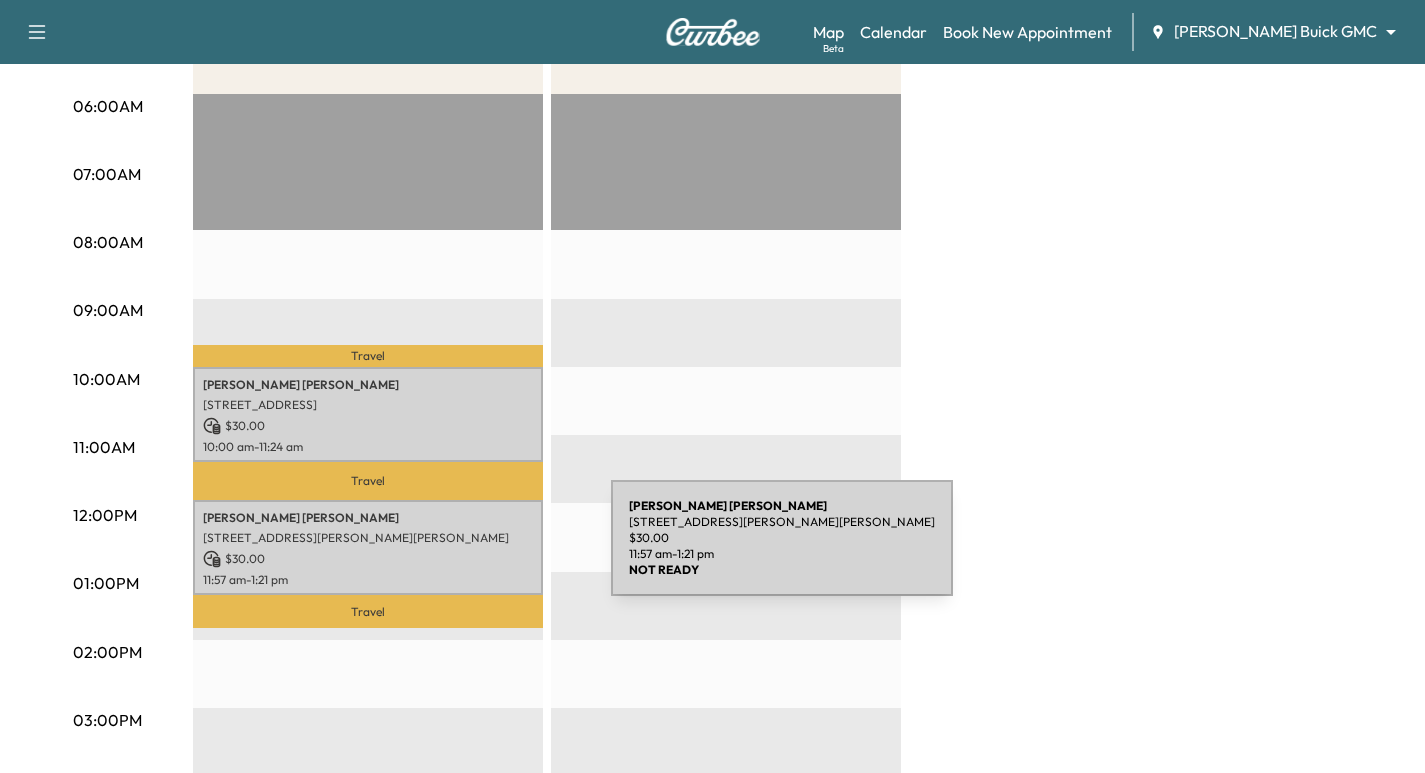 click on "Ann-Marie   Hodges 7959 Gus Wilson Drive, McKinney, TX 75071, US   $ 30.00 11:57 am  -  1:21 pm" at bounding box center (368, 548) 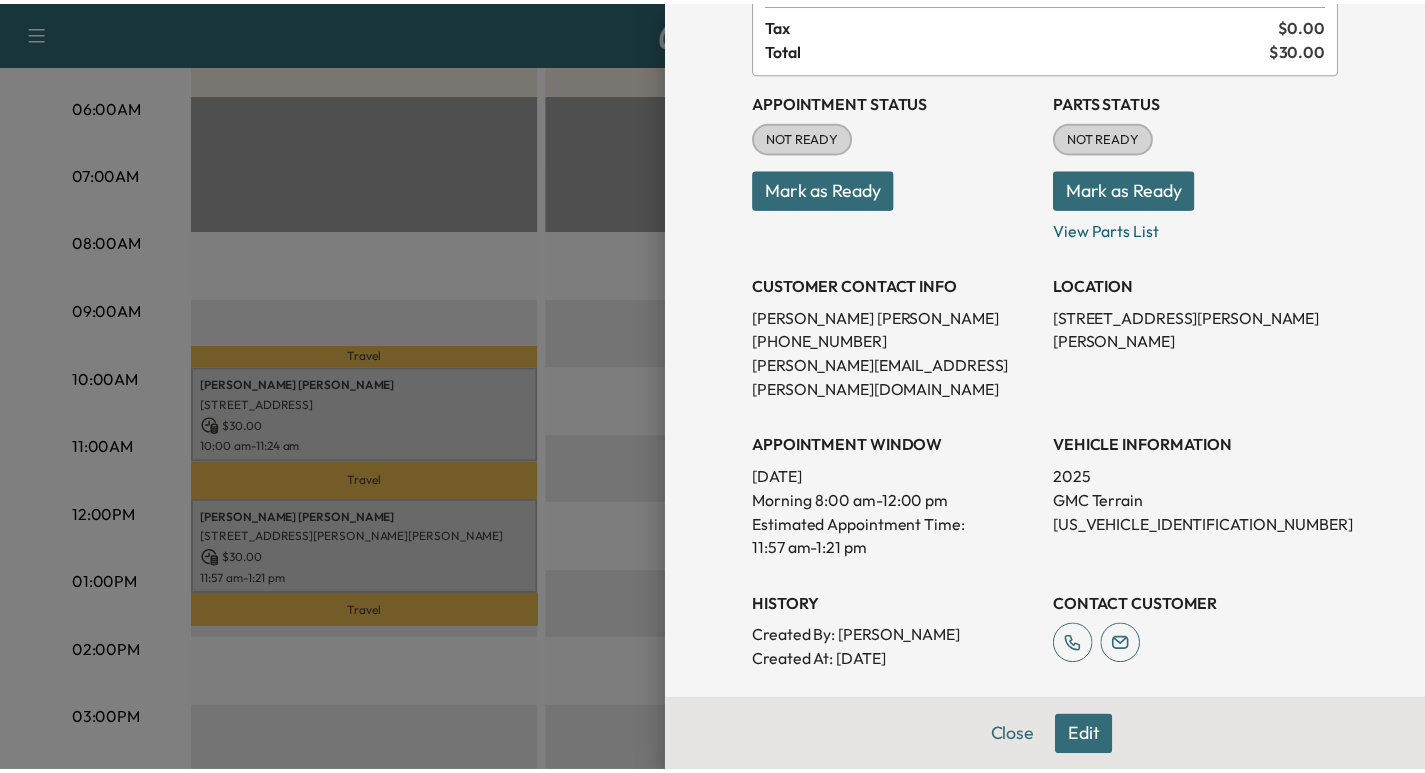scroll, scrollTop: 200, scrollLeft: 0, axis: vertical 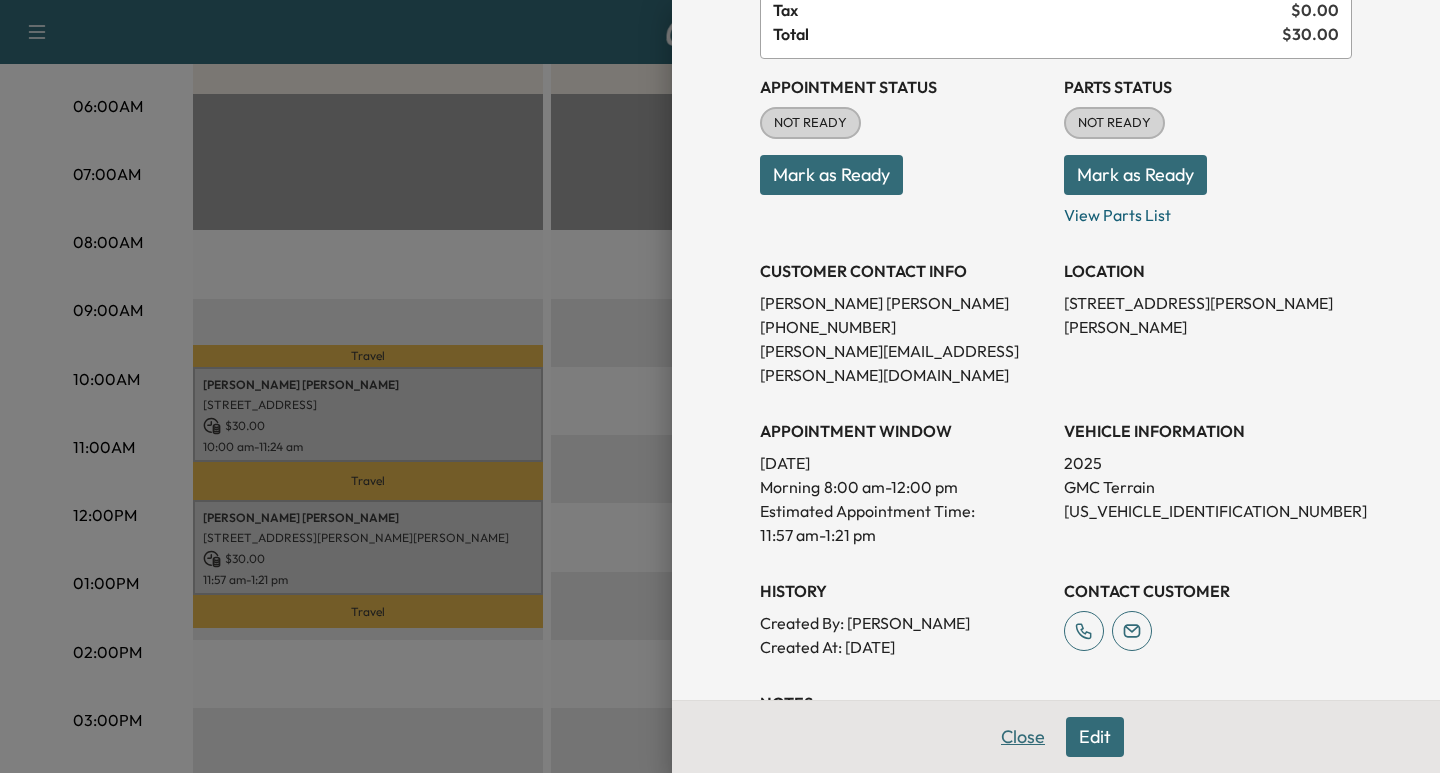 click on "Close" at bounding box center (1023, 737) 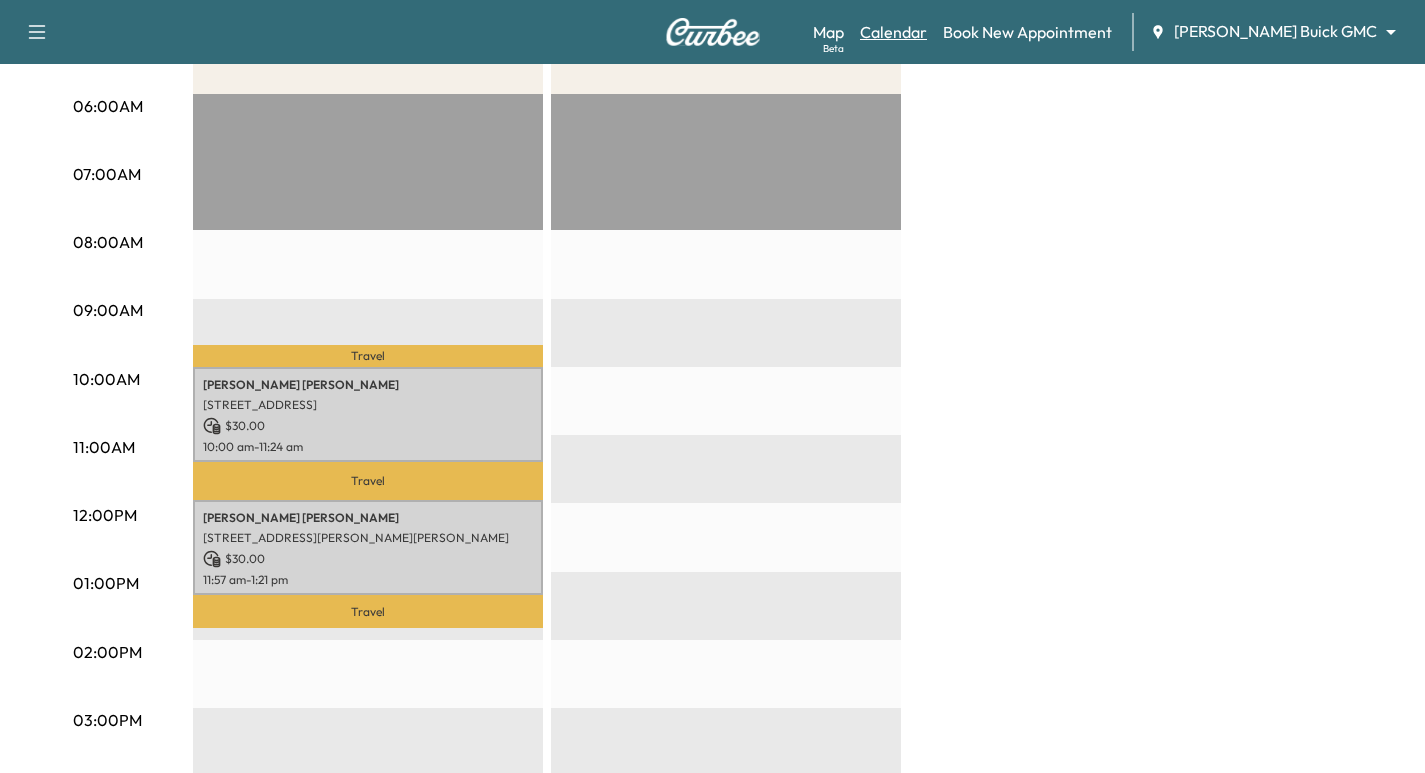 click on "Calendar" at bounding box center [893, 32] 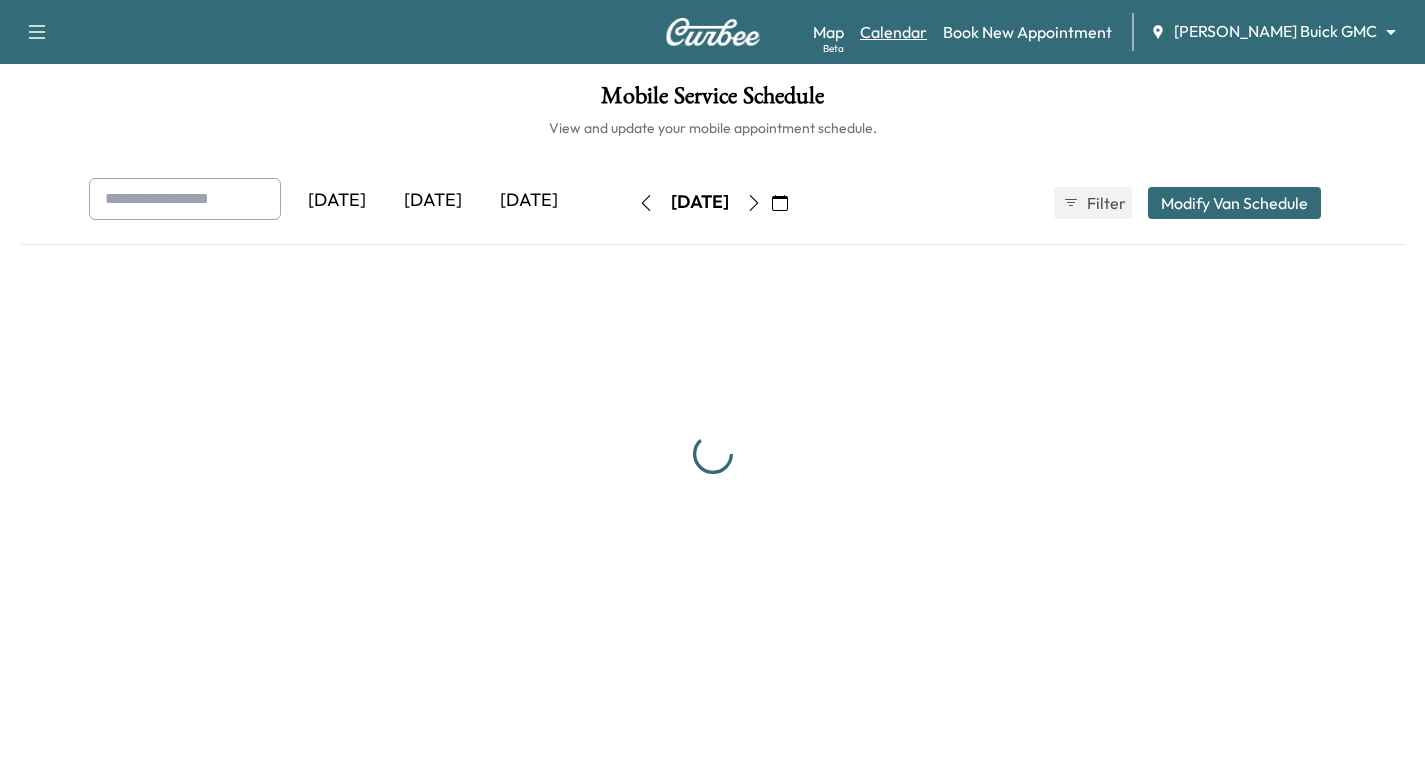 scroll, scrollTop: 0, scrollLeft: 0, axis: both 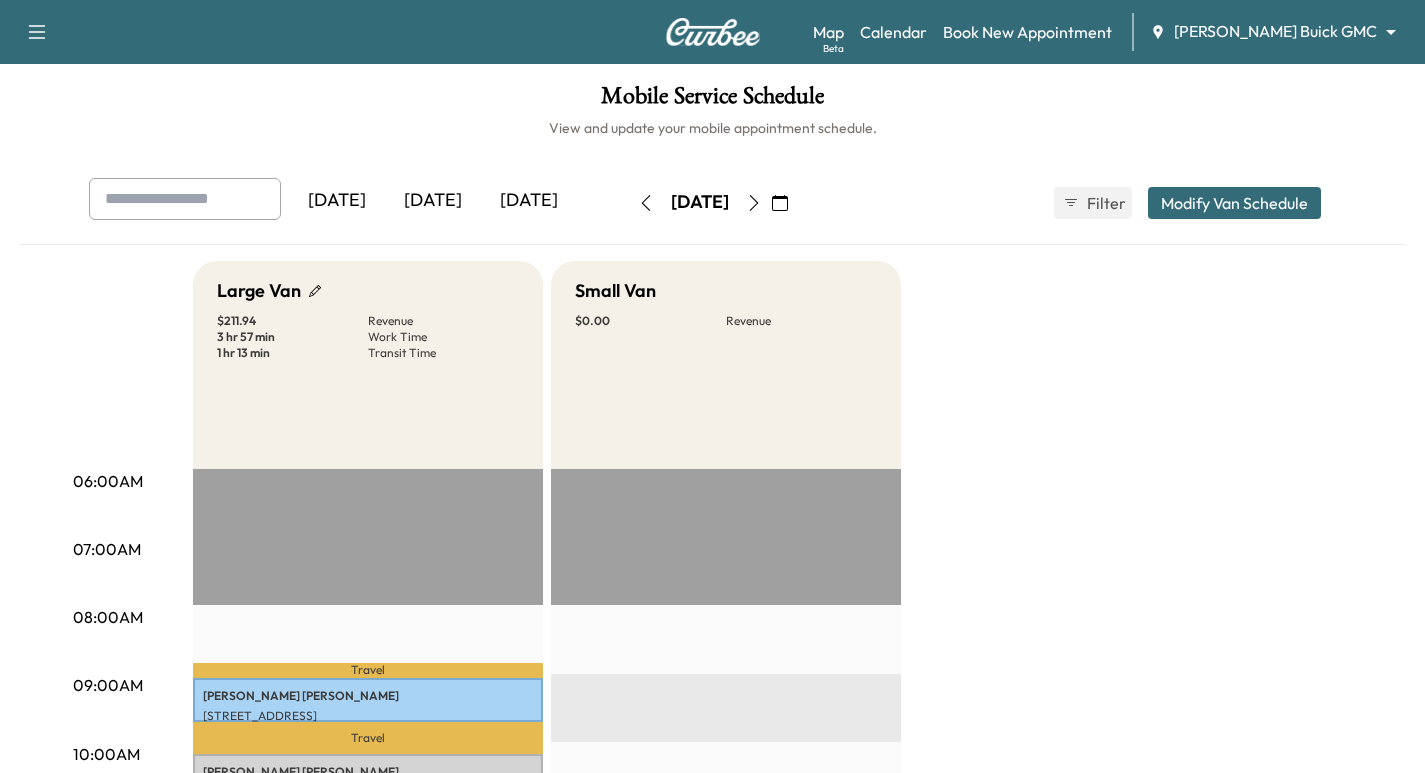 click 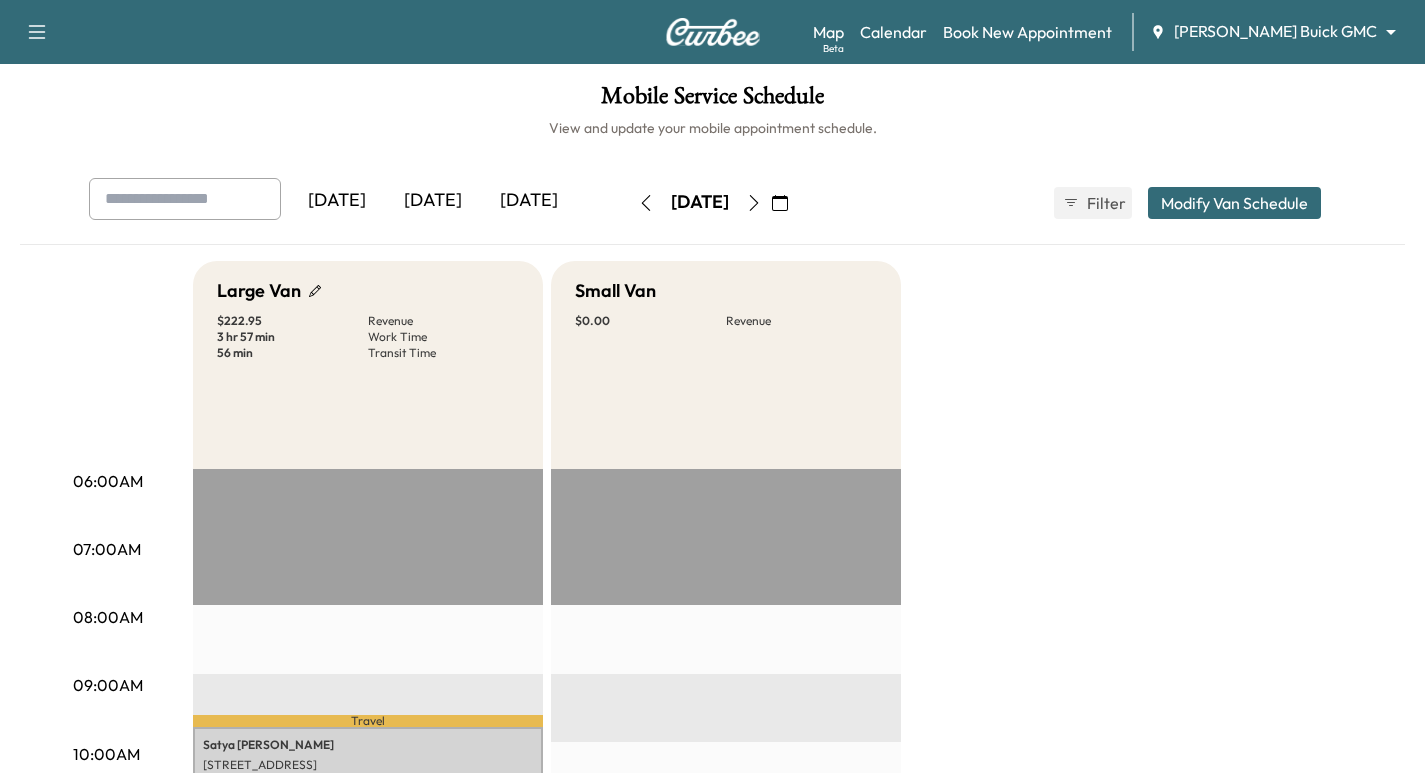 click 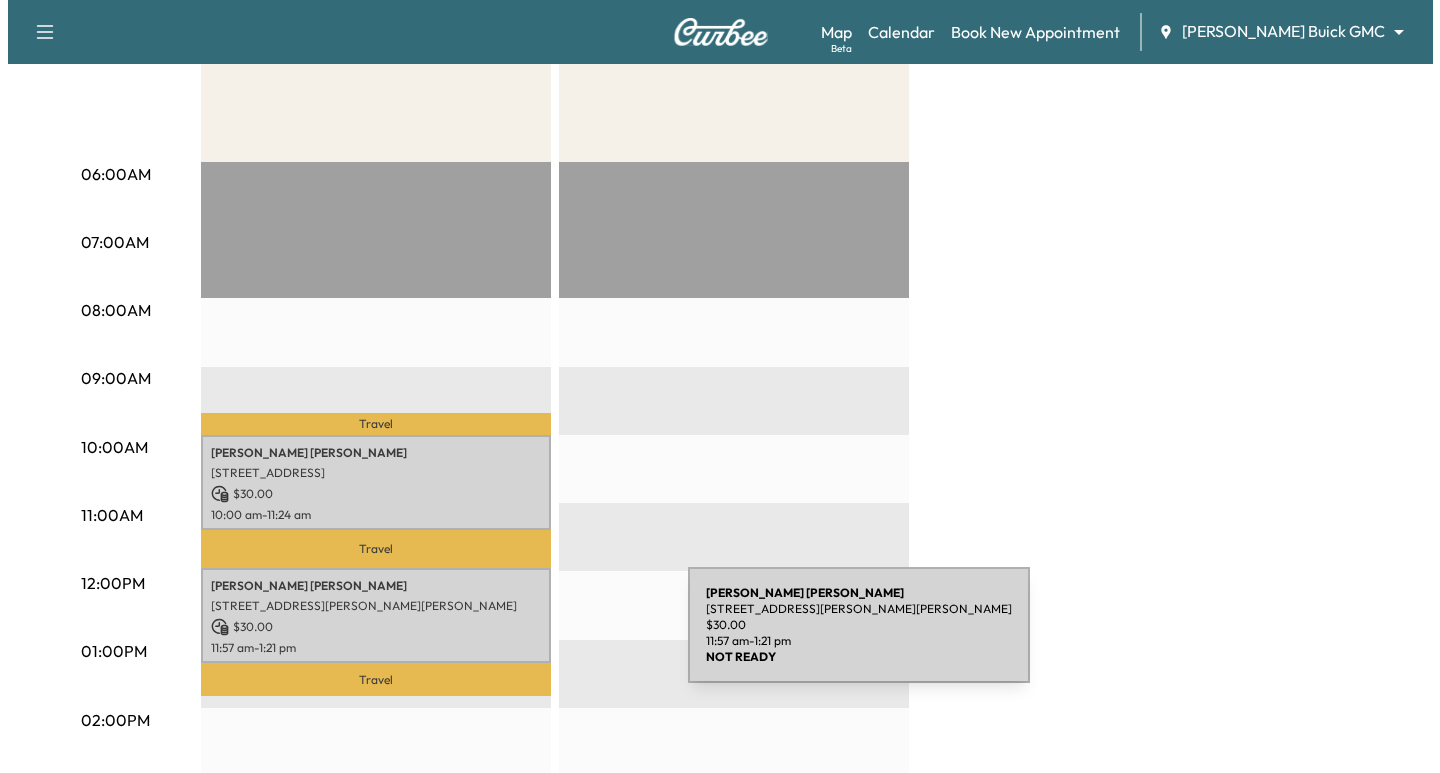 scroll, scrollTop: 325, scrollLeft: 0, axis: vertical 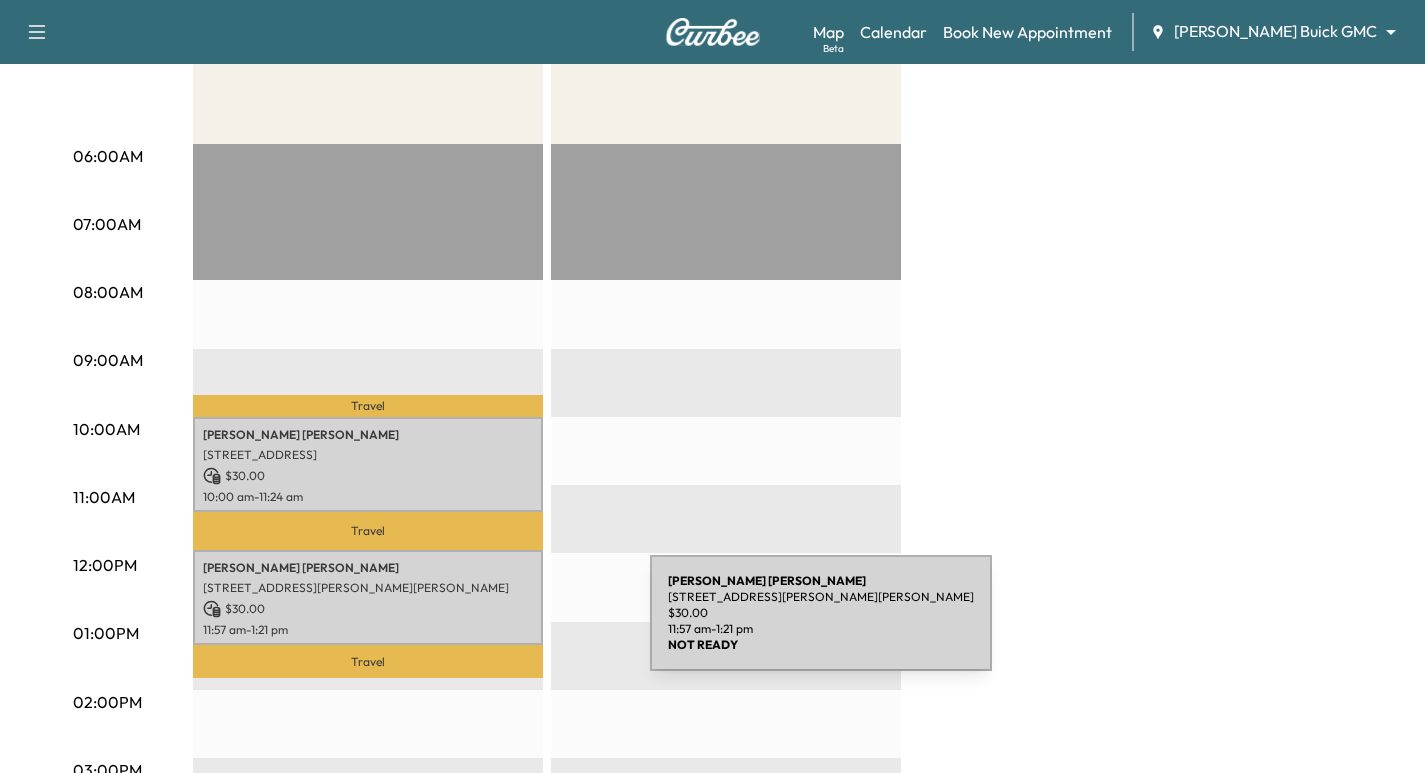 click on "11:57 am  -  1:21 pm" at bounding box center (368, 630) 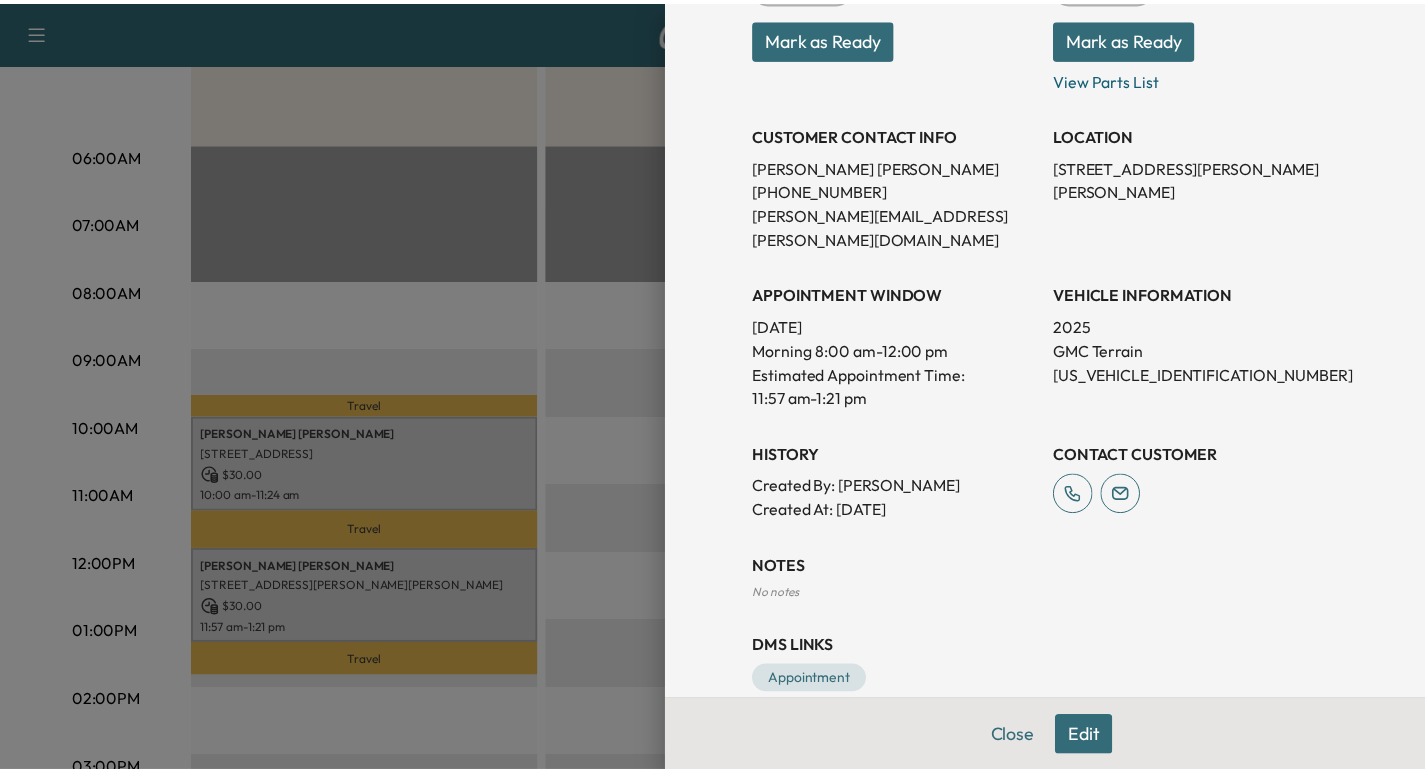 scroll, scrollTop: 347, scrollLeft: 0, axis: vertical 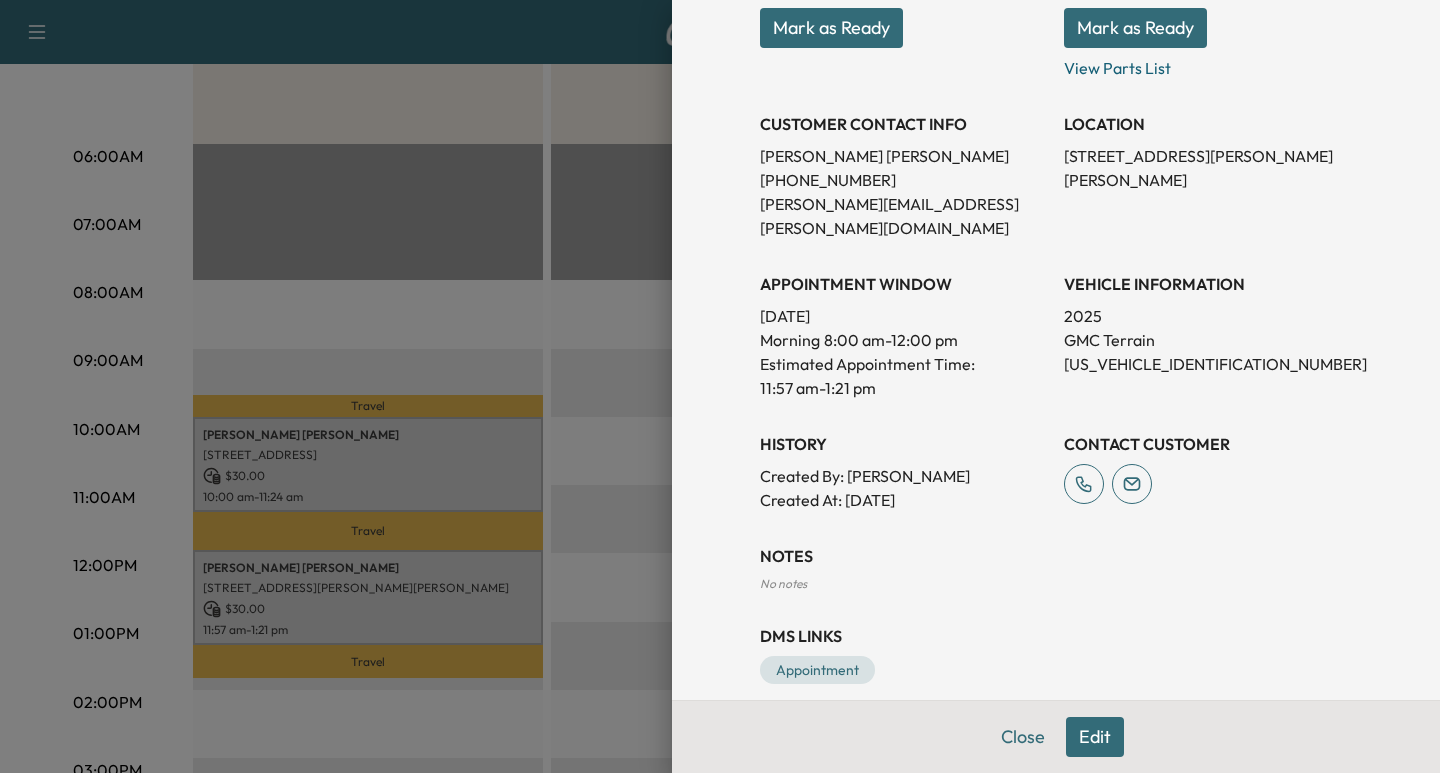 click at bounding box center [720, 386] 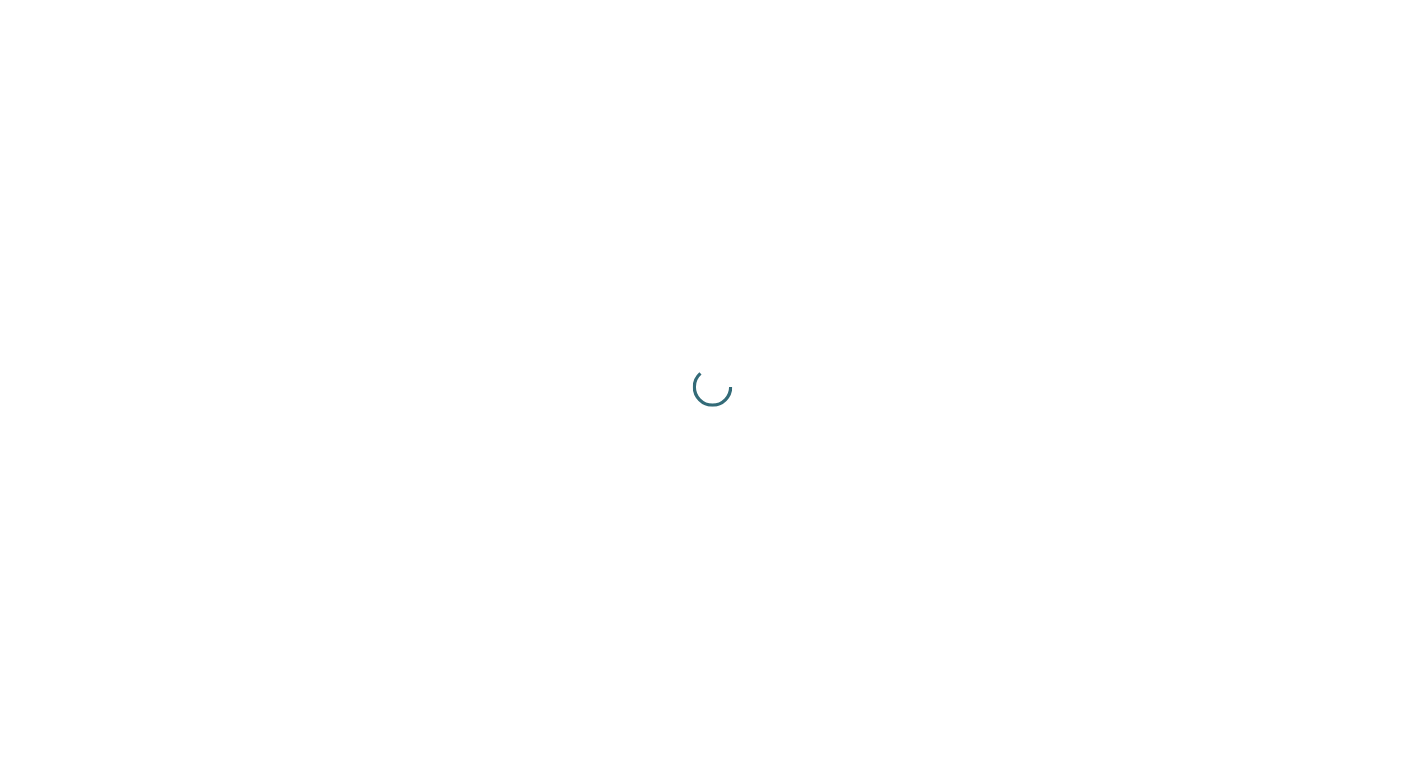 scroll, scrollTop: 0, scrollLeft: 0, axis: both 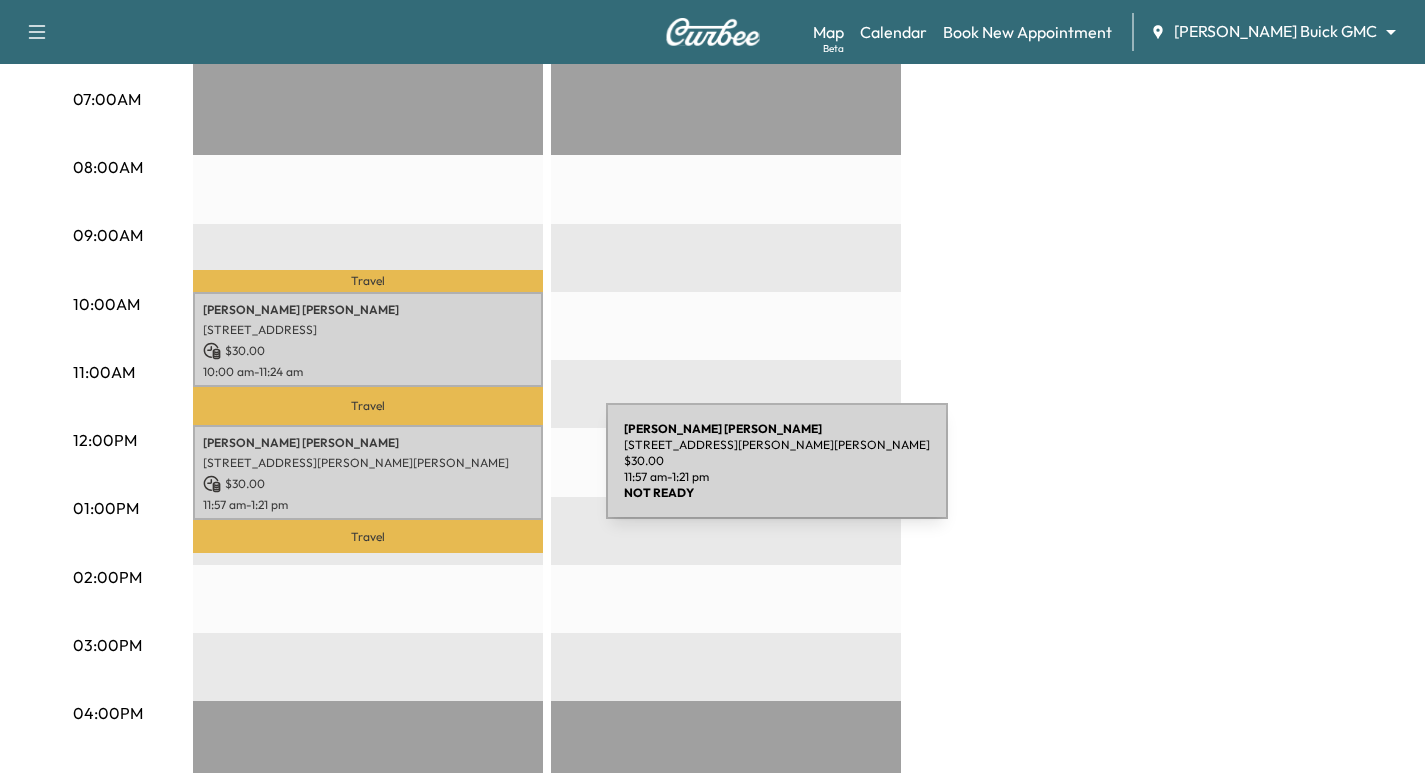 click on "Ann-Marie   Hodges 7959 Gus Wilson Drive, McKinney, TX 75071, US   $ 30.00 11:57 am  -  1:21 pm" at bounding box center [368, 473] 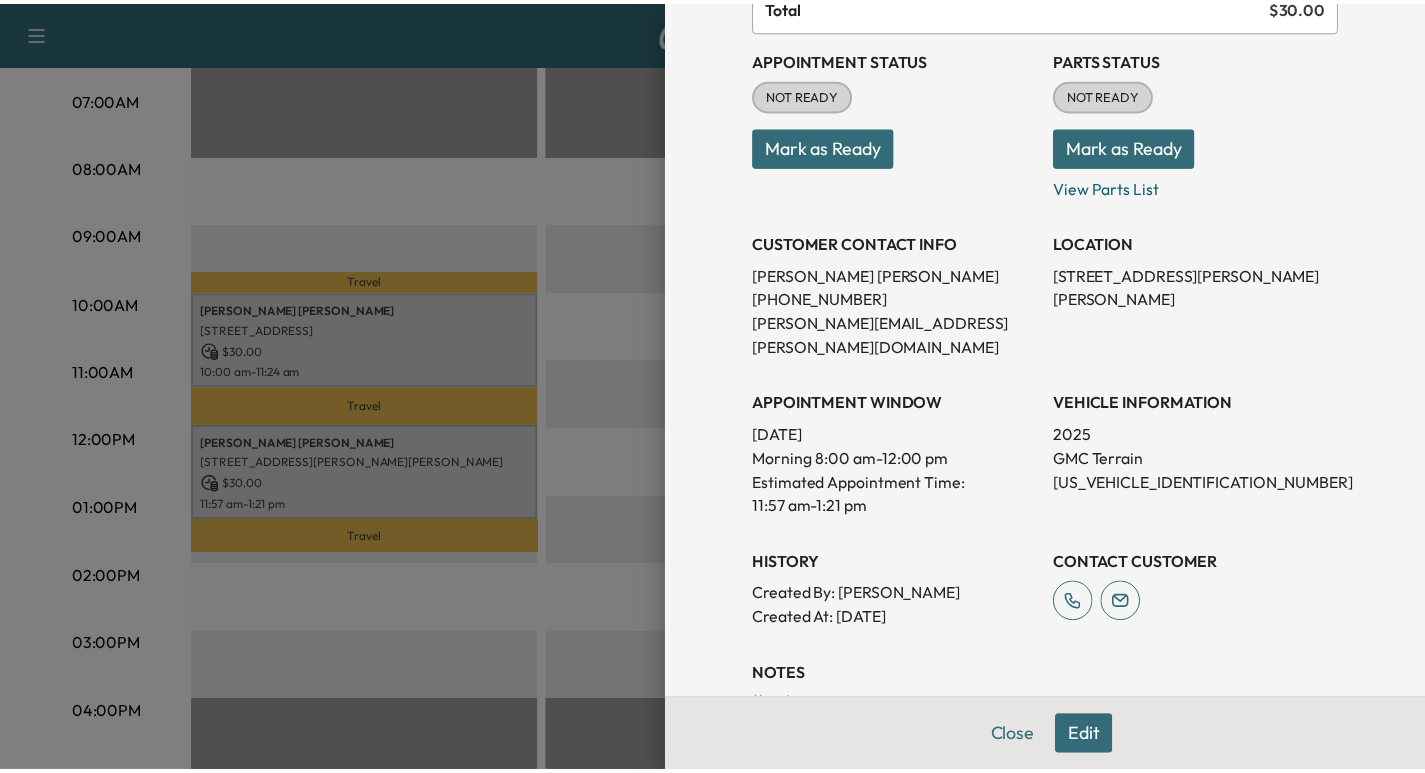 scroll, scrollTop: 250, scrollLeft: 0, axis: vertical 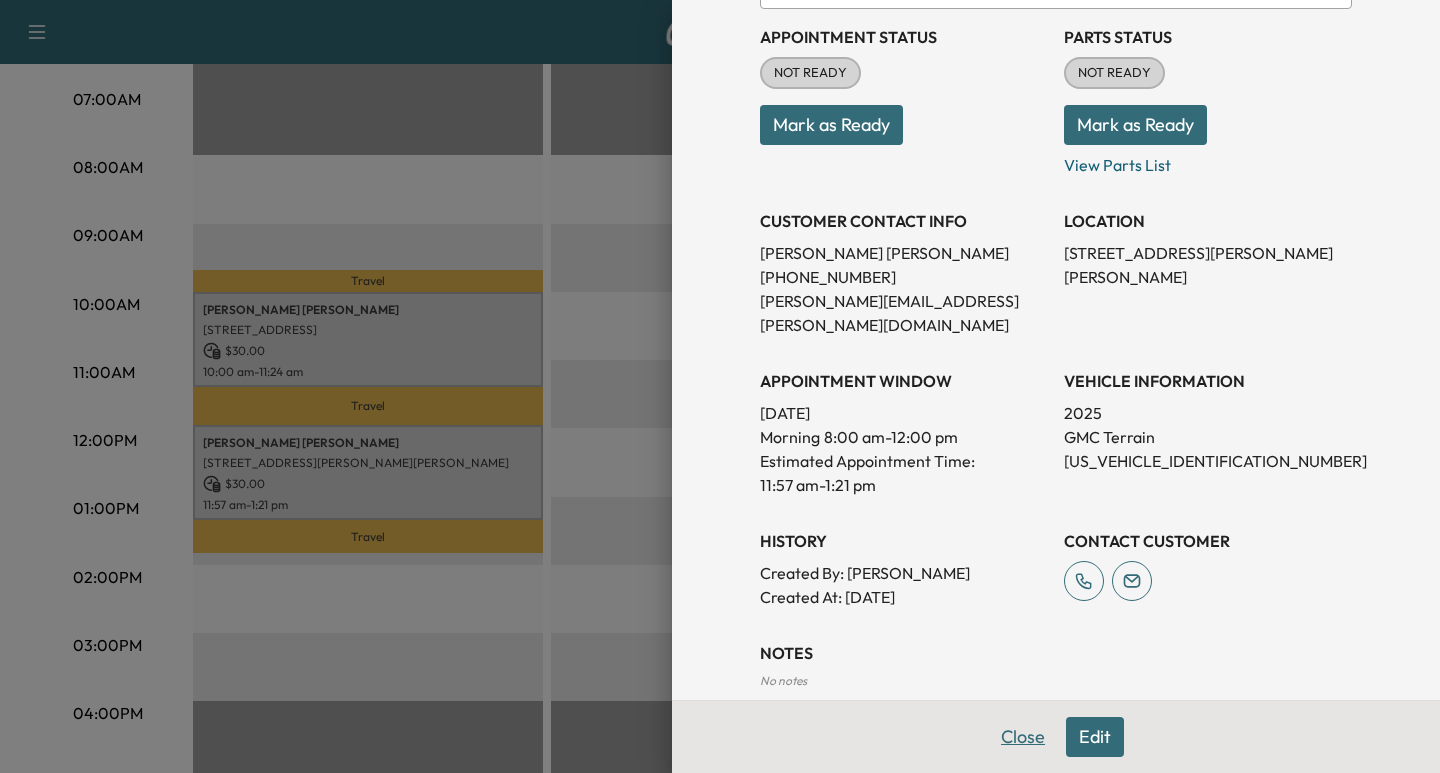 click on "Close" at bounding box center (1023, 737) 